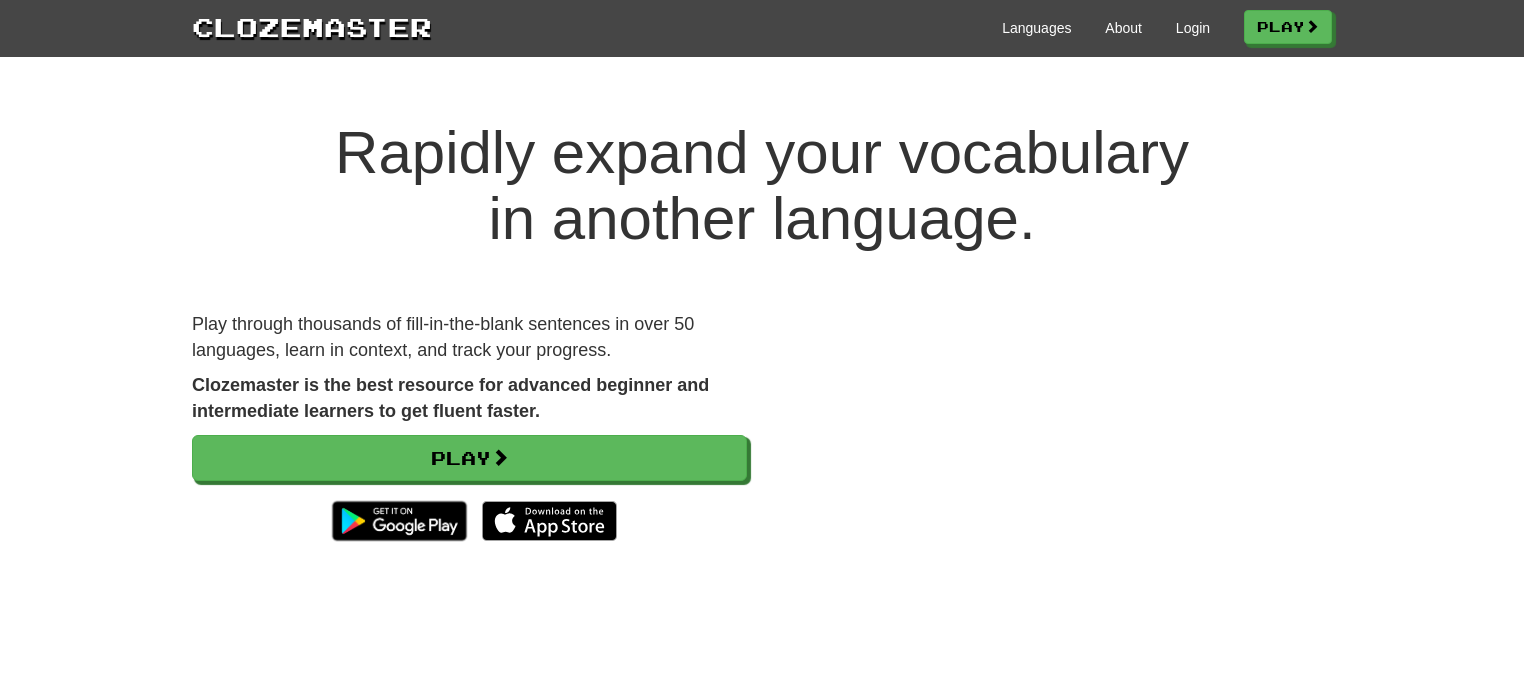 scroll, scrollTop: 0, scrollLeft: 0, axis: both 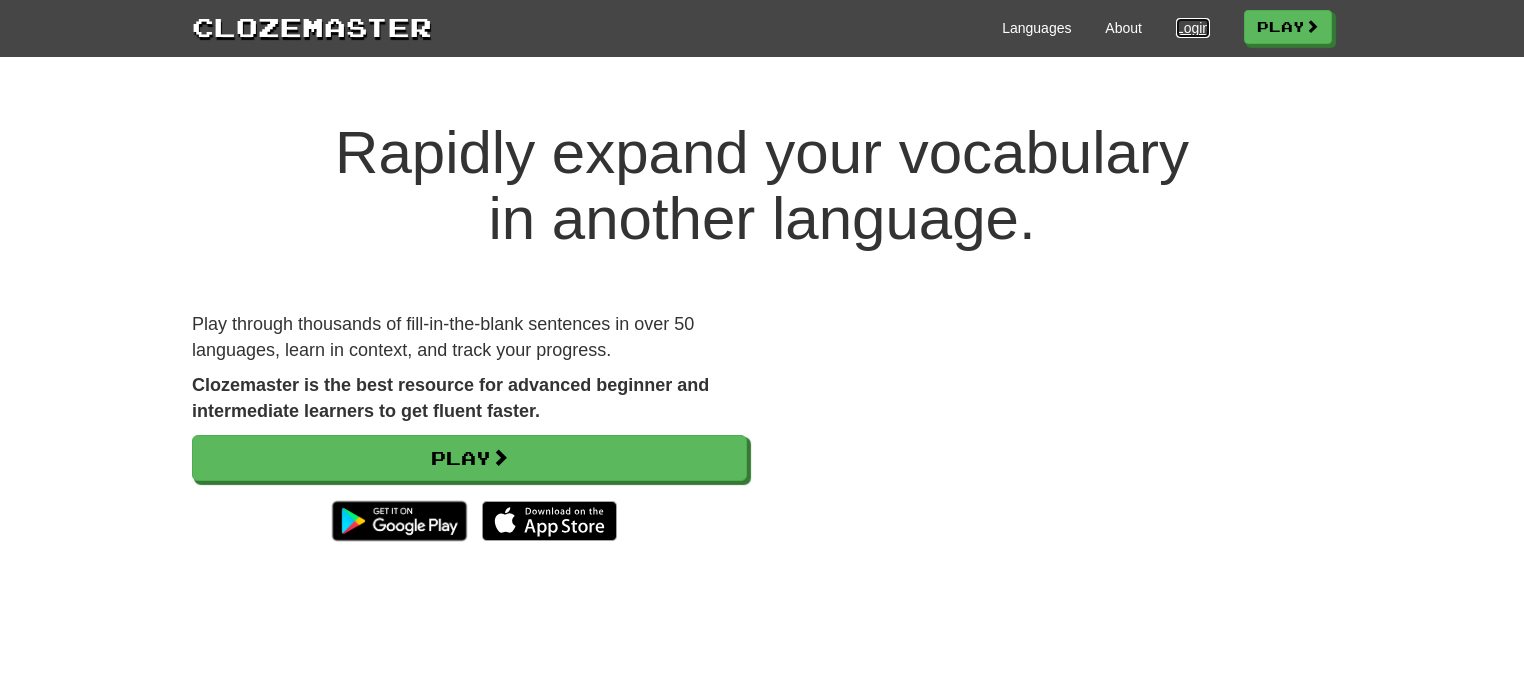 click on "Login" at bounding box center [1193, 28] 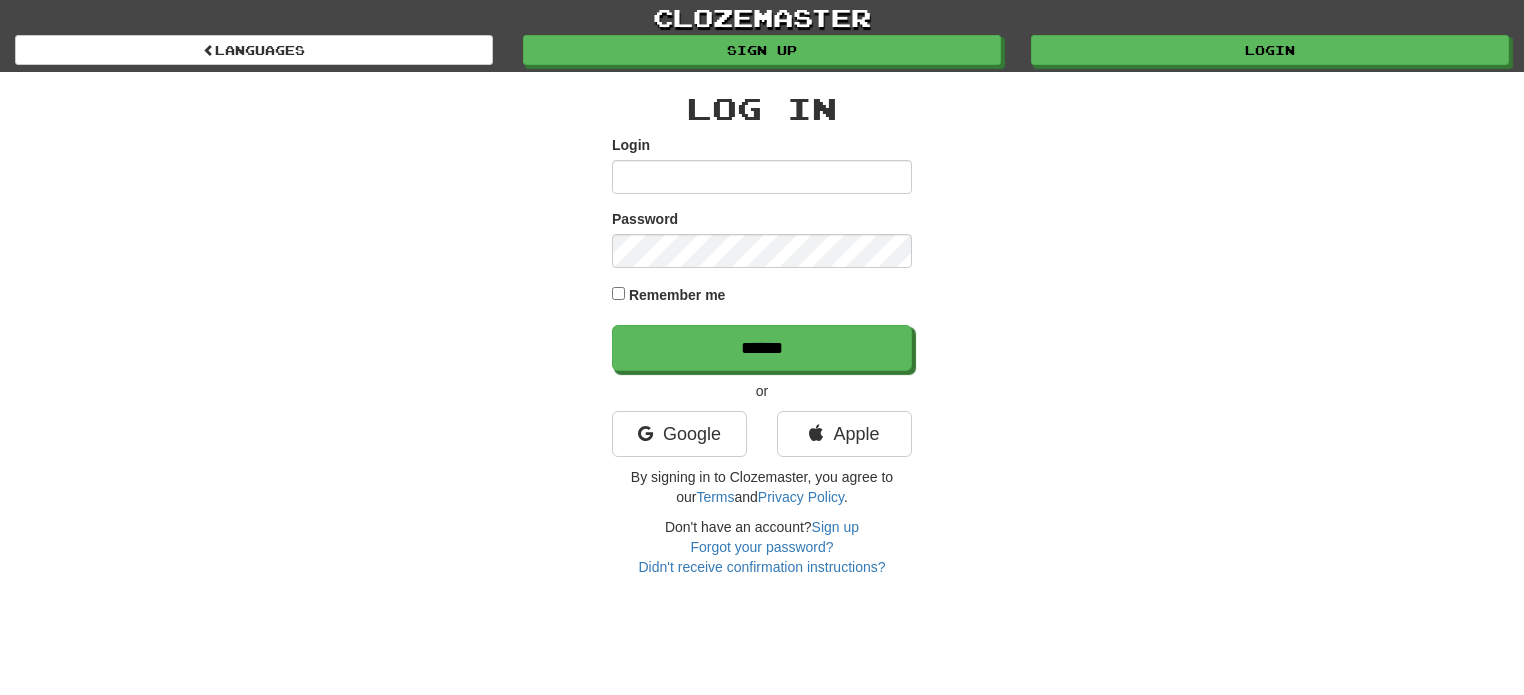 scroll, scrollTop: 0, scrollLeft: 0, axis: both 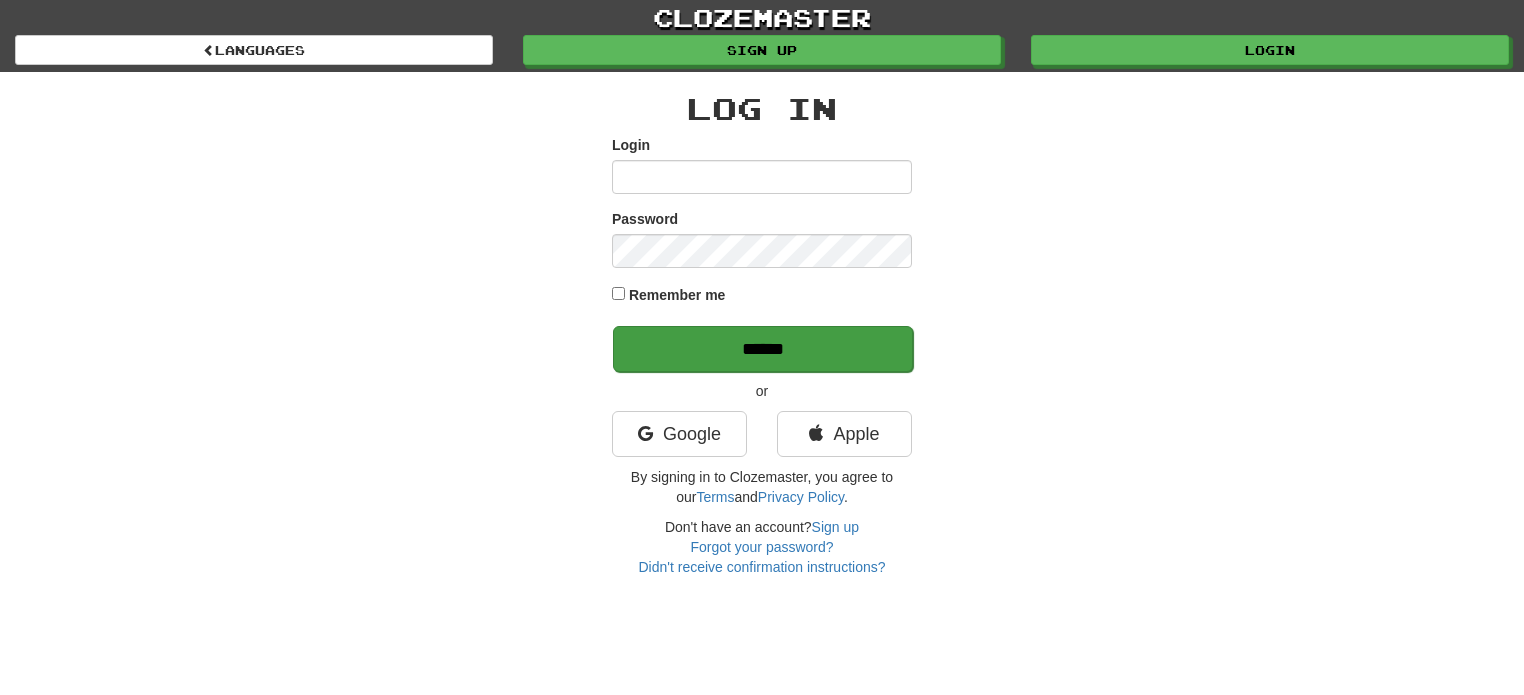 type on "***" 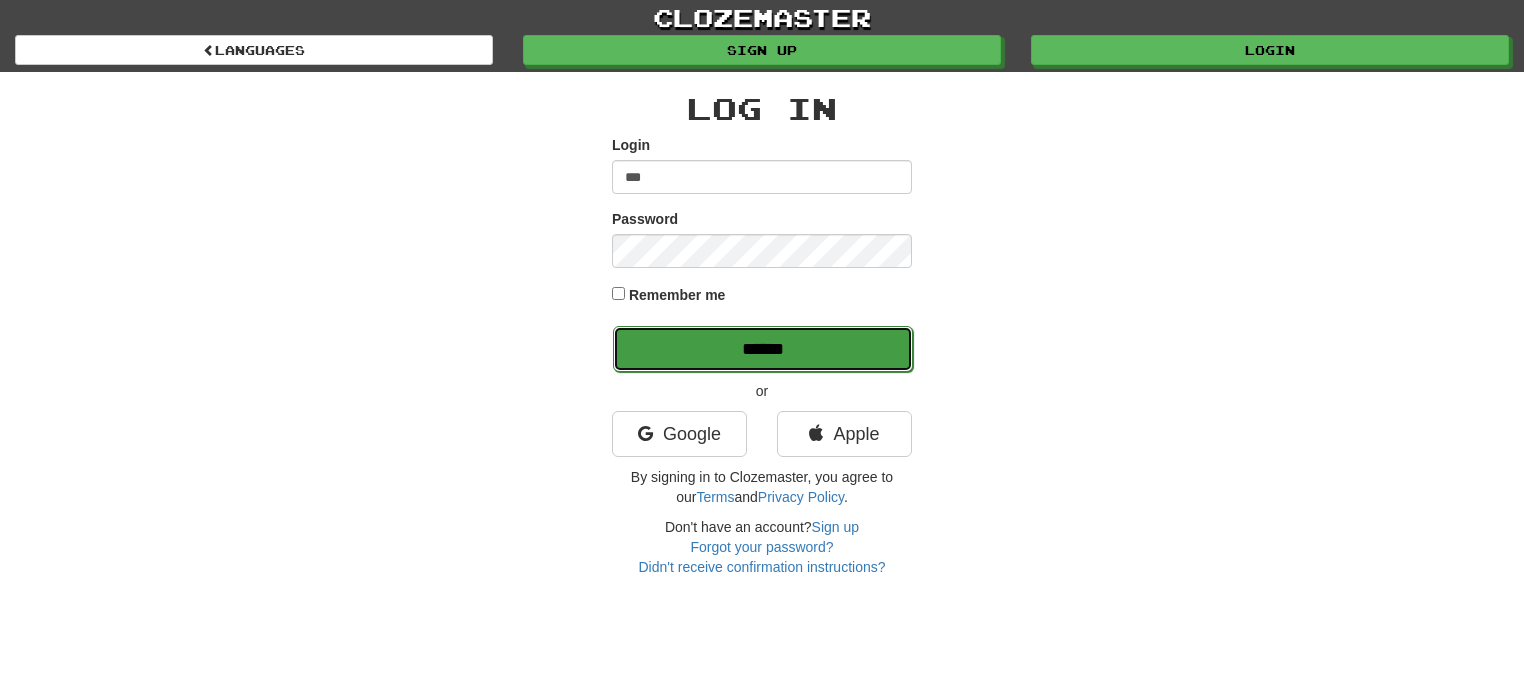 click on "******" at bounding box center [763, 349] 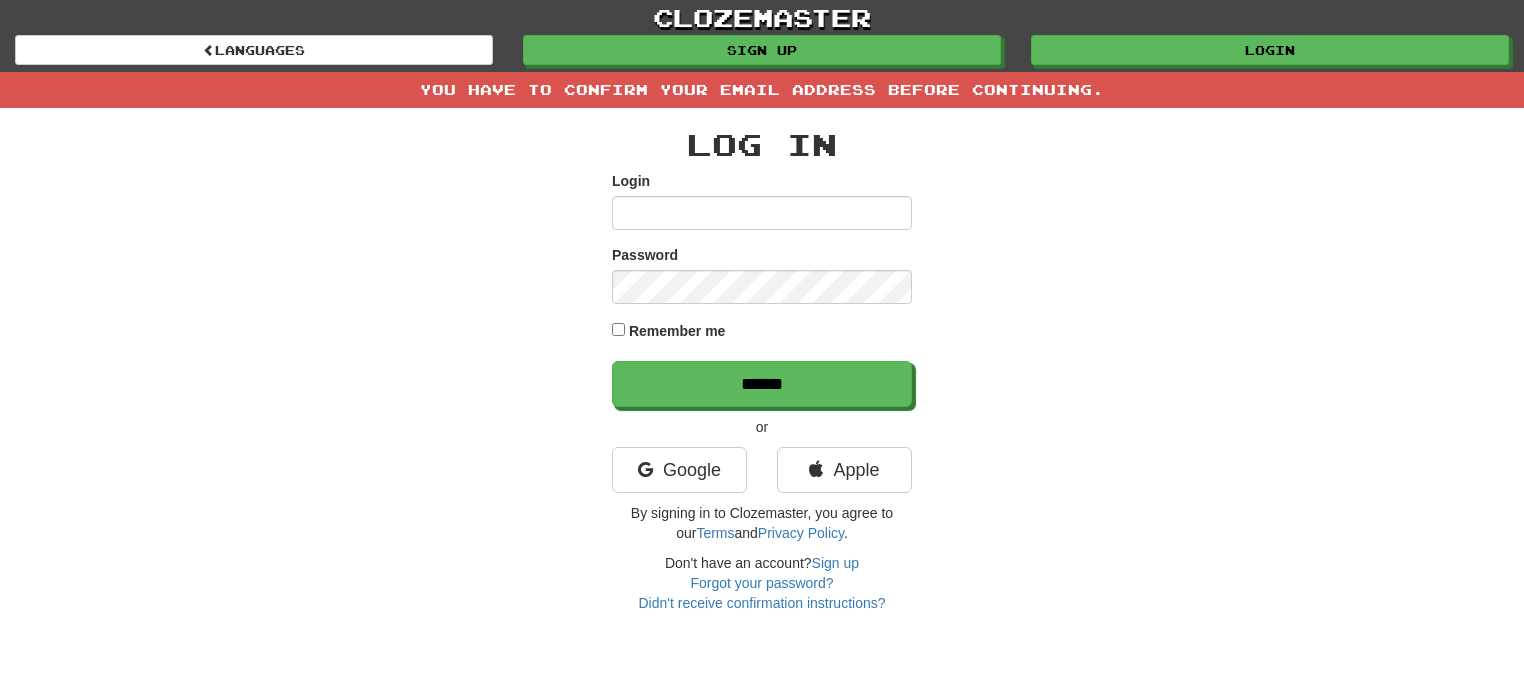 scroll, scrollTop: 0, scrollLeft: 0, axis: both 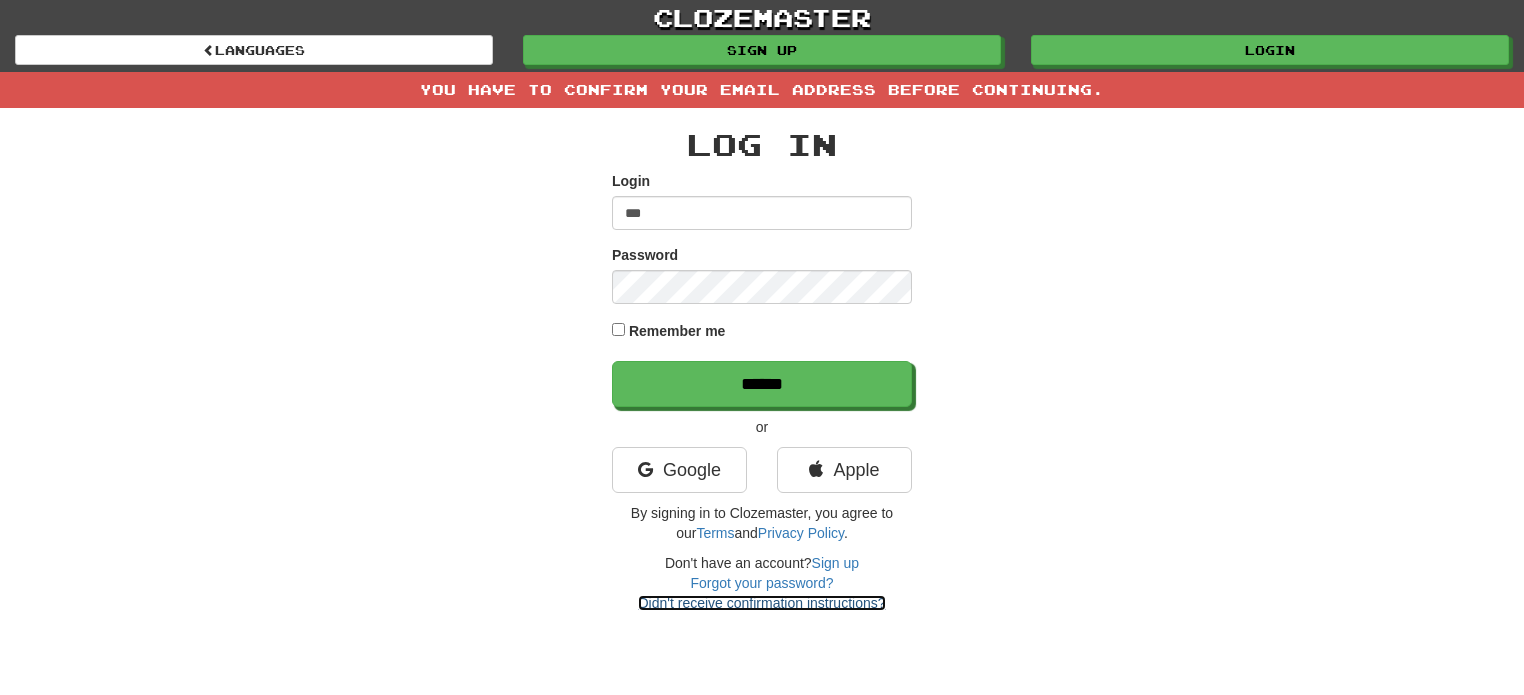 click on "Didn't receive confirmation instructions?" at bounding box center (761, 603) 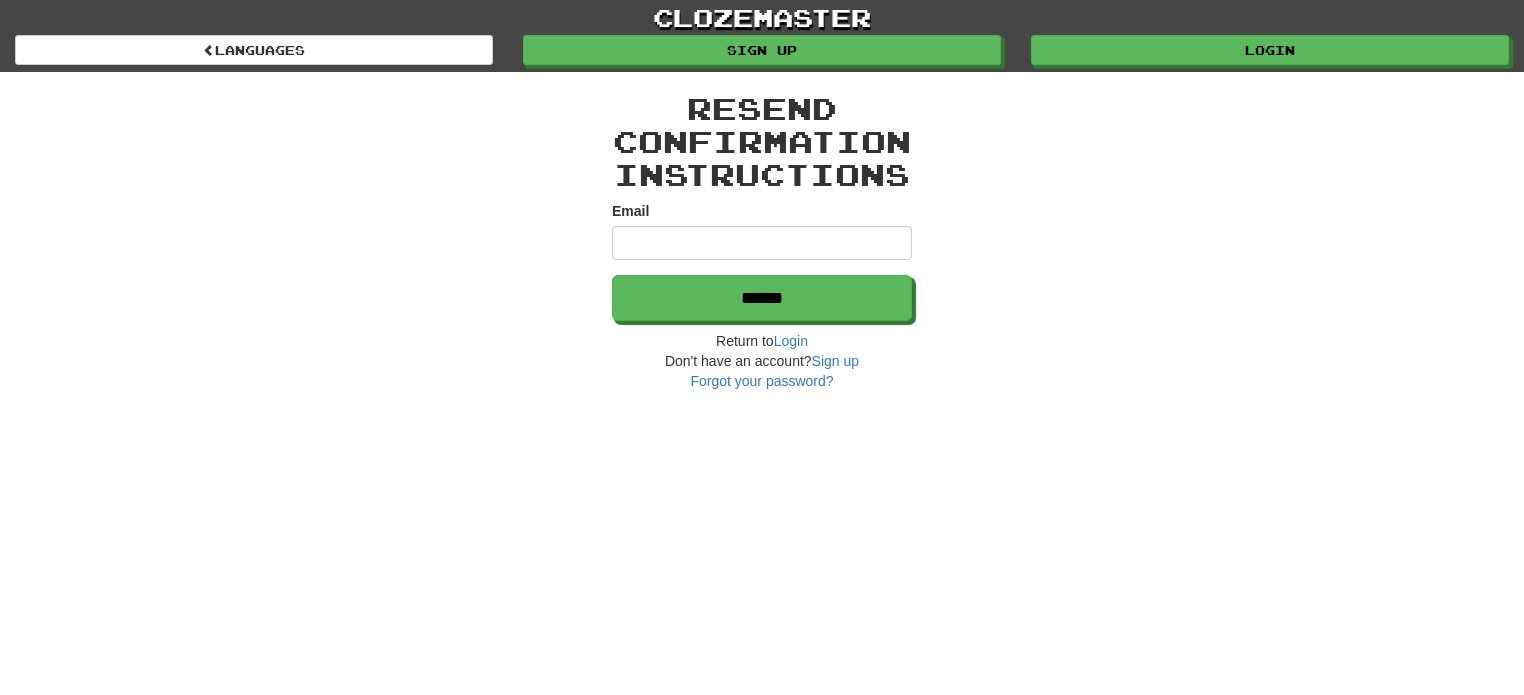 scroll, scrollTop: 0, scrollLeft: 0, axis: both 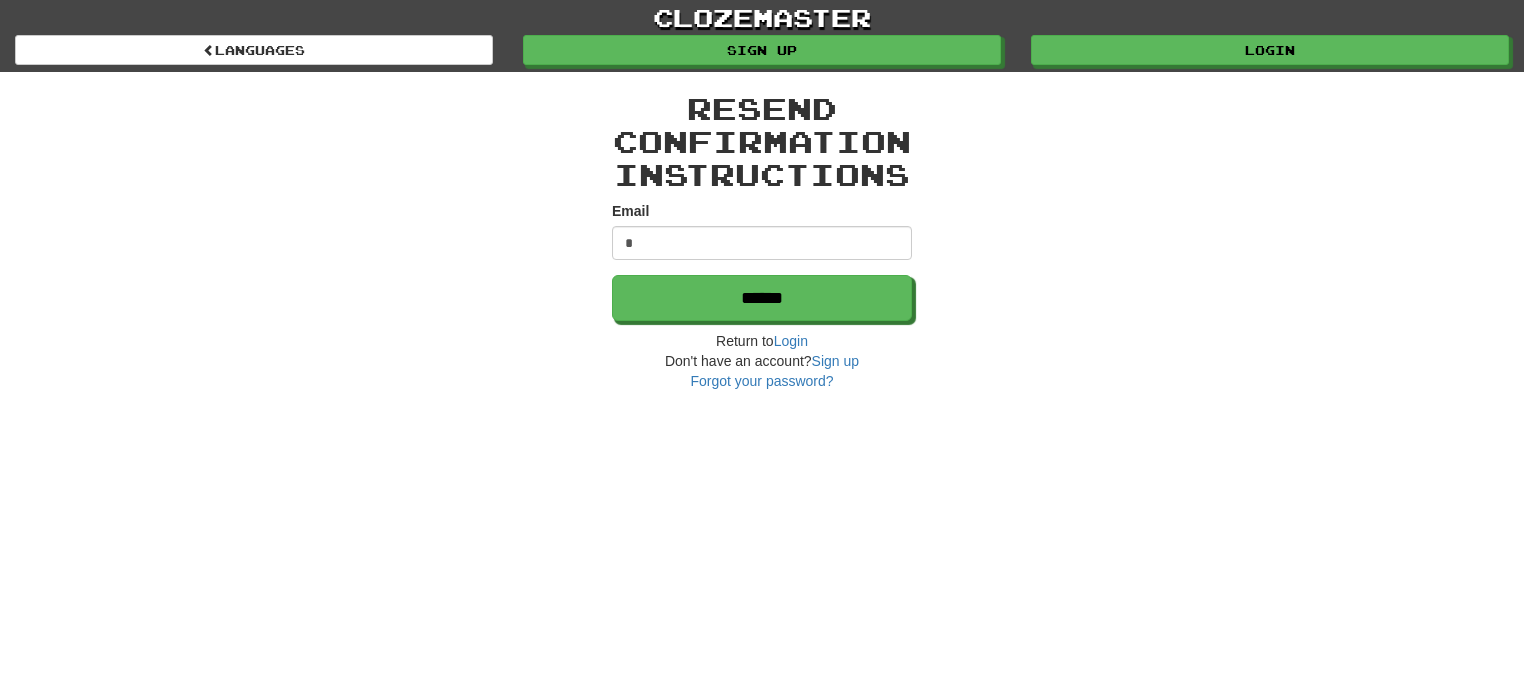 type on "**********" 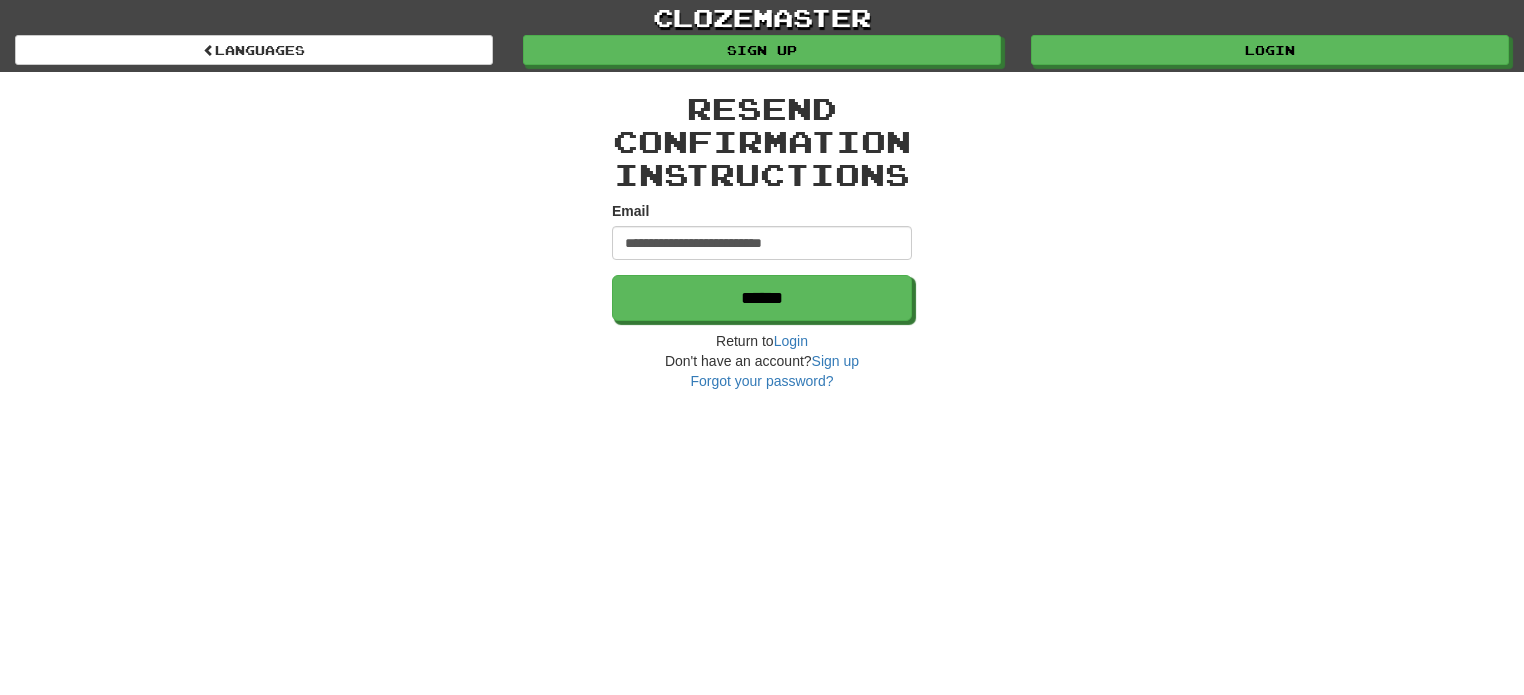 click on "******" at bounding box center (762, 298) 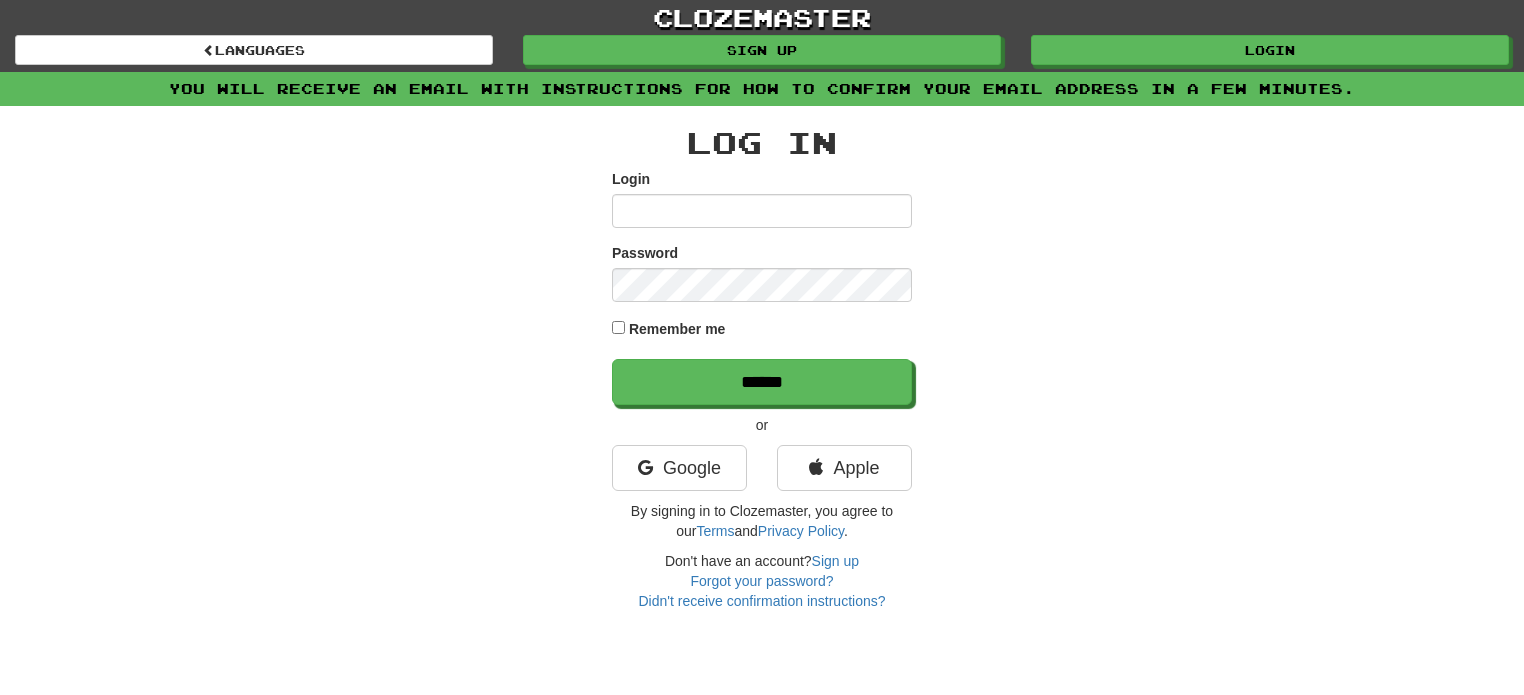 scroll, scrollTop: 0, scrollLeft: 0, axis: both 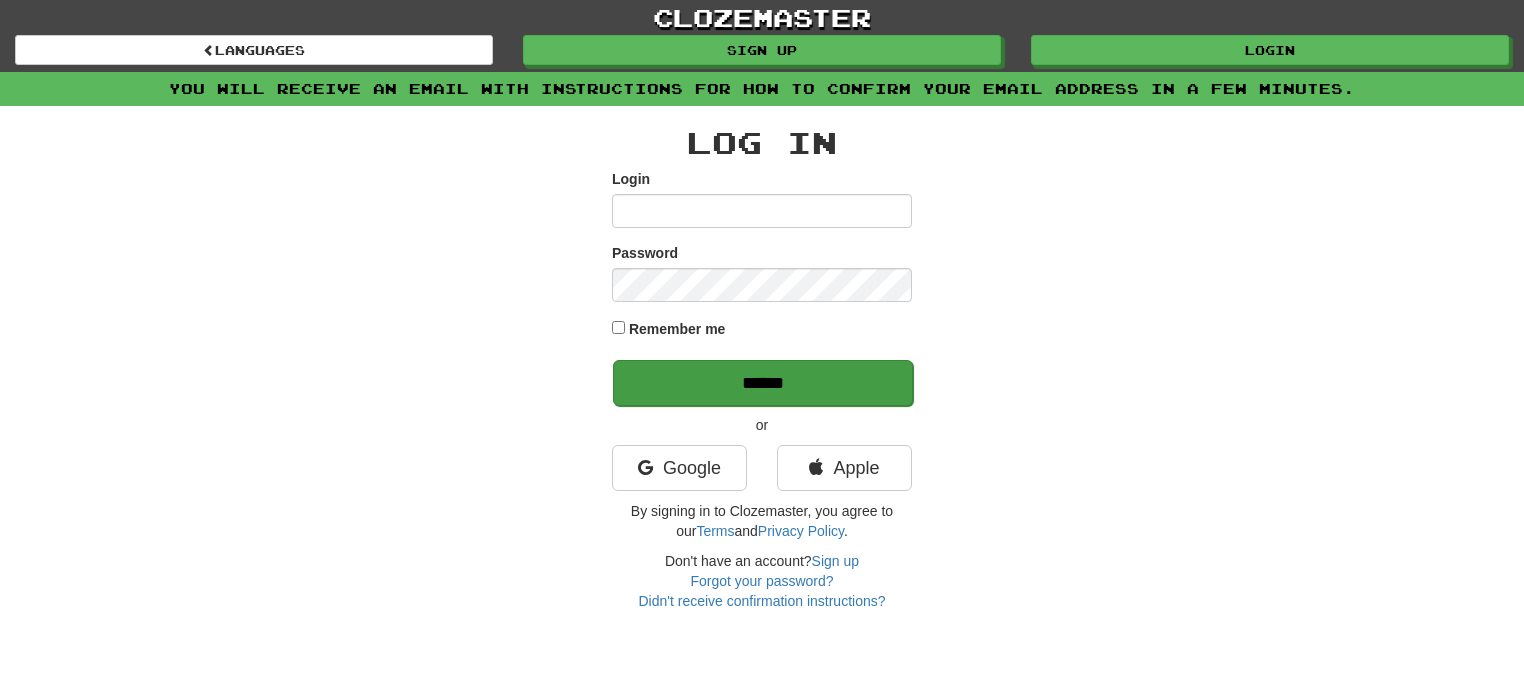 type on "***" 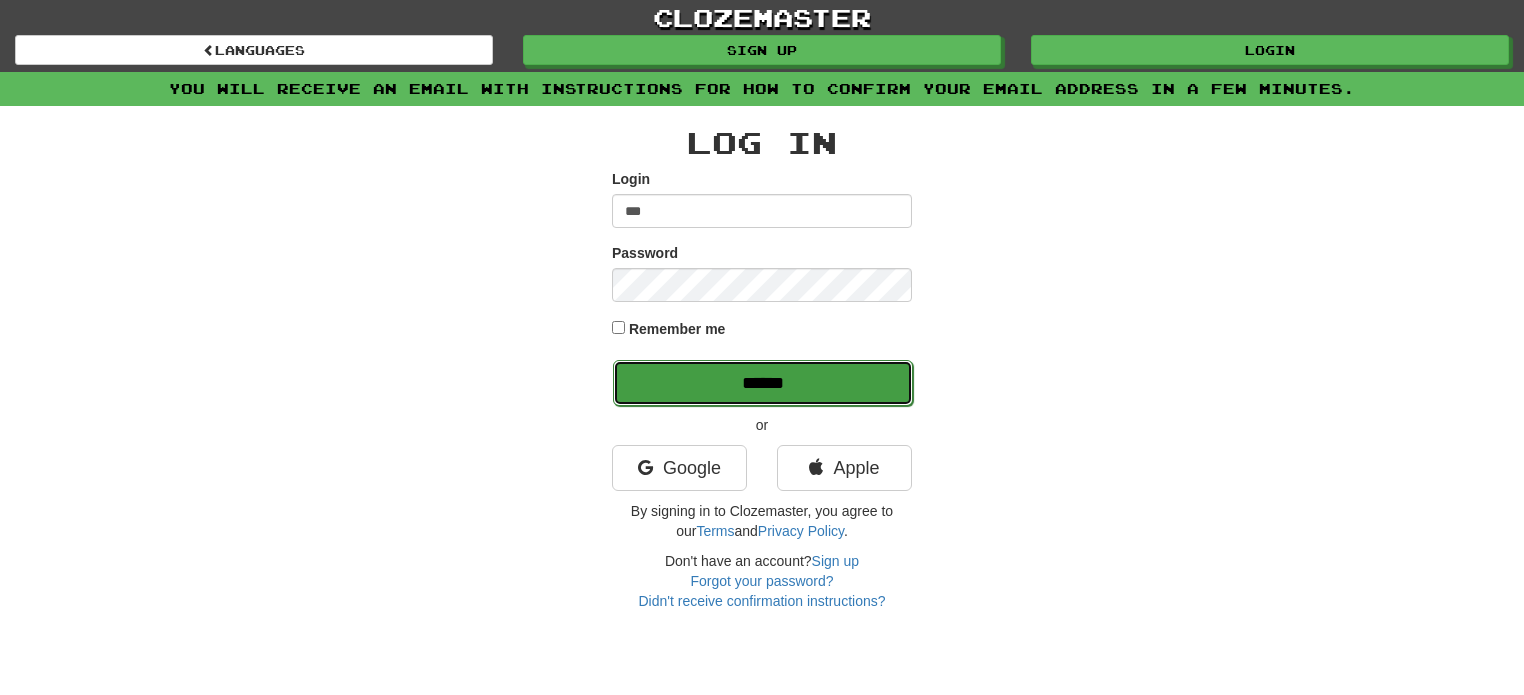 click on "******" at bounding box center (763, 383) 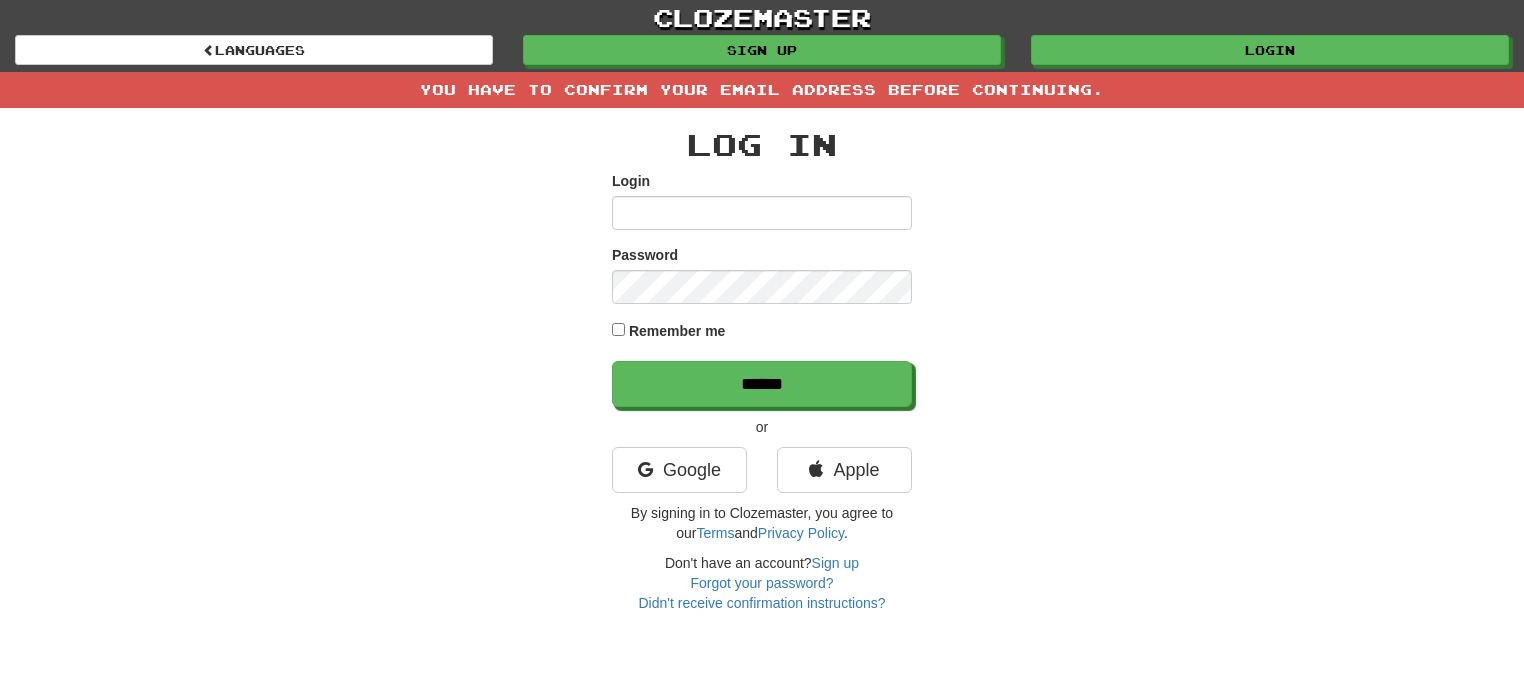 scroll, scrollTop: 0, scrollLeft: 0, axis: both 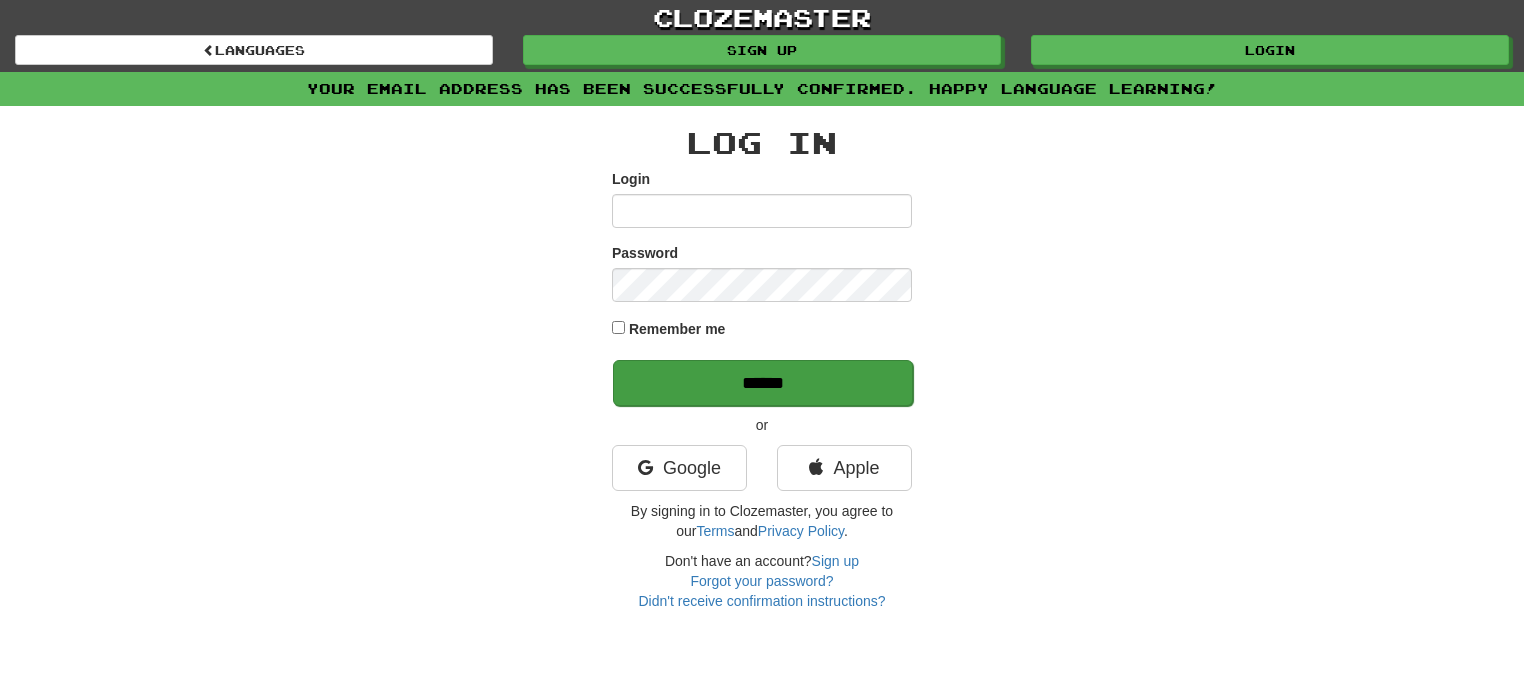 type on "***" 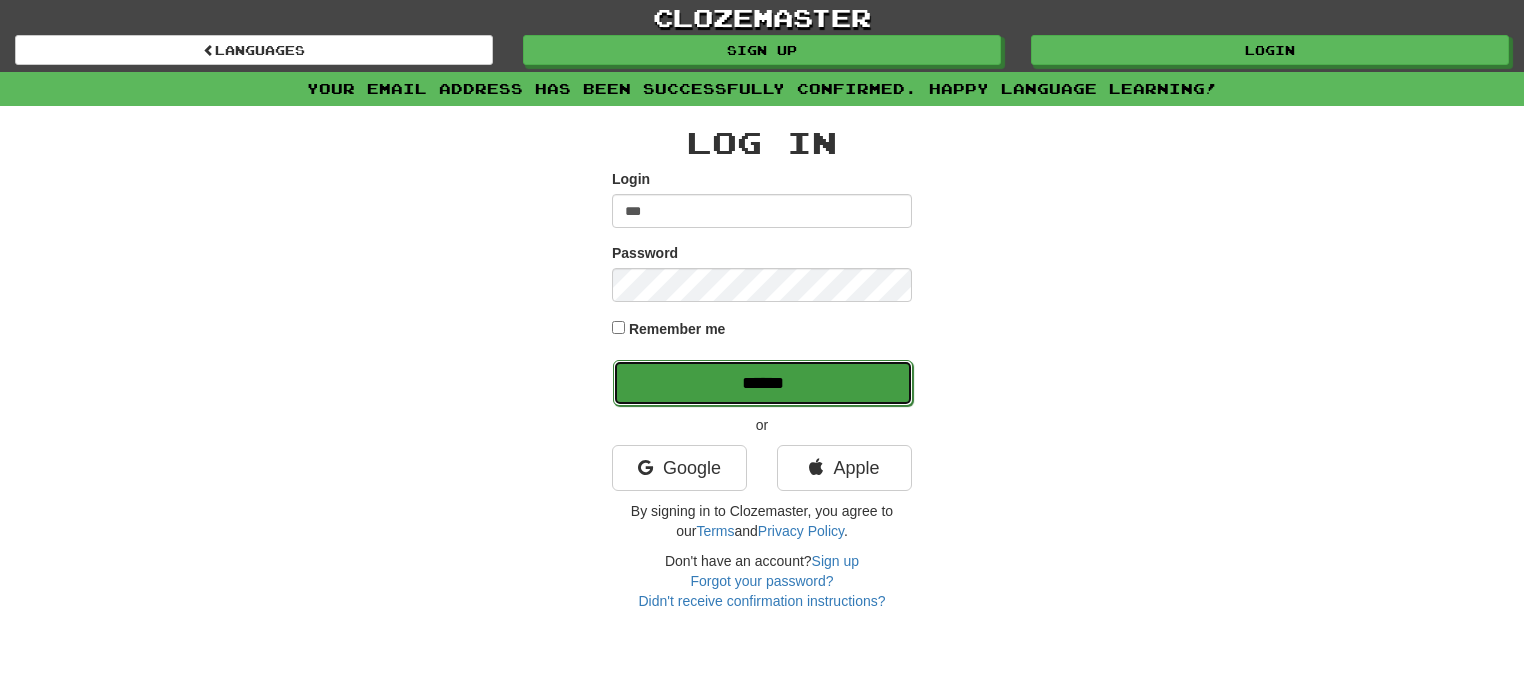 click on "******" at bounding box center (763, 383) 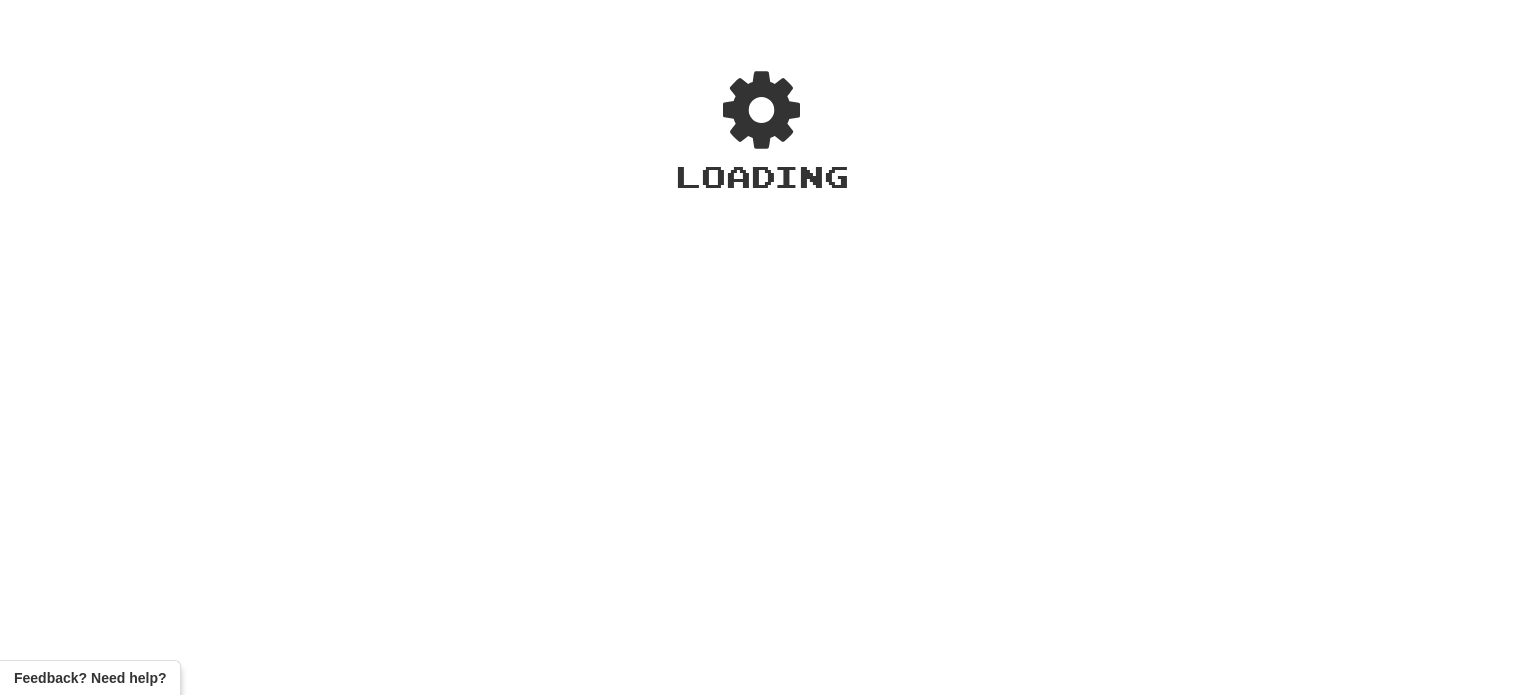 scroll, scrollTop: 0, scrollLeft: 0, axis: both 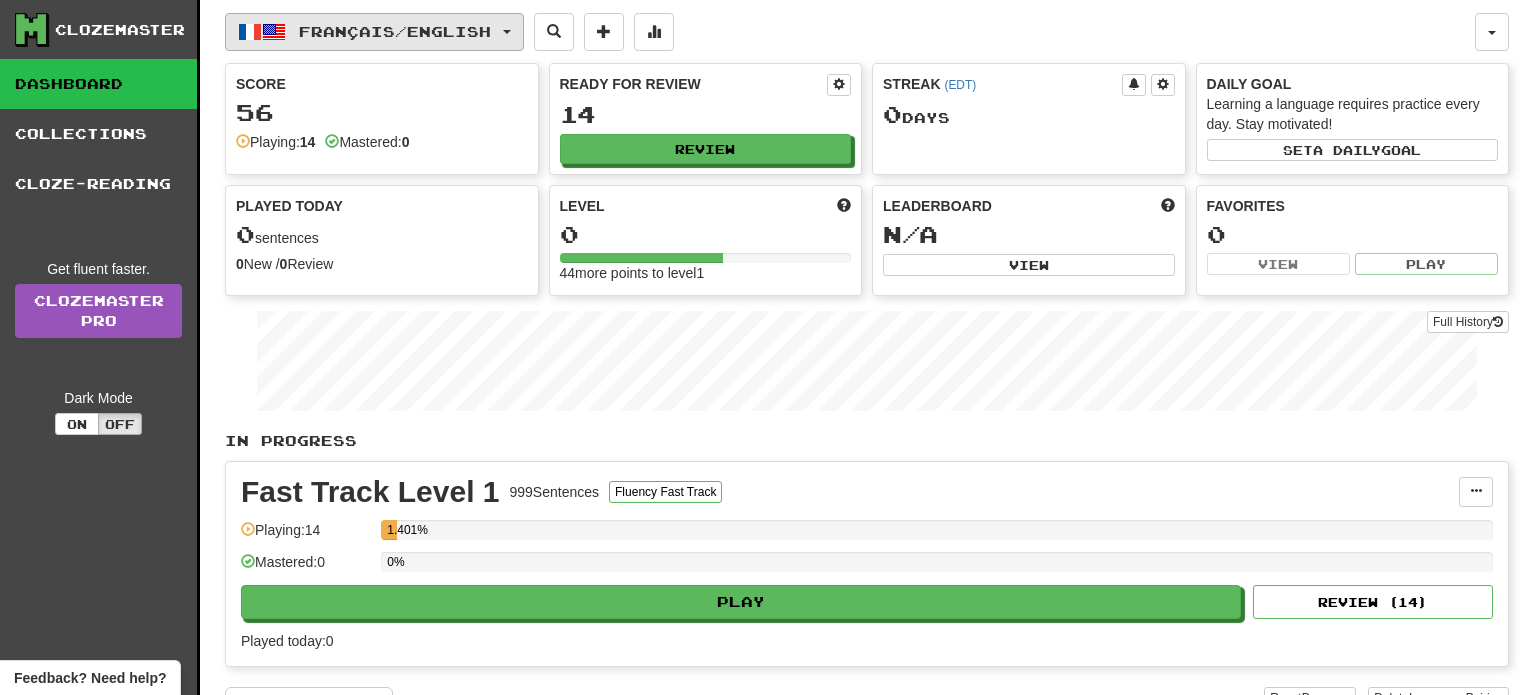 click on "Français  /  English" at bounding box center (374, 32) 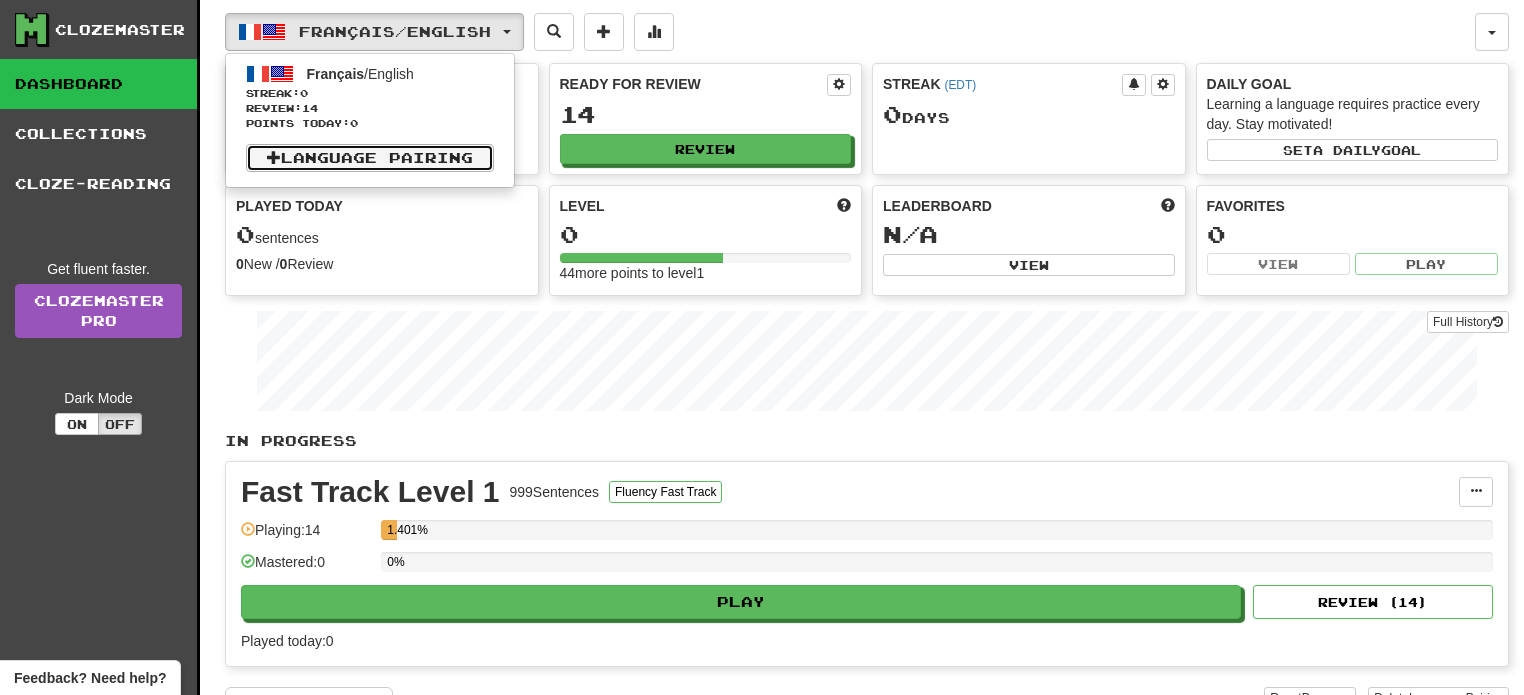 click on "Language Pairing" at bounding box center (370, 158) 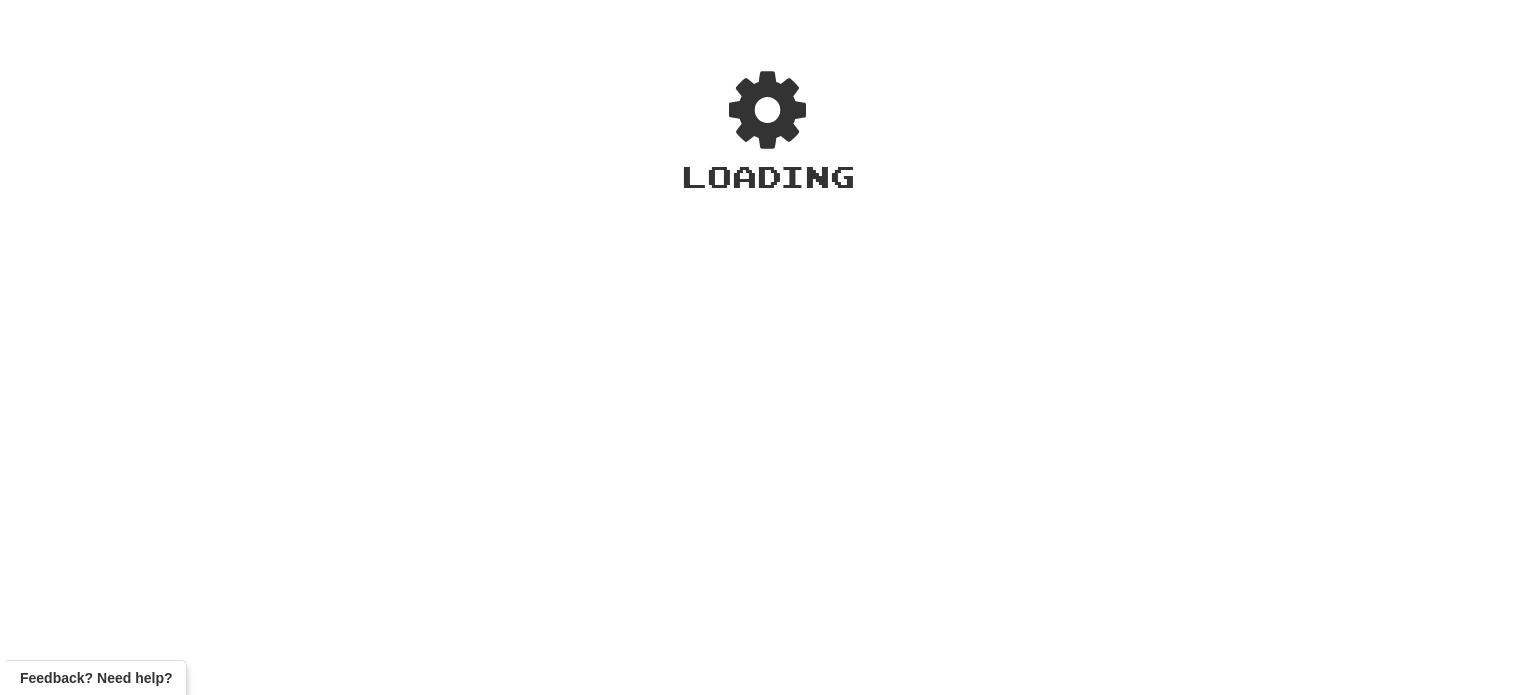 scroll, scrollTop: 0, scrollLeft: 0, axis: both 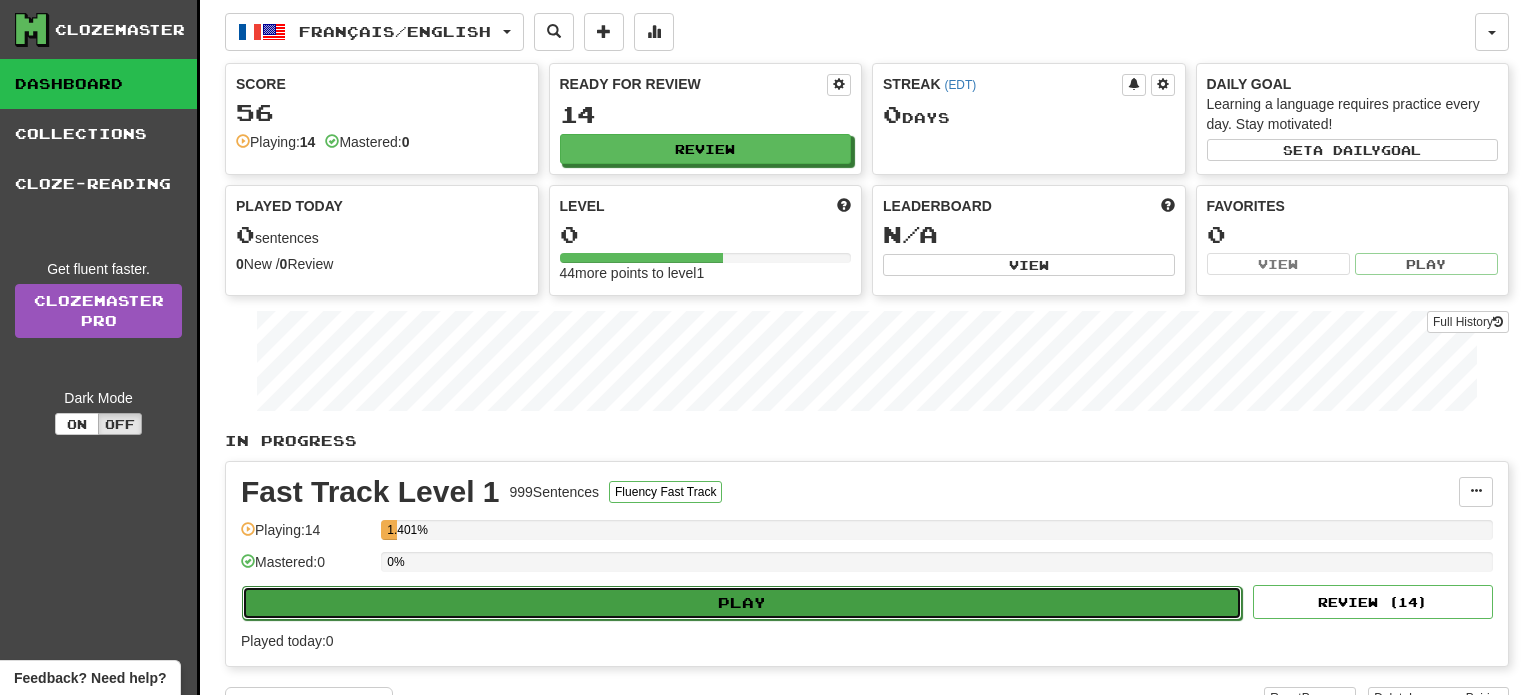 click on "Play" at bounding box center (742, 603) 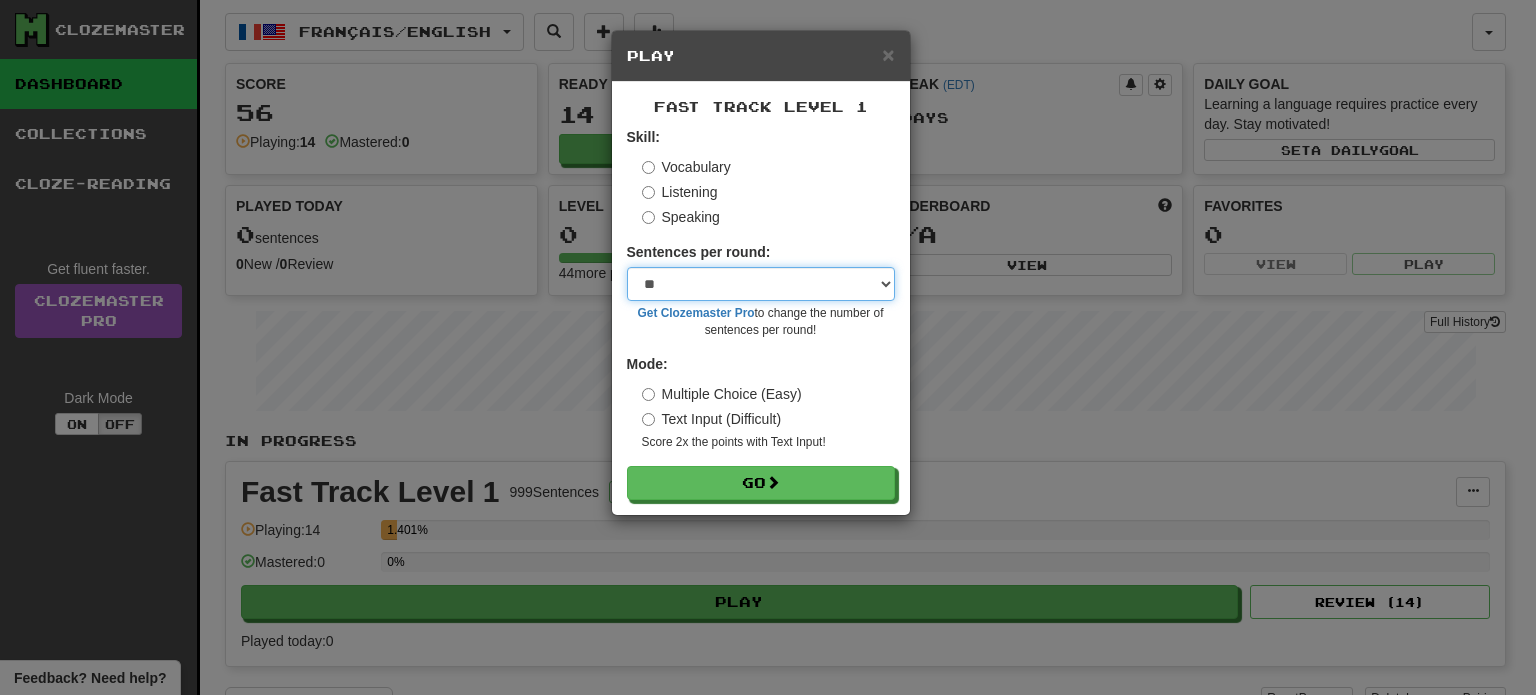 click on "* ** ** ** ** ** *** ********" at bounding box center [761, 284] 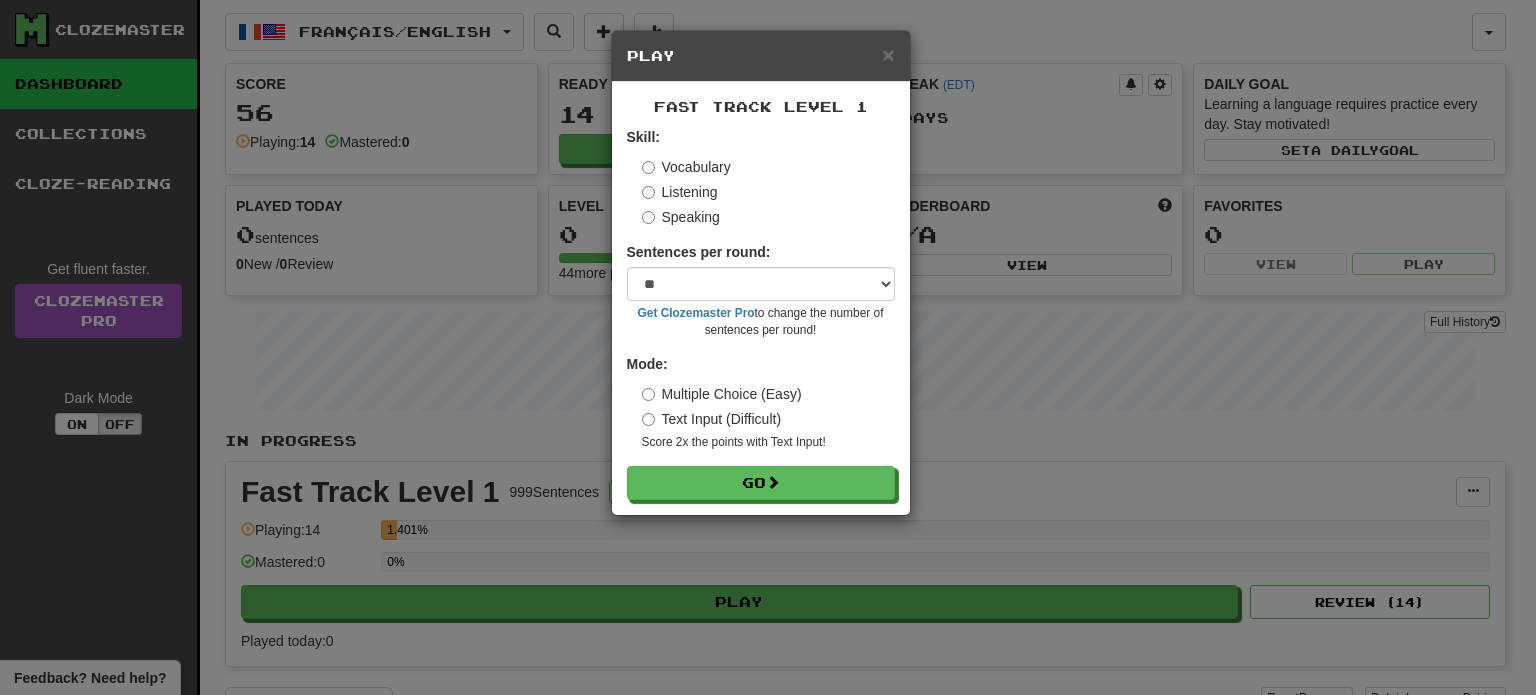 click on "Vocabulary Listening Speaking" at bounding box center [768, 192] 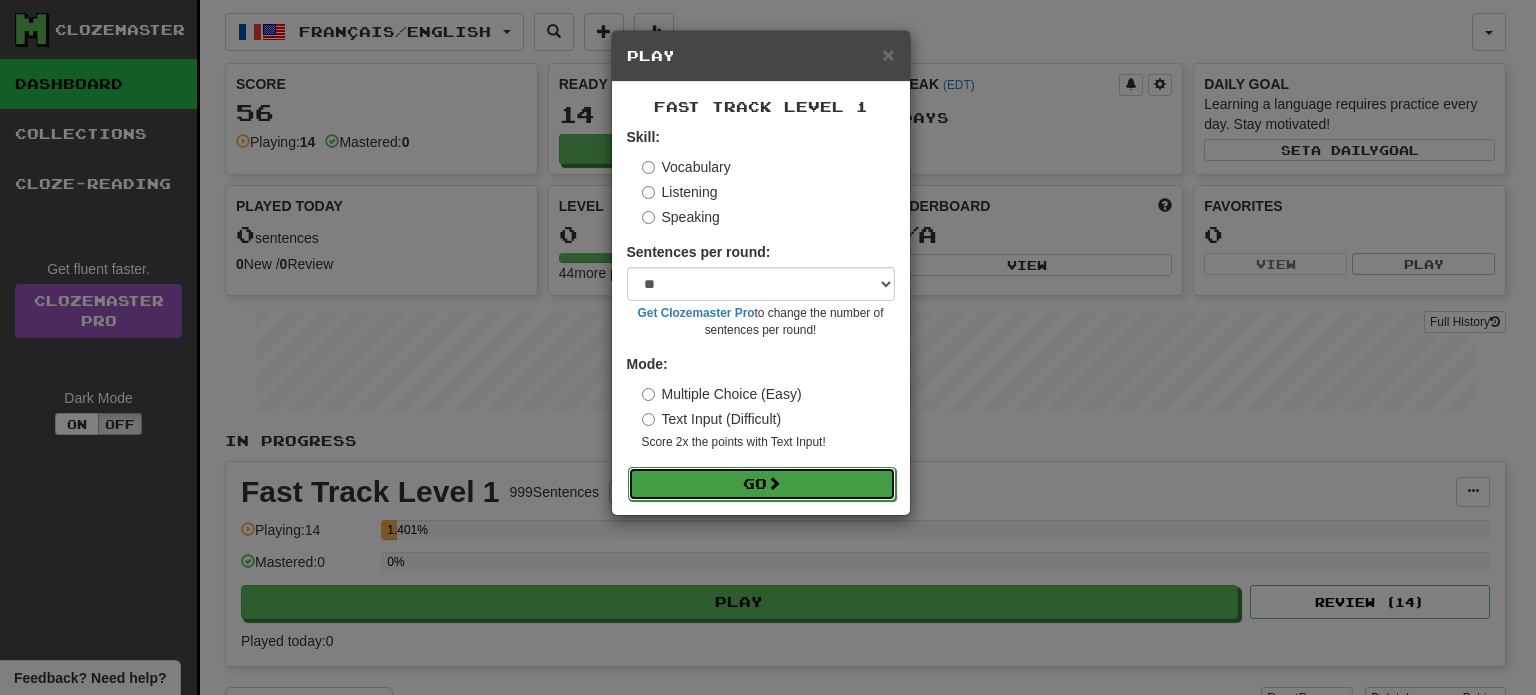 click on "Go" at bounding box center (762, 484) 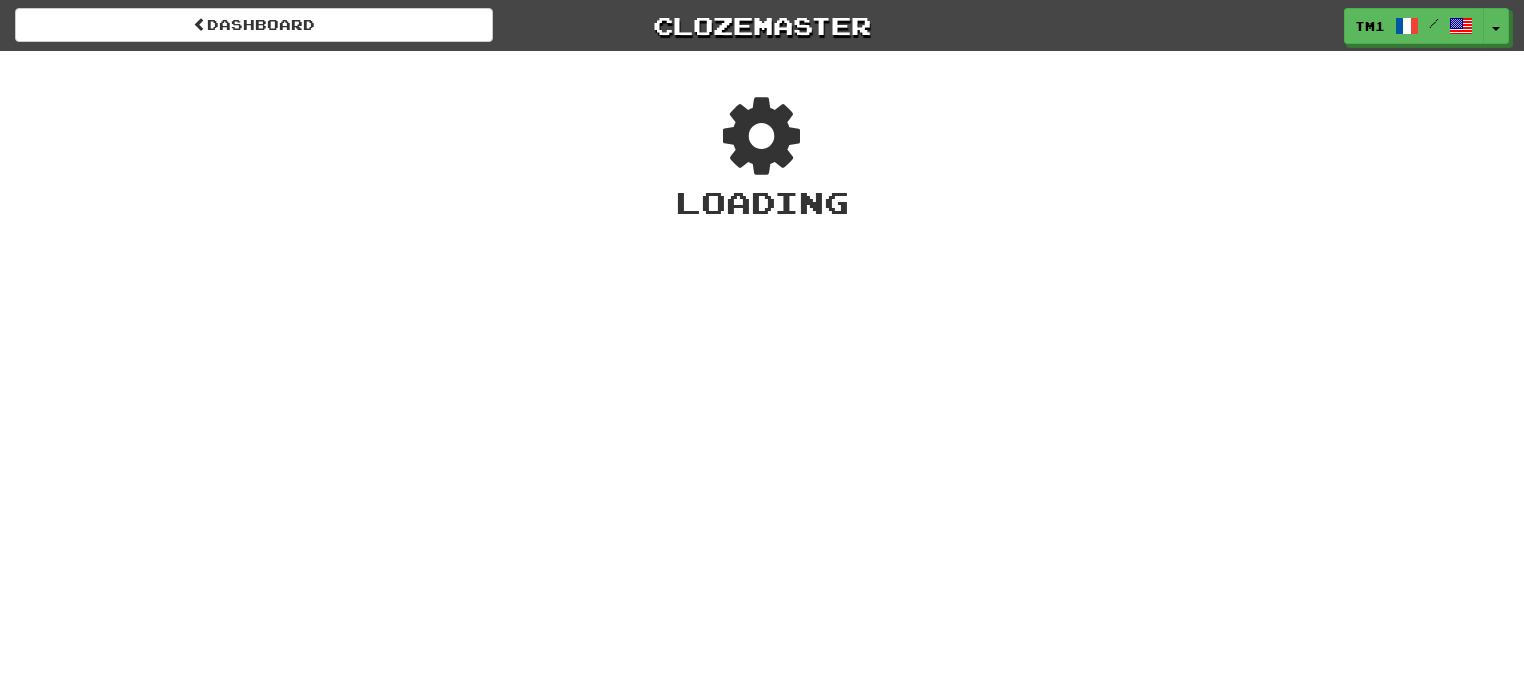 scroll, scrollTop: 0, scrollLeft: 0, axis: both 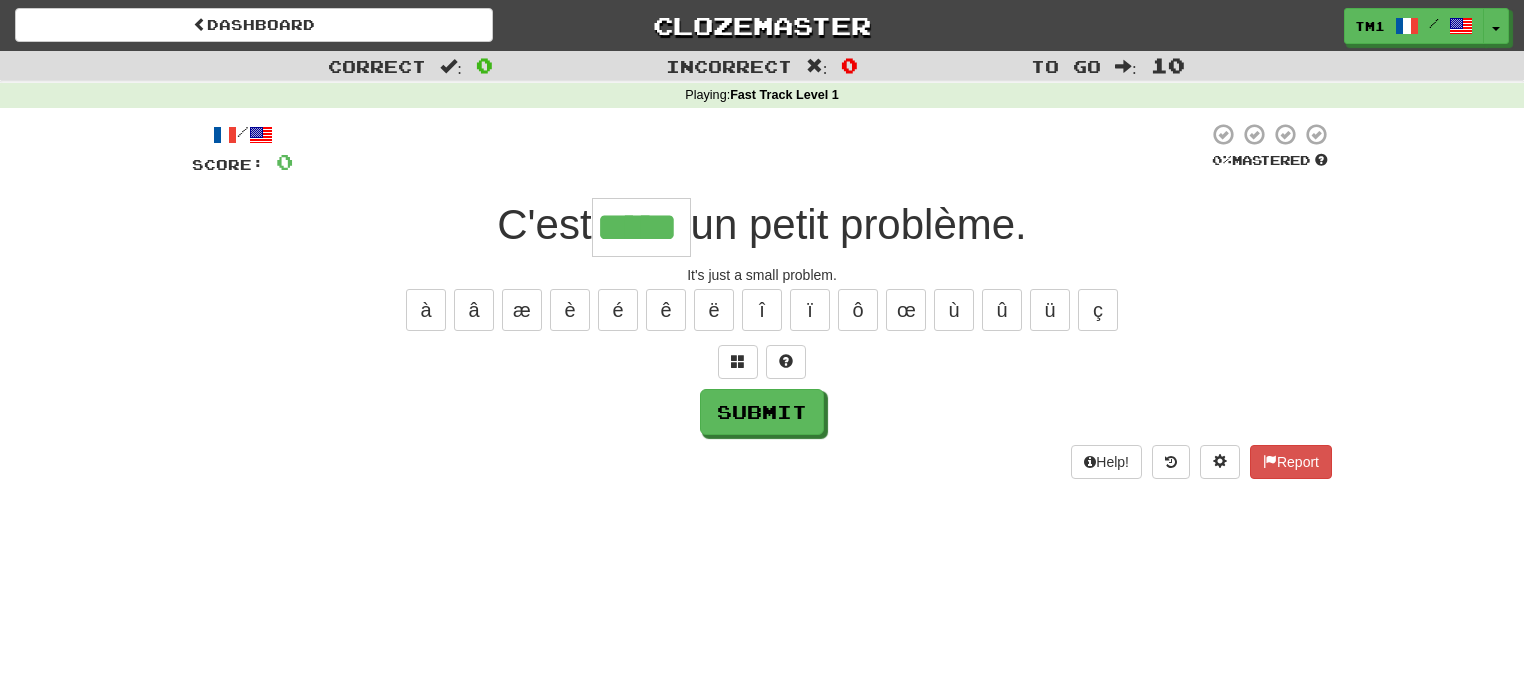 type on "*****" 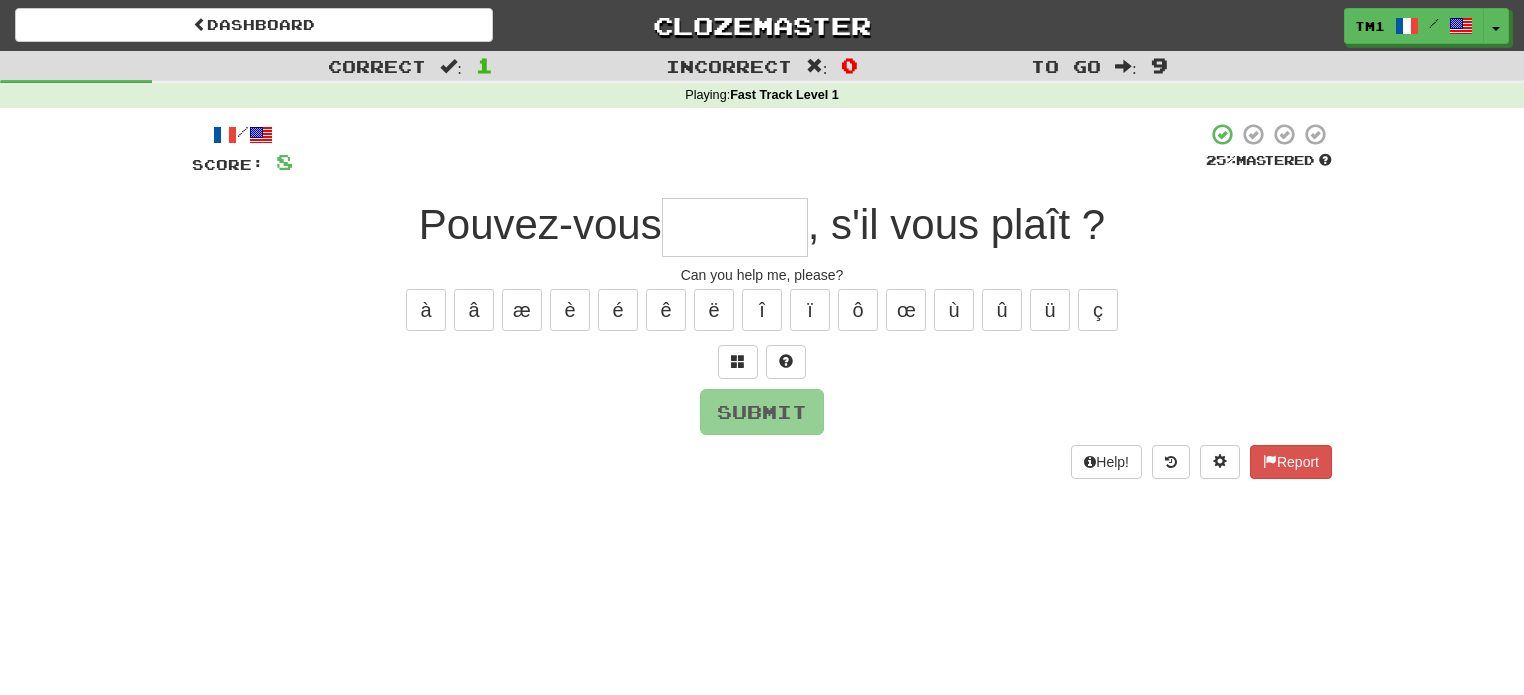 type on "*" 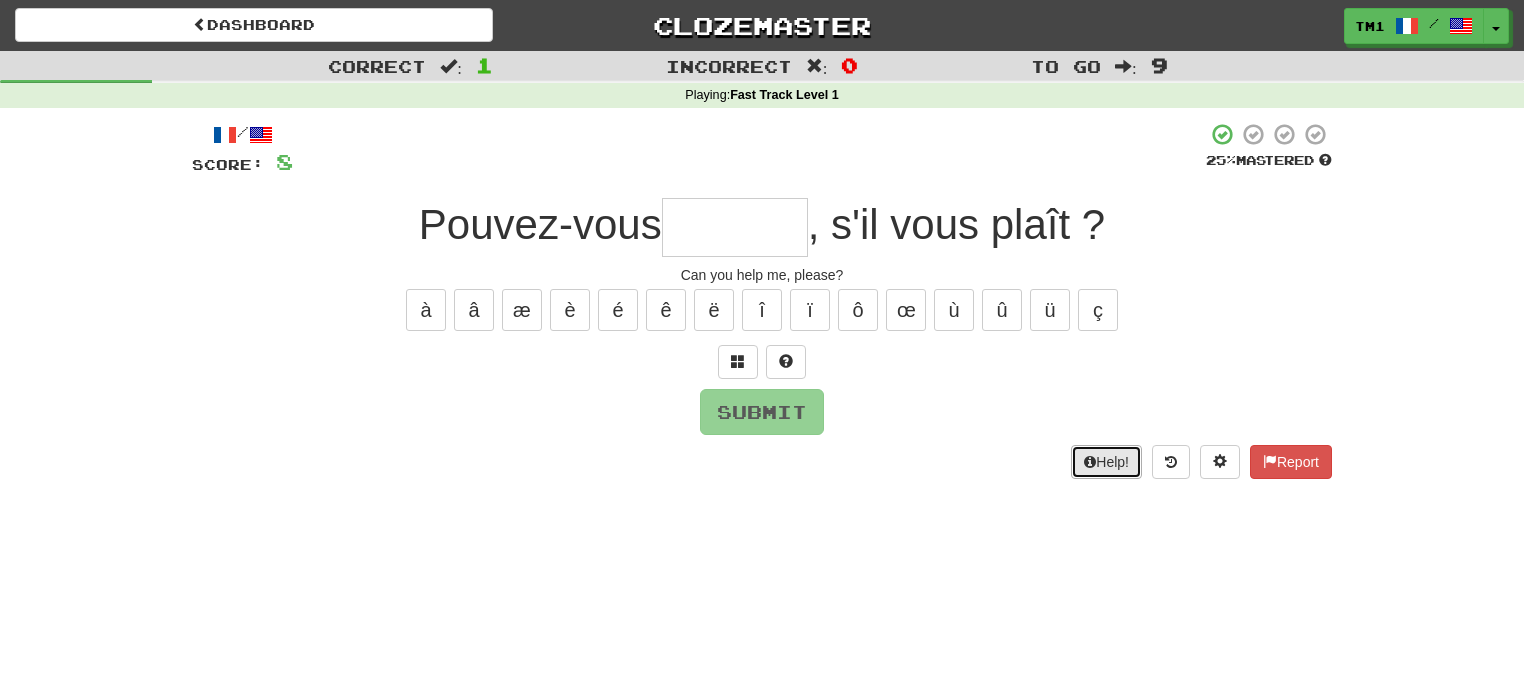 click on "Help!" at bounding box center (1106, 462) 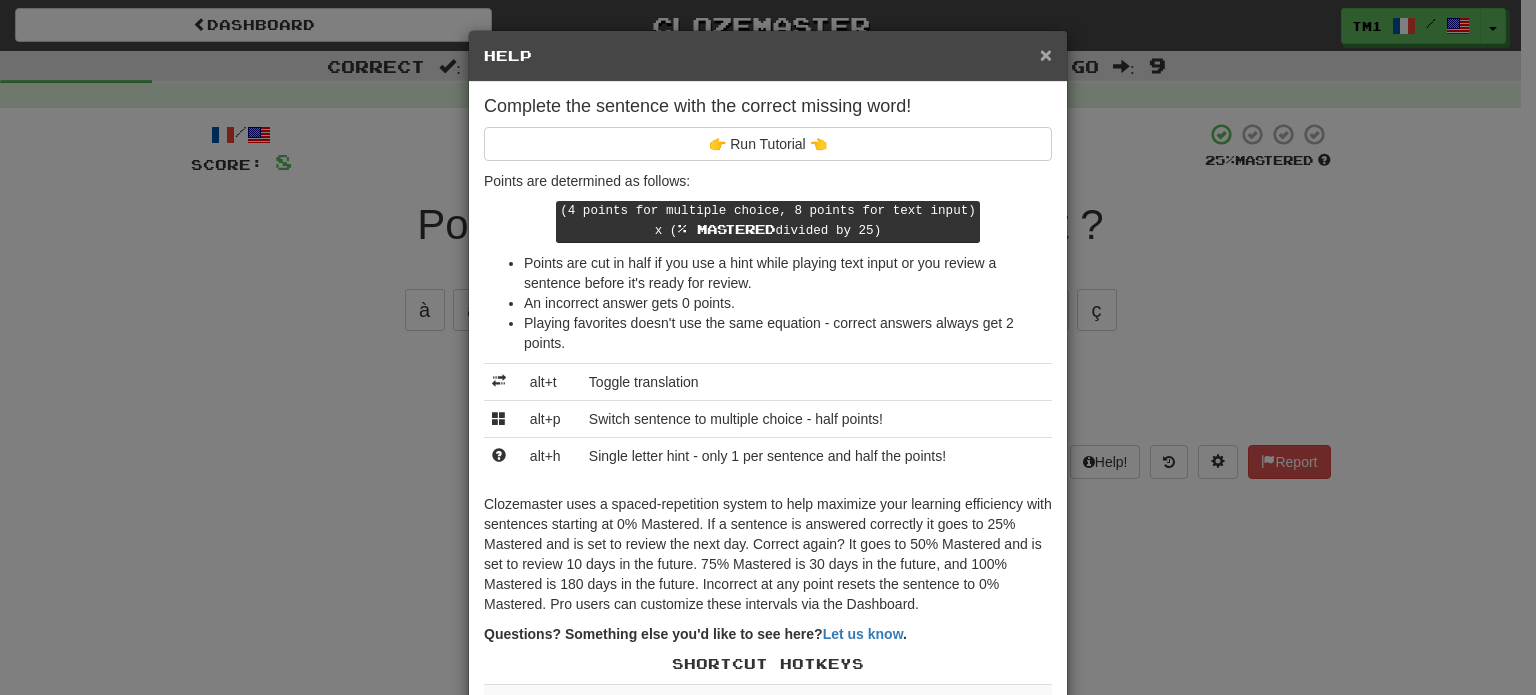 click on "×" at bounding box center [1046, 54] 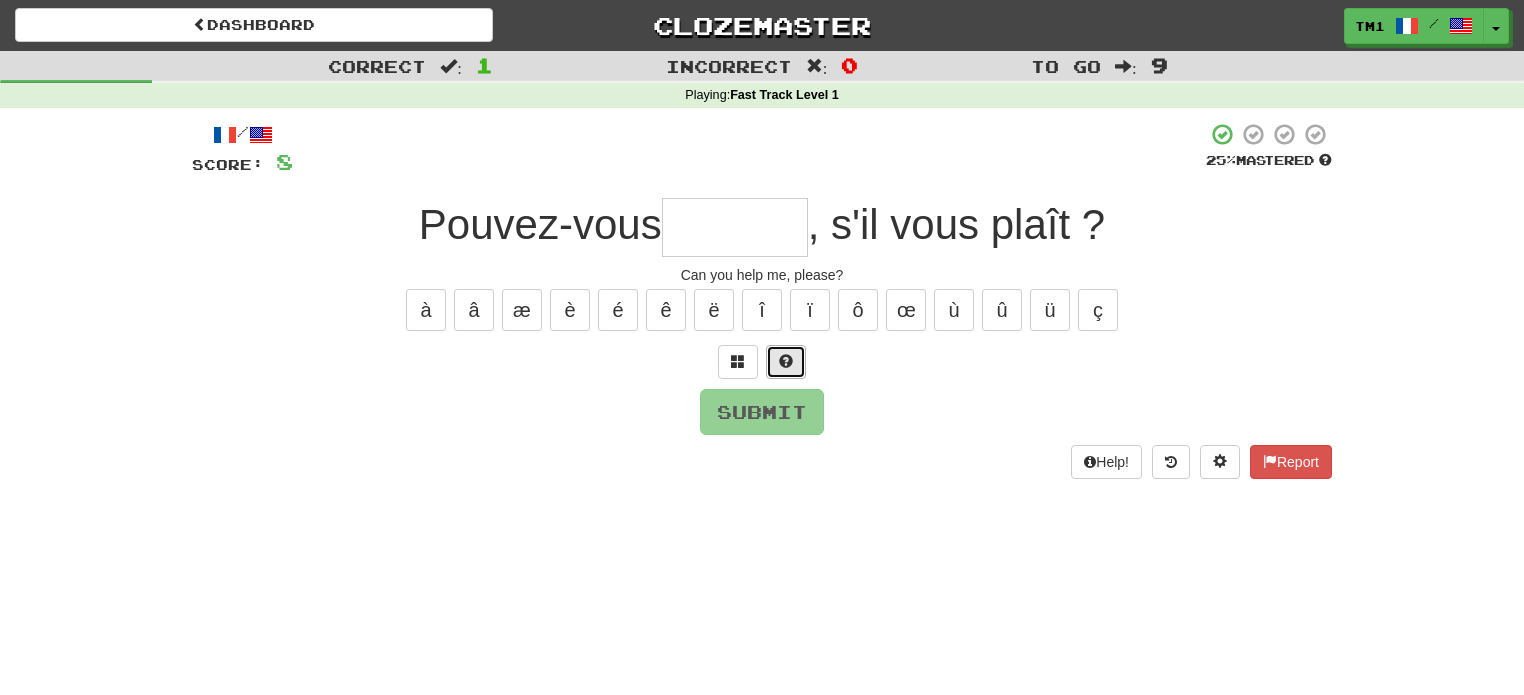 click at bounding box center [786, 362] 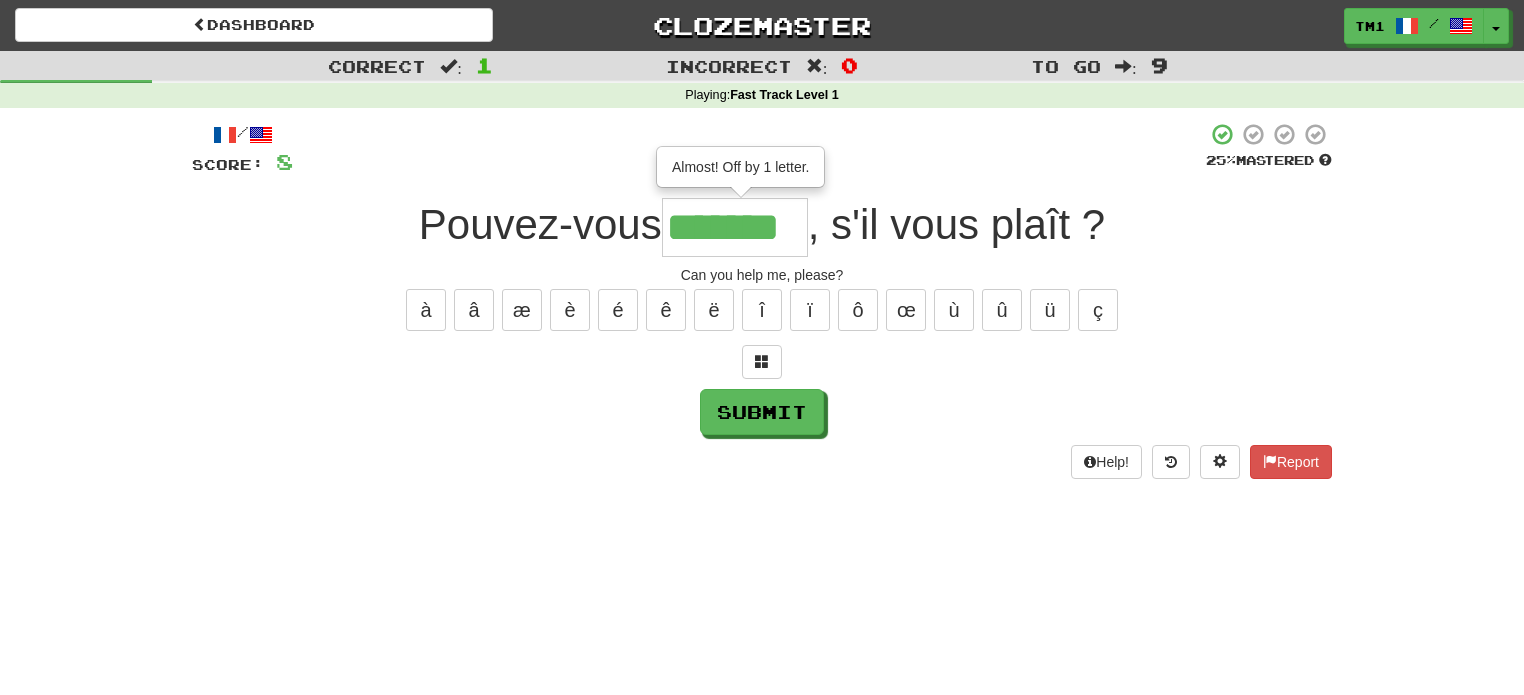 type on "*******" 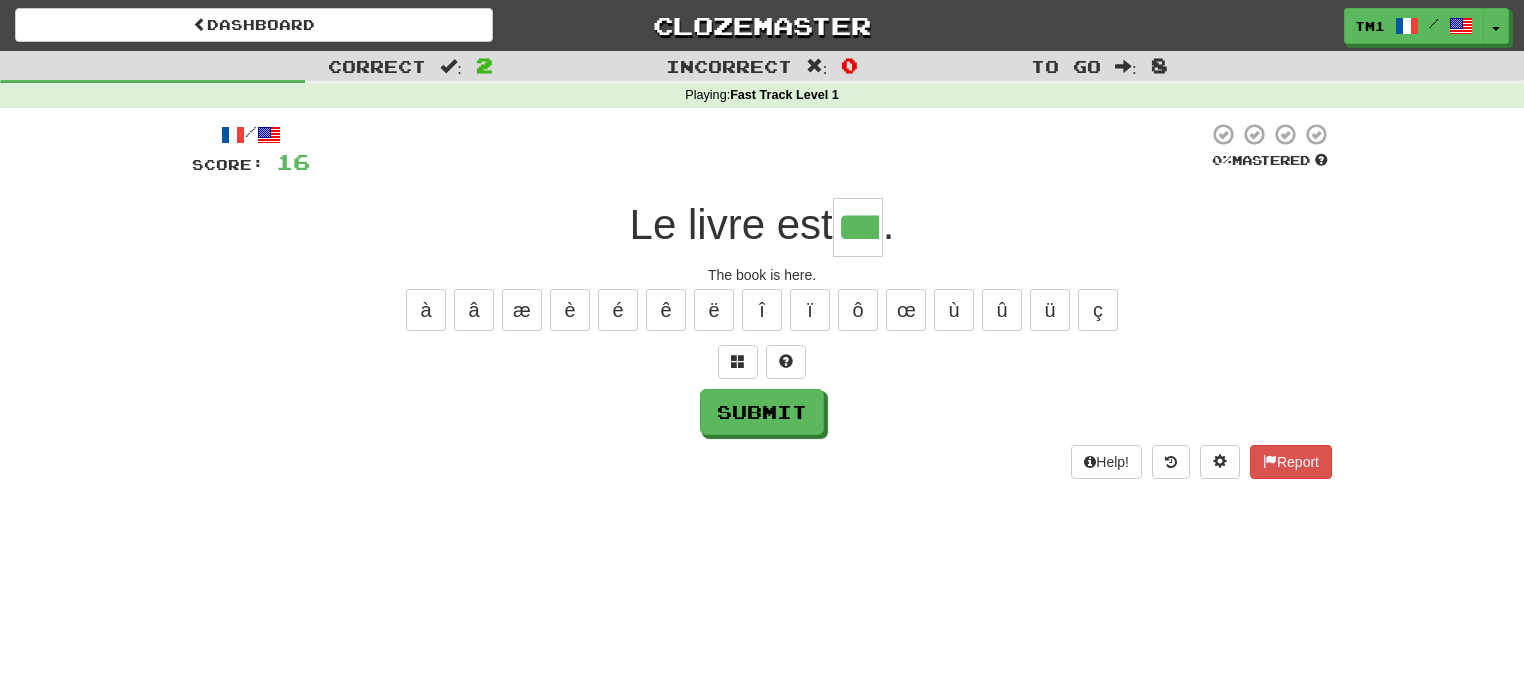 type on "***" 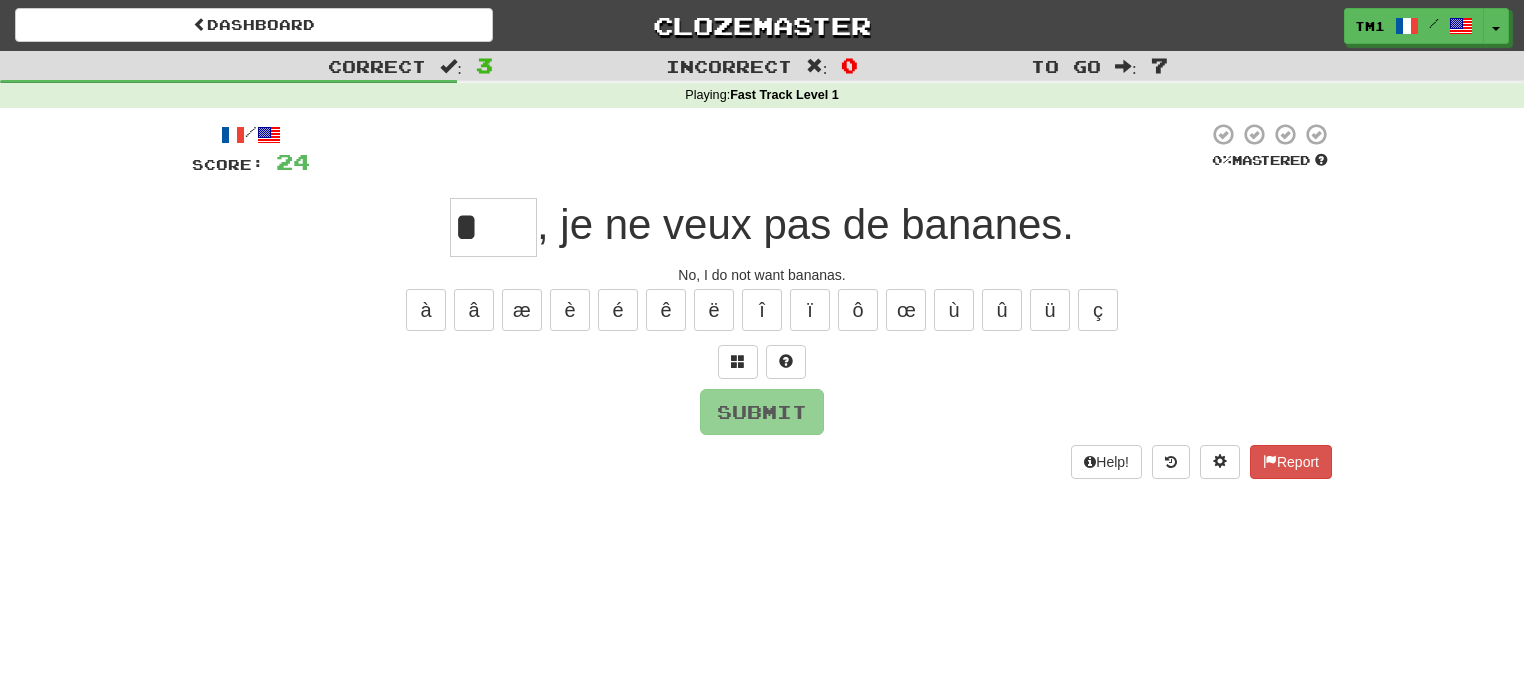 type on "*" 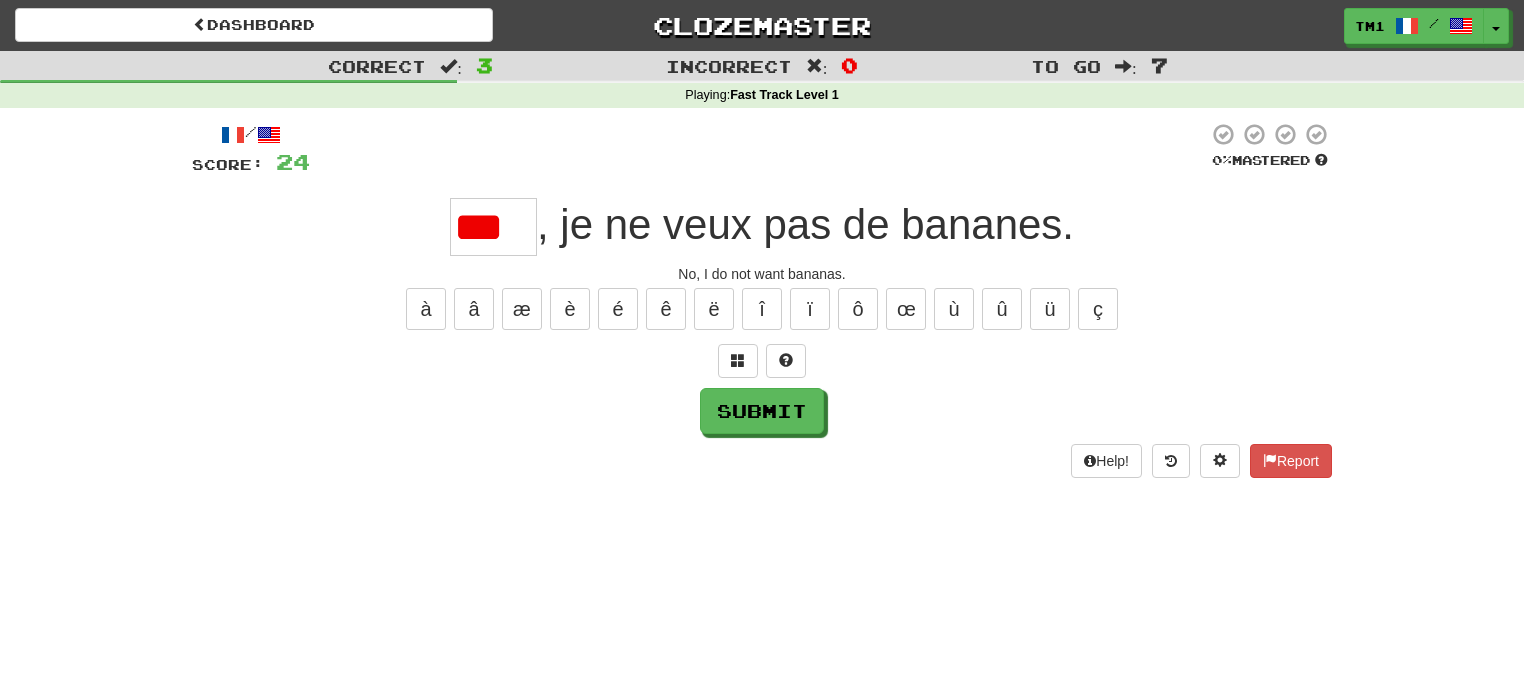 scroll, scrollTop: 0, scrollLeft: 0, axis: both 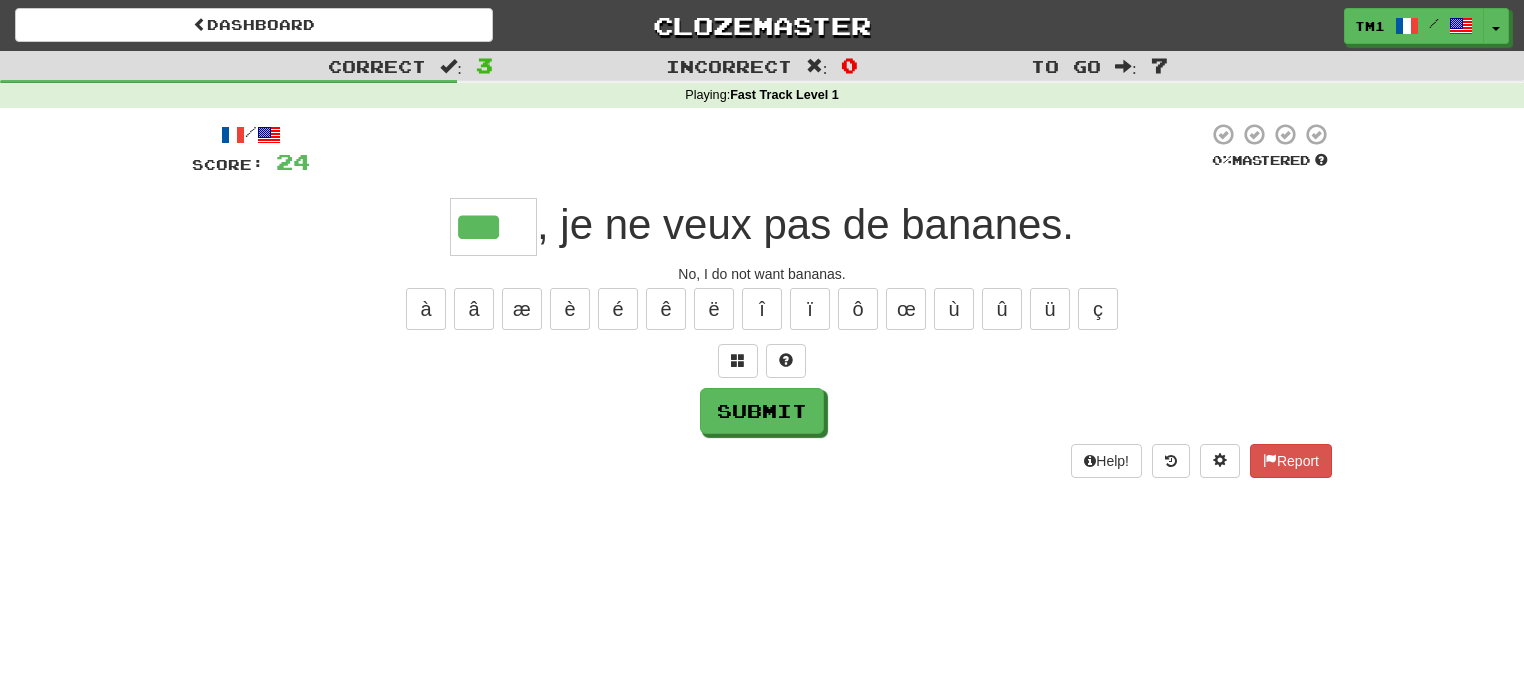 type on "***" 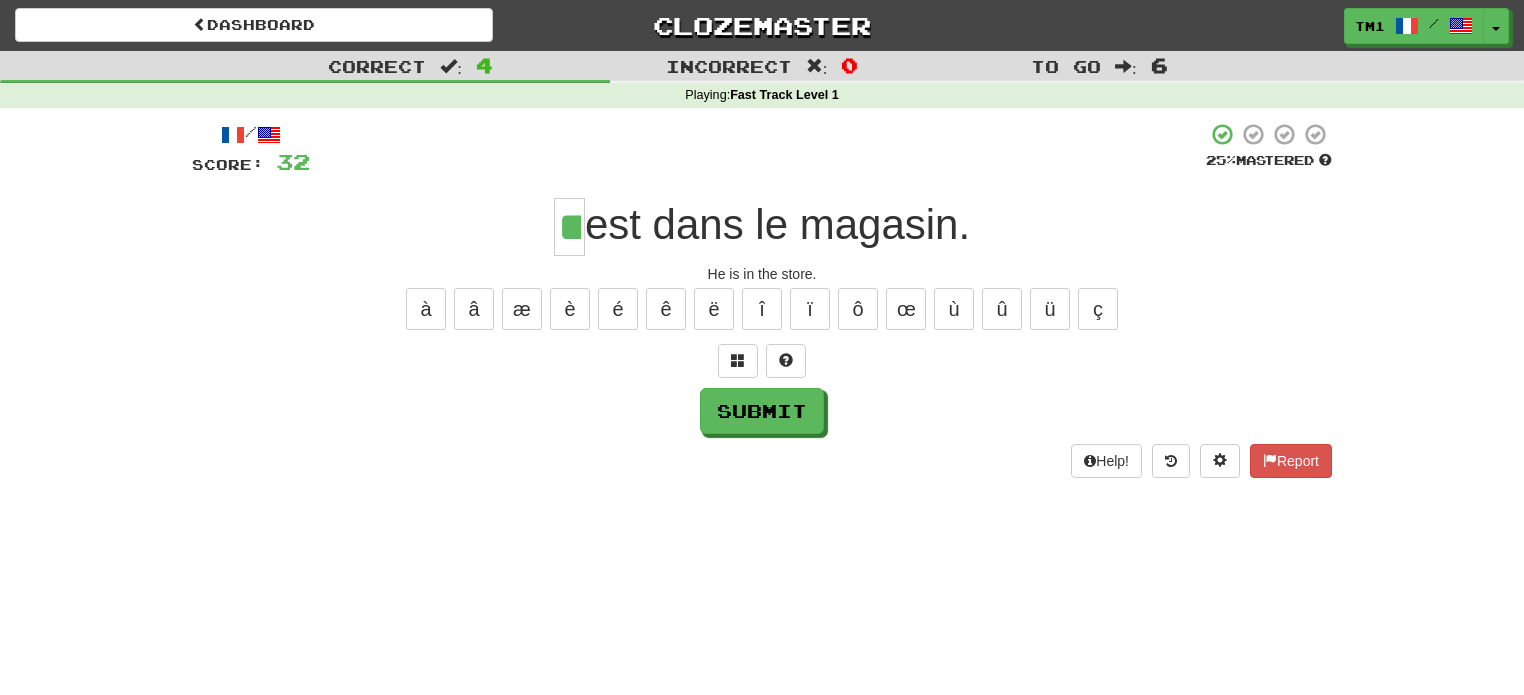 type on "**" 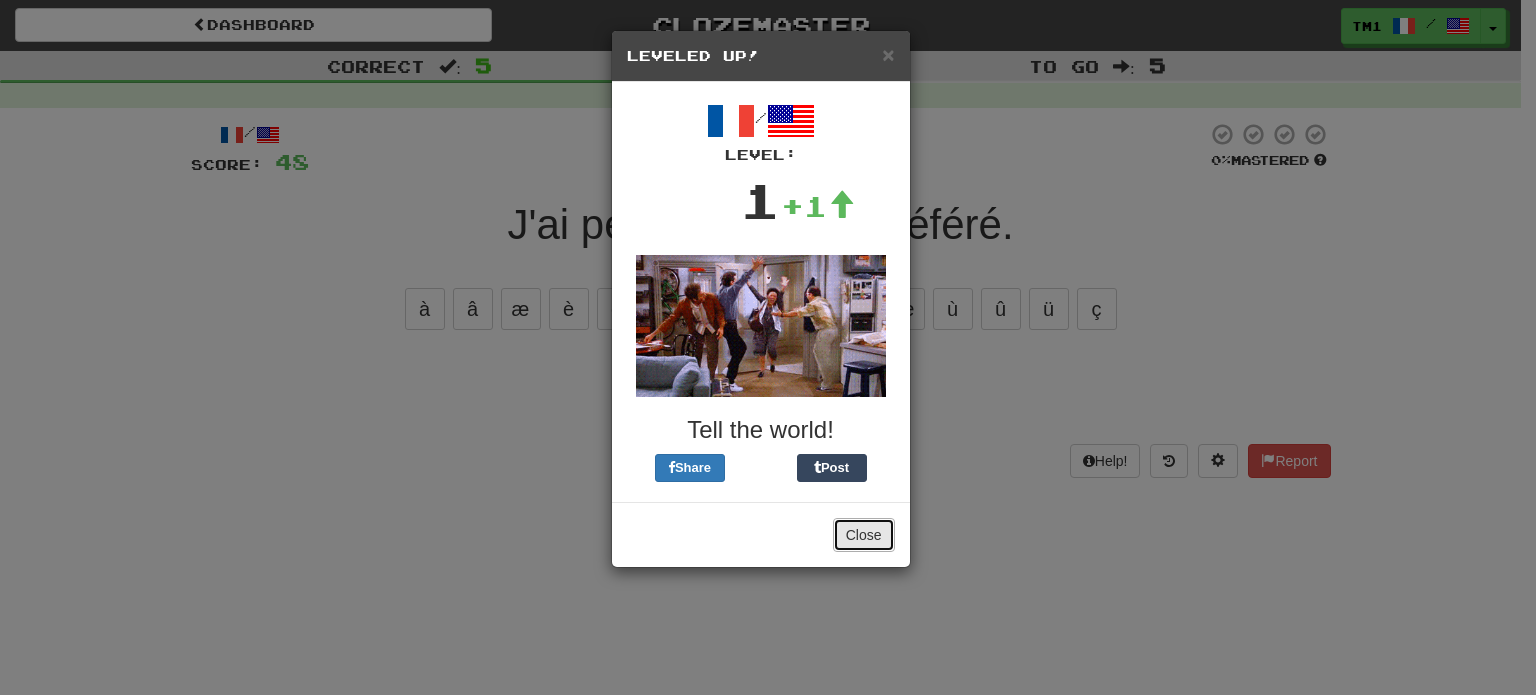 click on "Close" at bounding box center (864, 535) 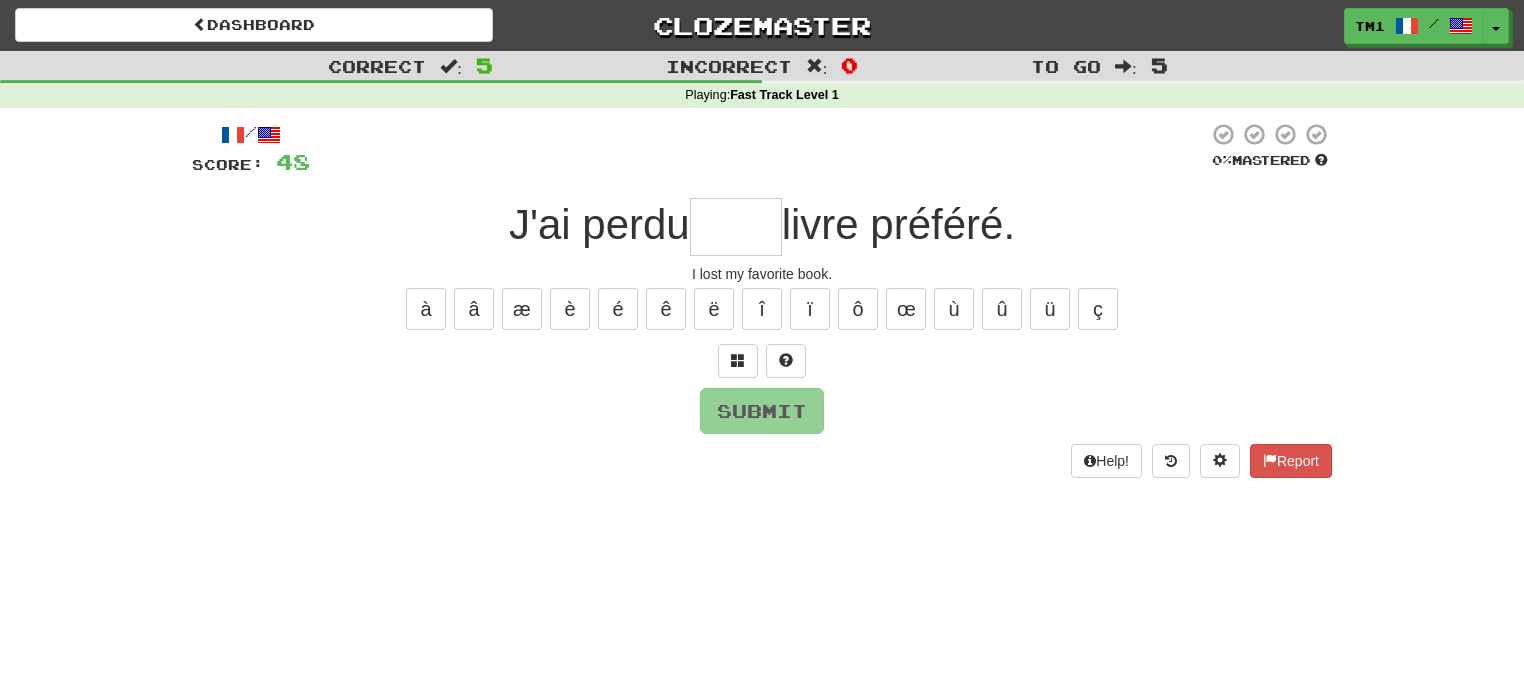 click at bounding box center (736, 227) 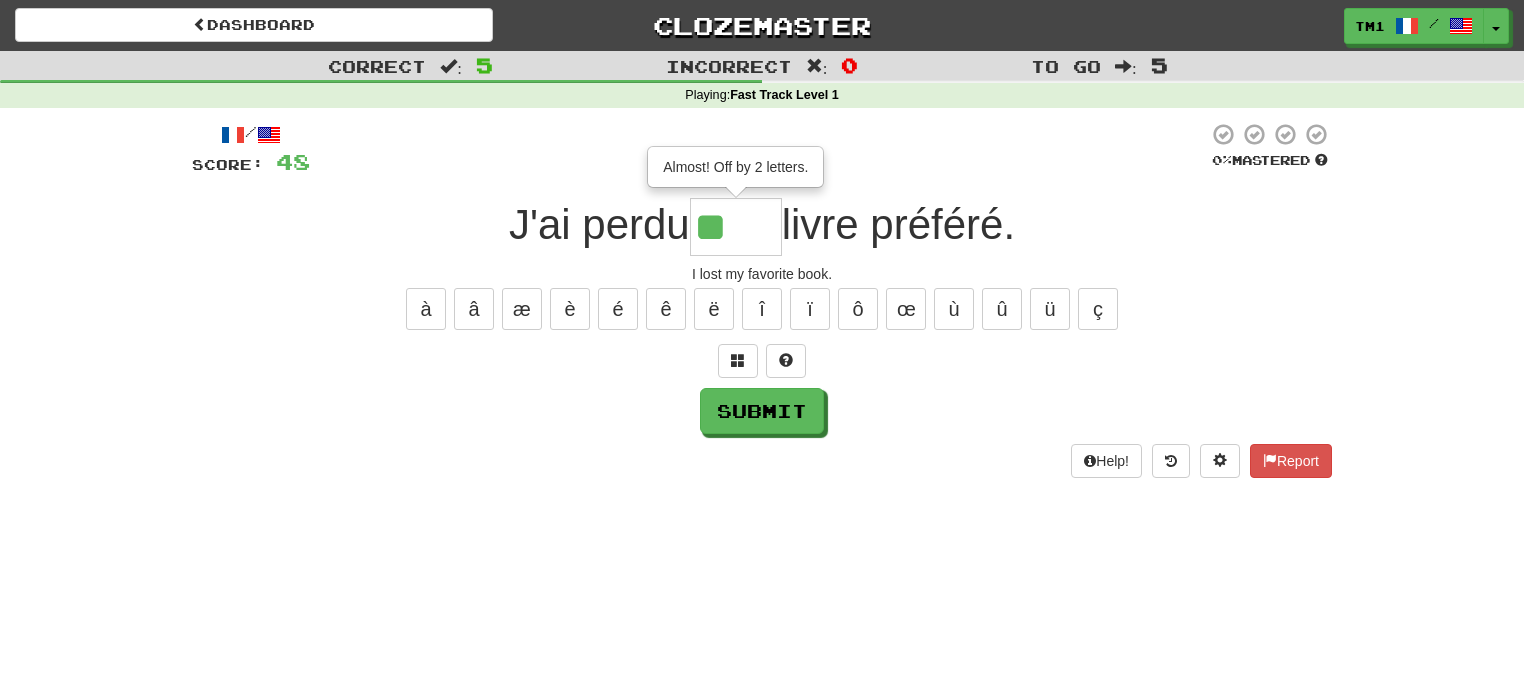 scroll, scrollTop: 0, scrollLeft: 0, axis: both 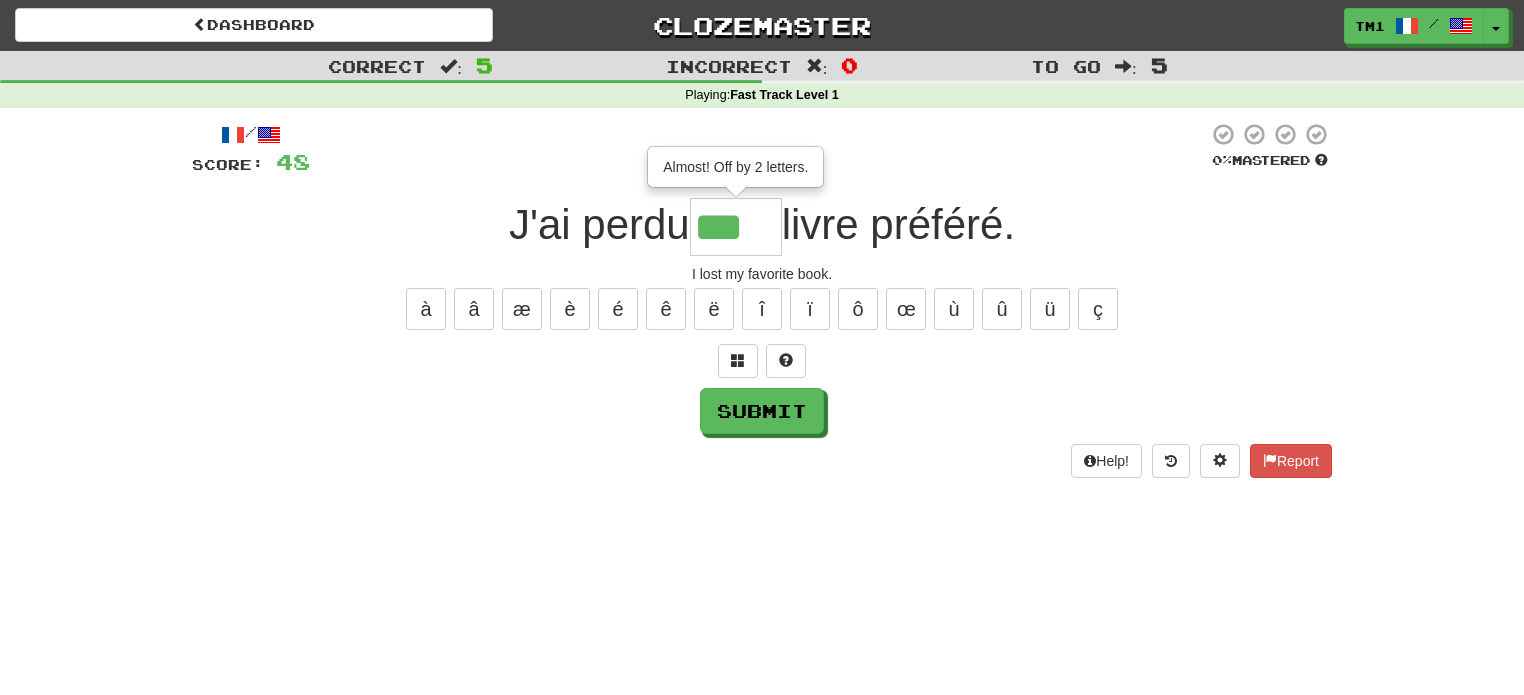type on "***" 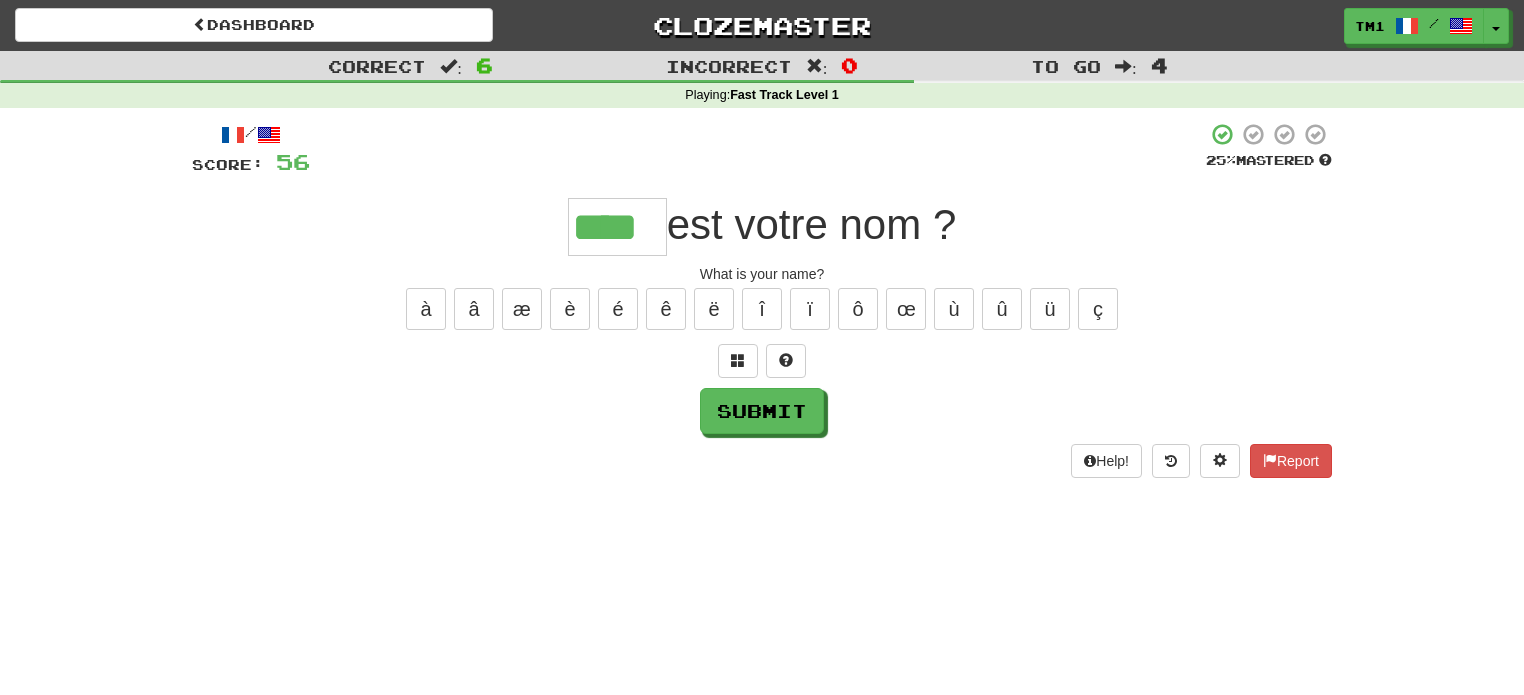 type on "****" 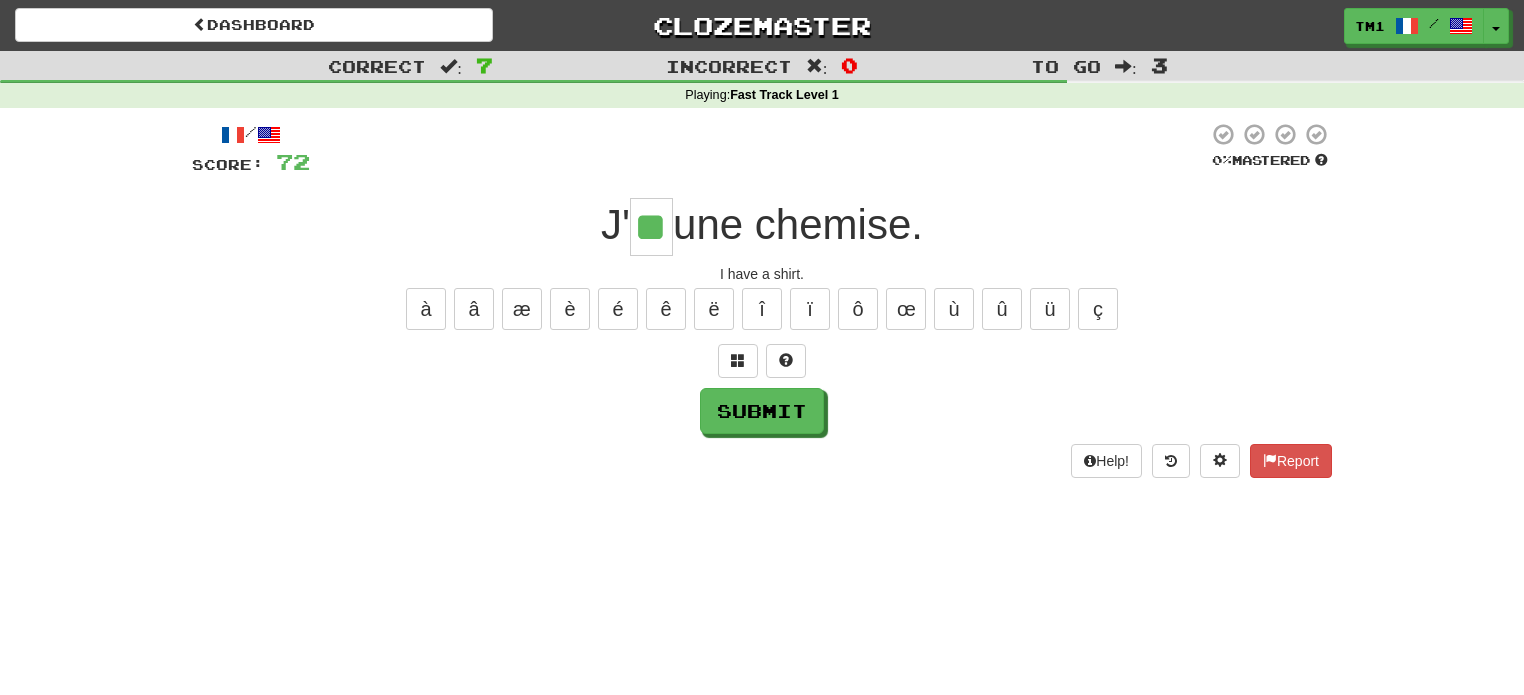 type on "**" 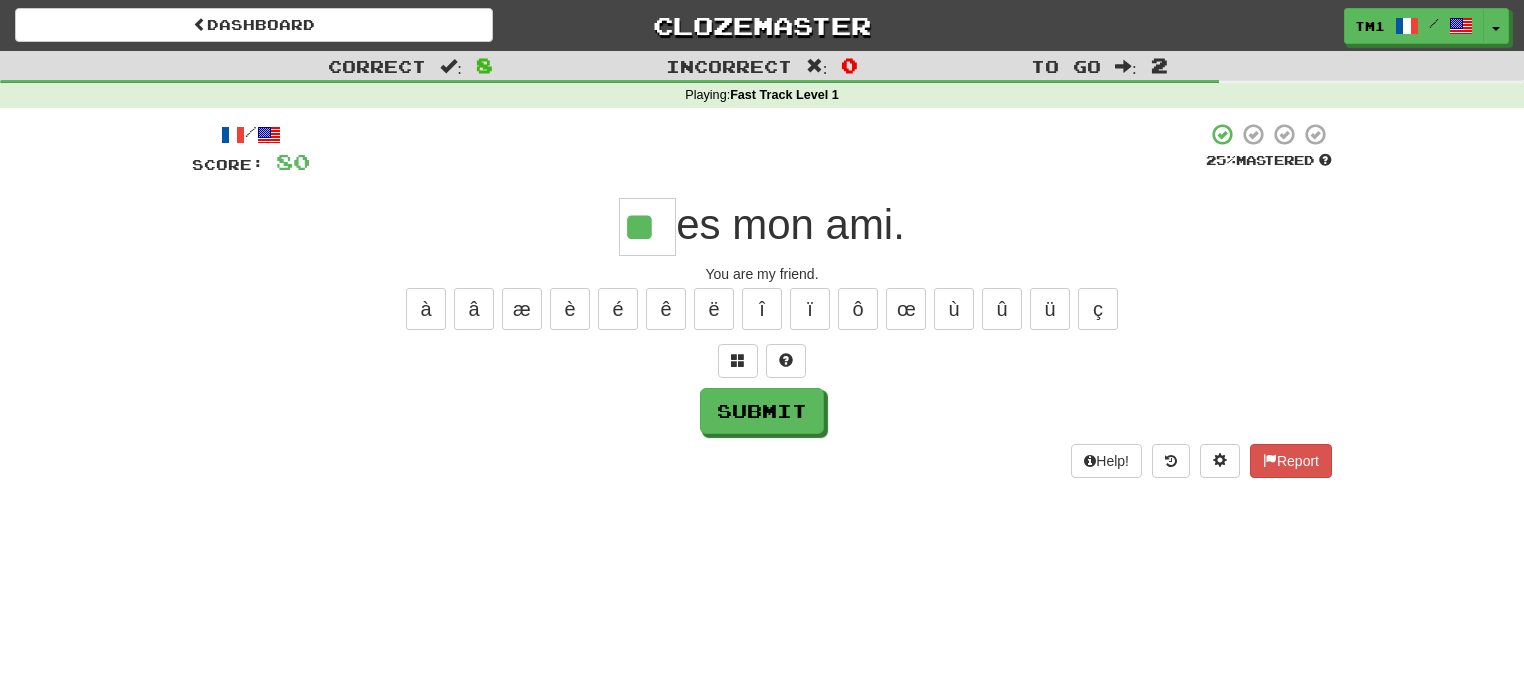type on "**" 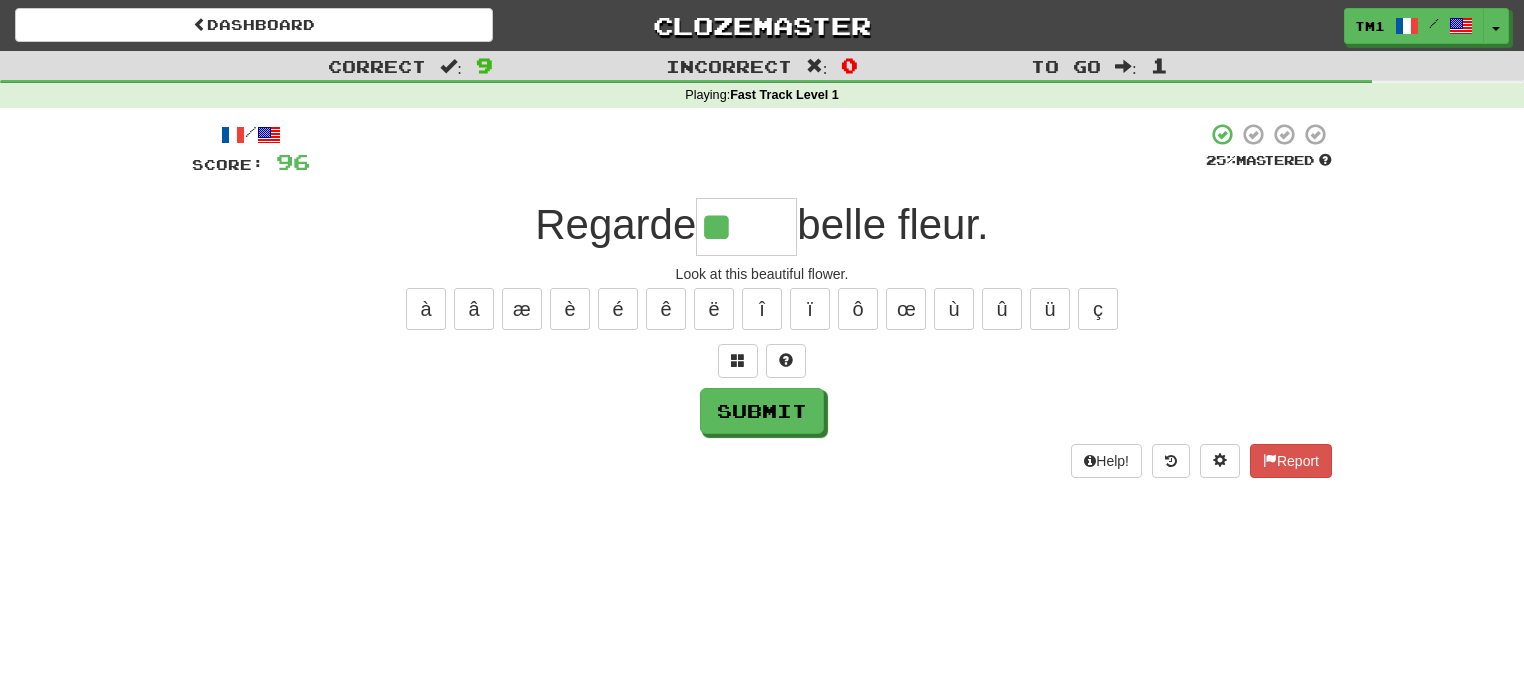 type on "*****" 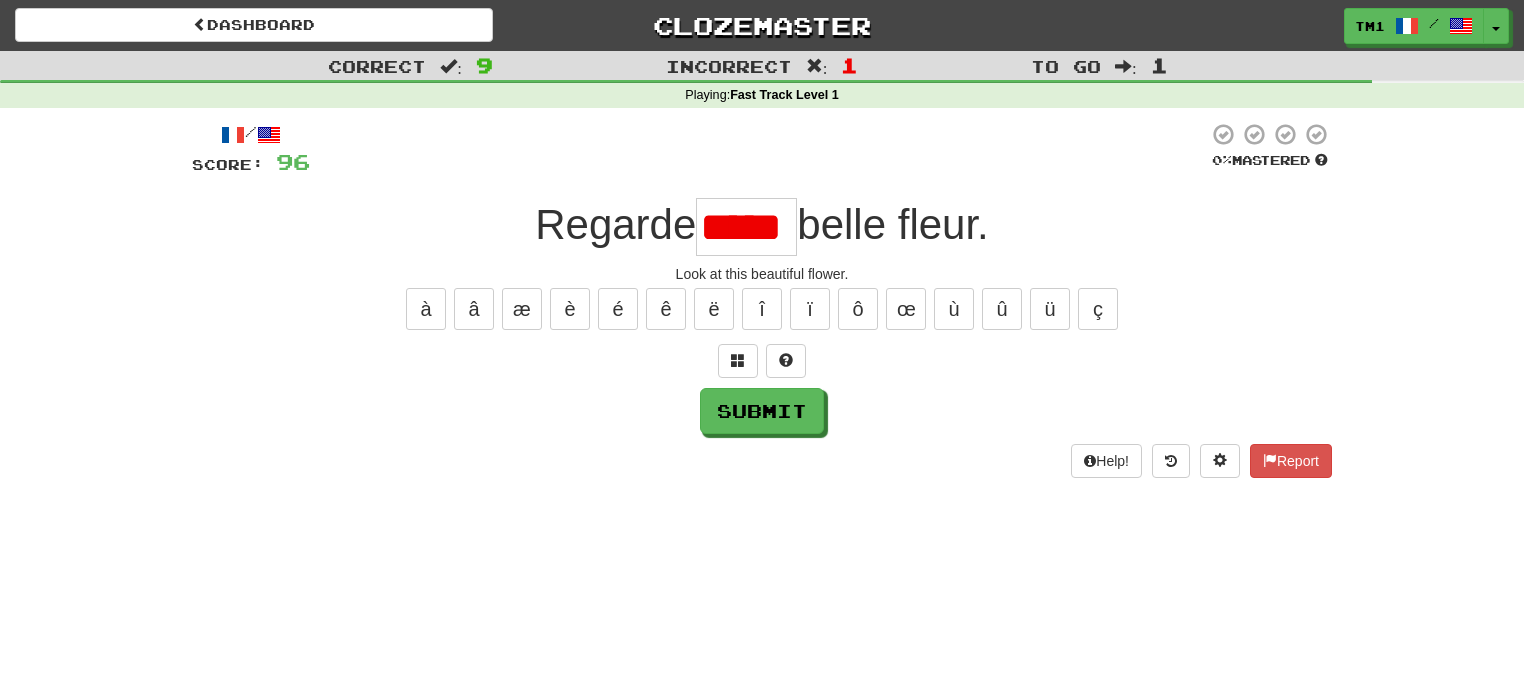 scroll, scrollTop: 0, scrollLeft: 0, axis: both 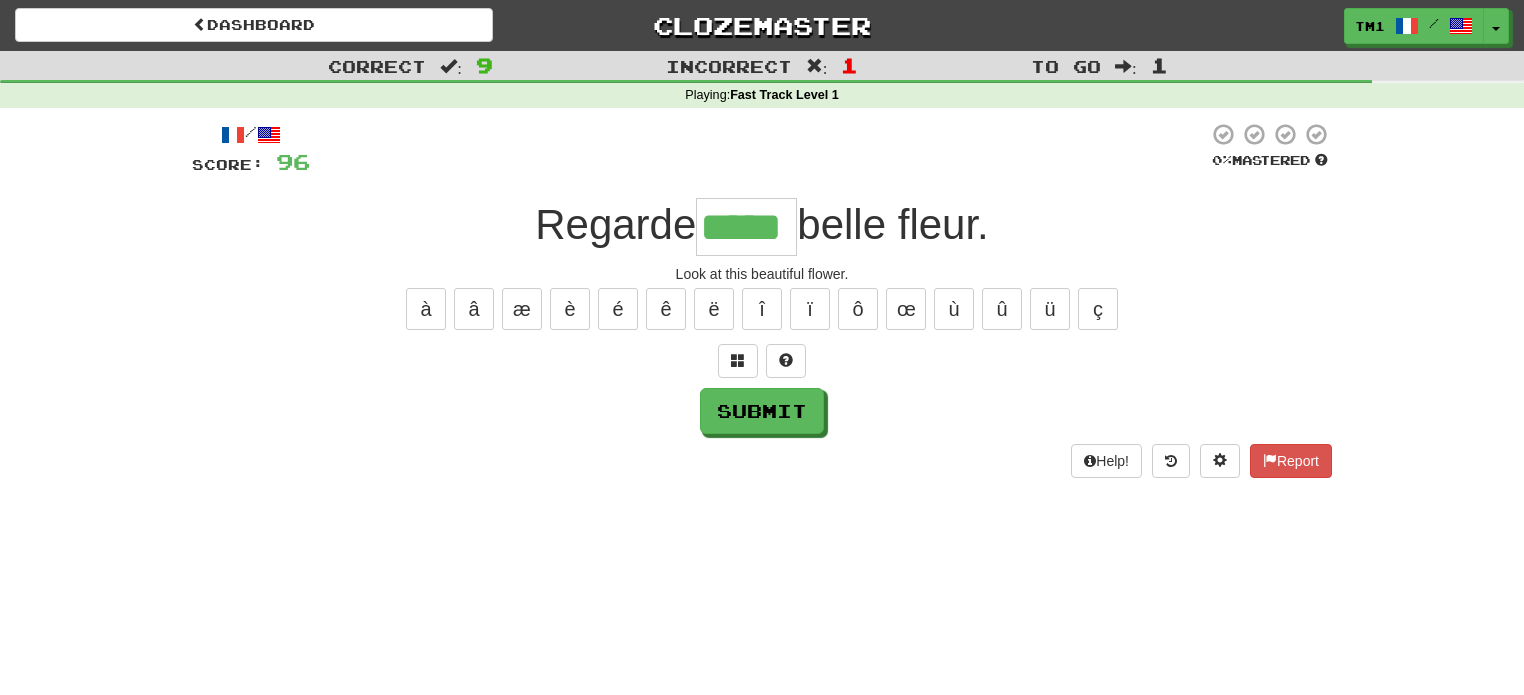 type on "*****" 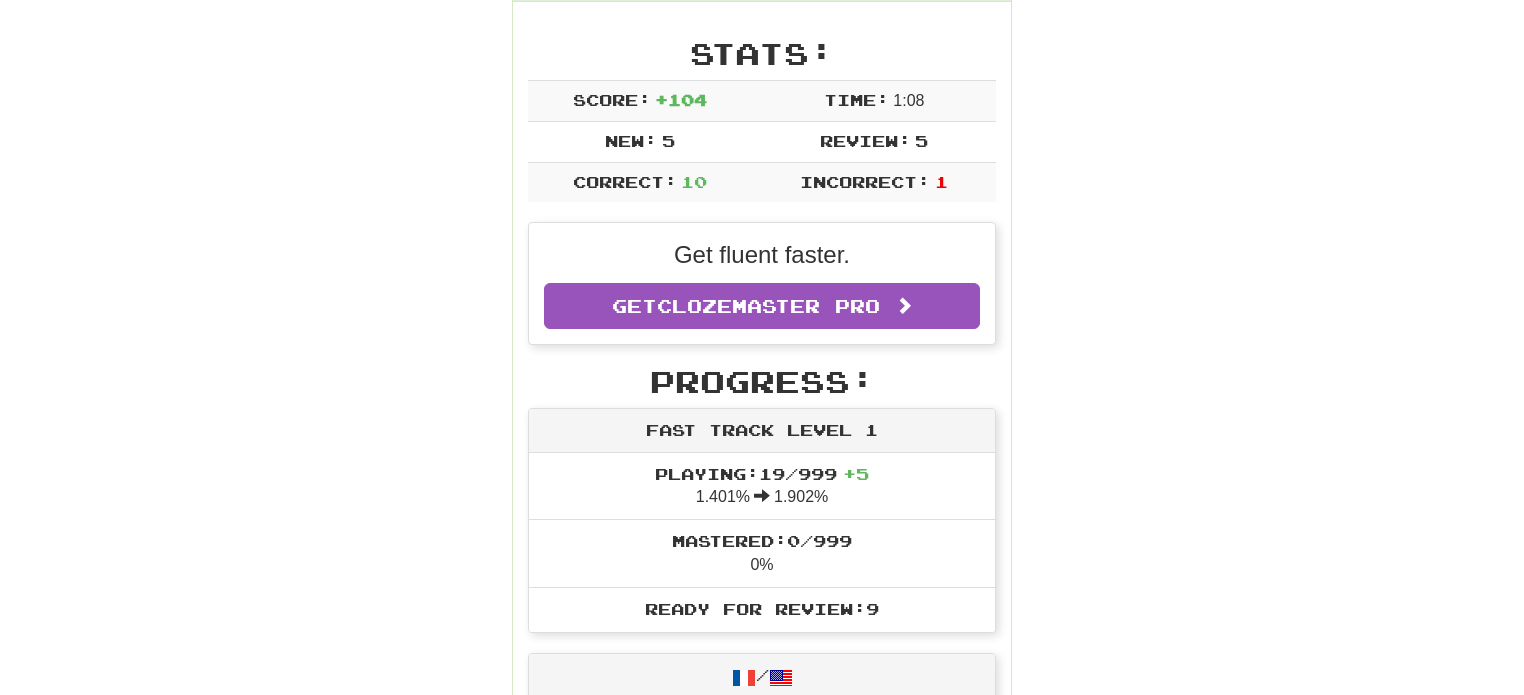 scroll, scrollTop: 0, scrollLeft: 0, axis: both 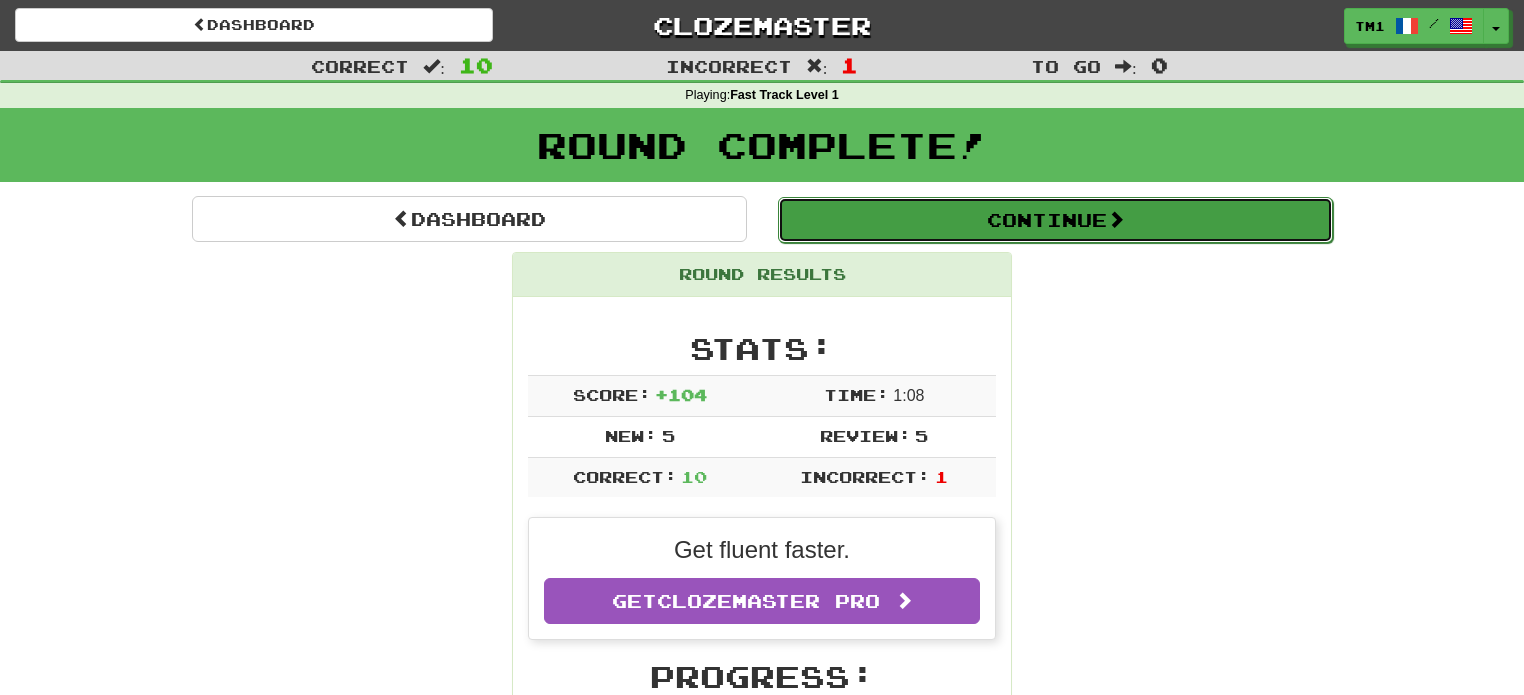 click on "Continue" at bounding box center [1055, 220] 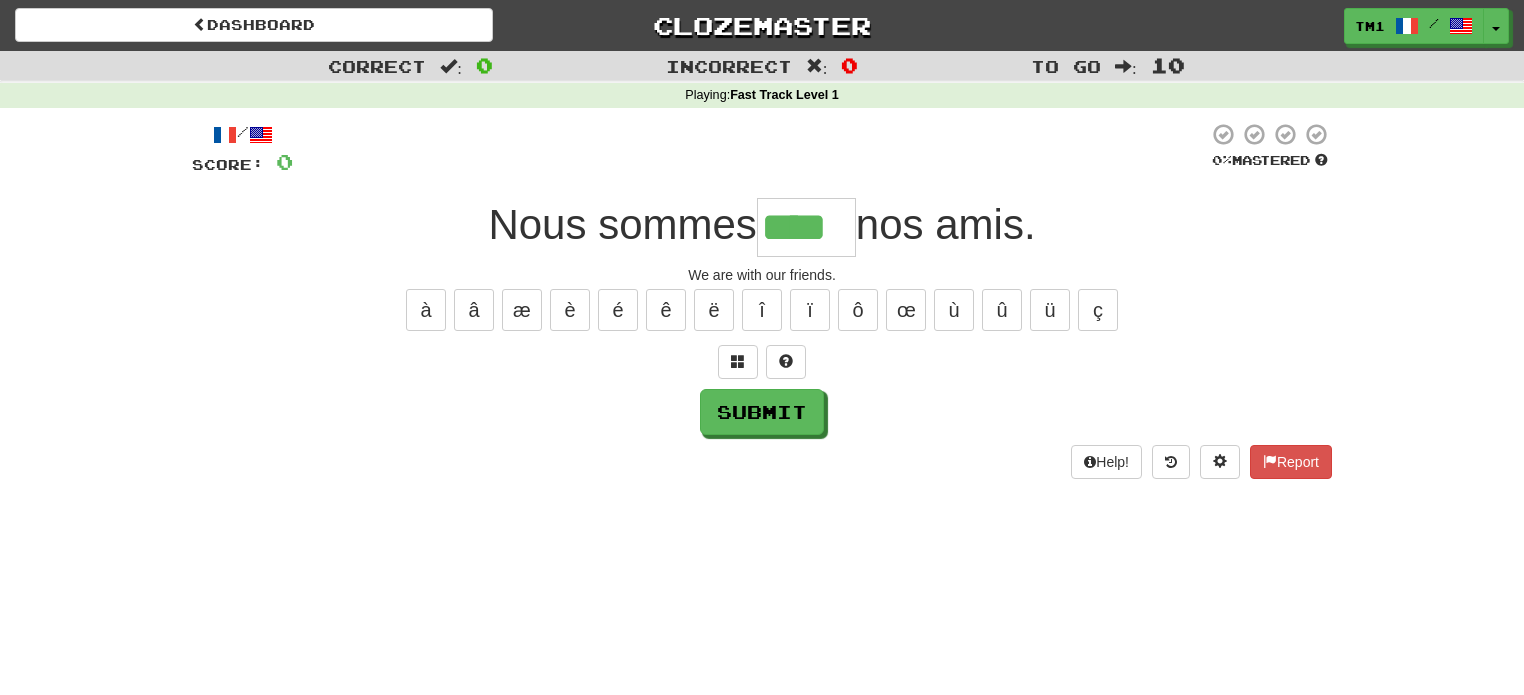 type on "****" 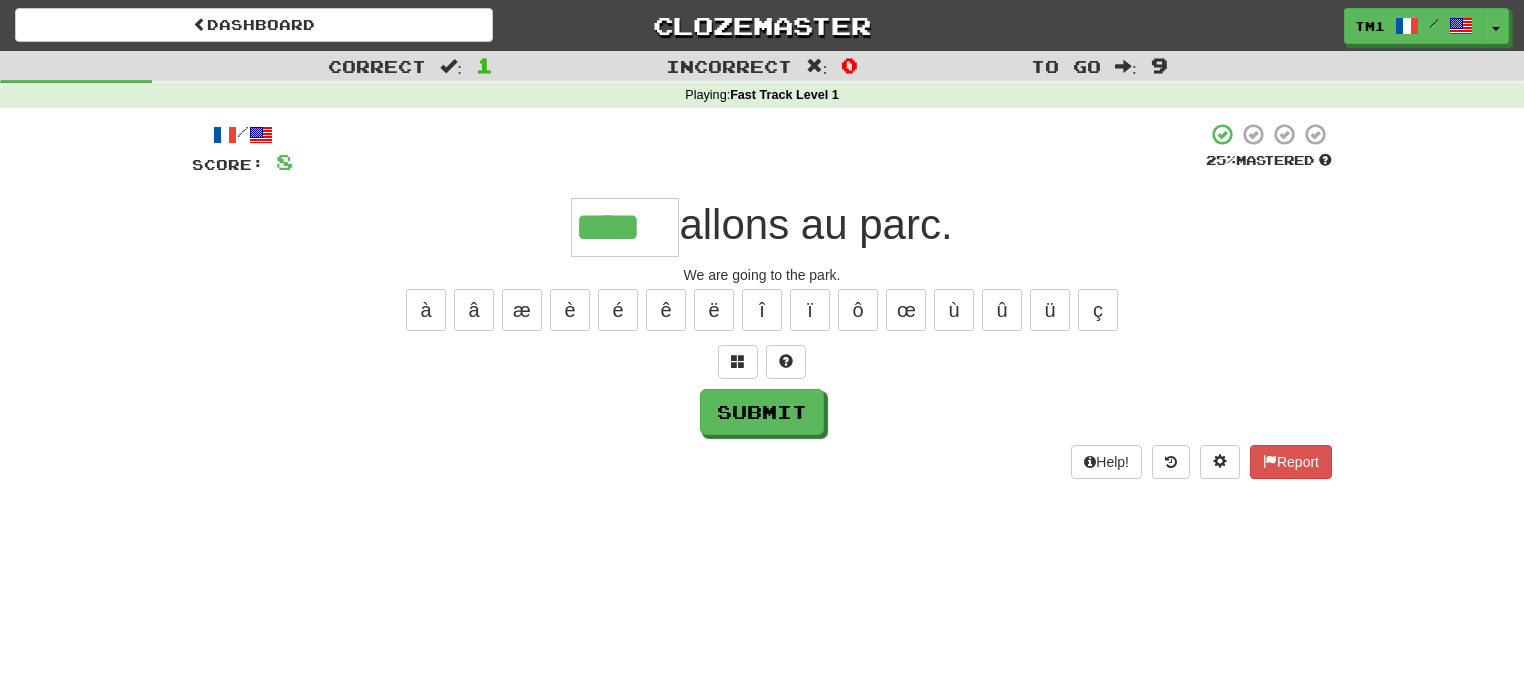 type on "****" 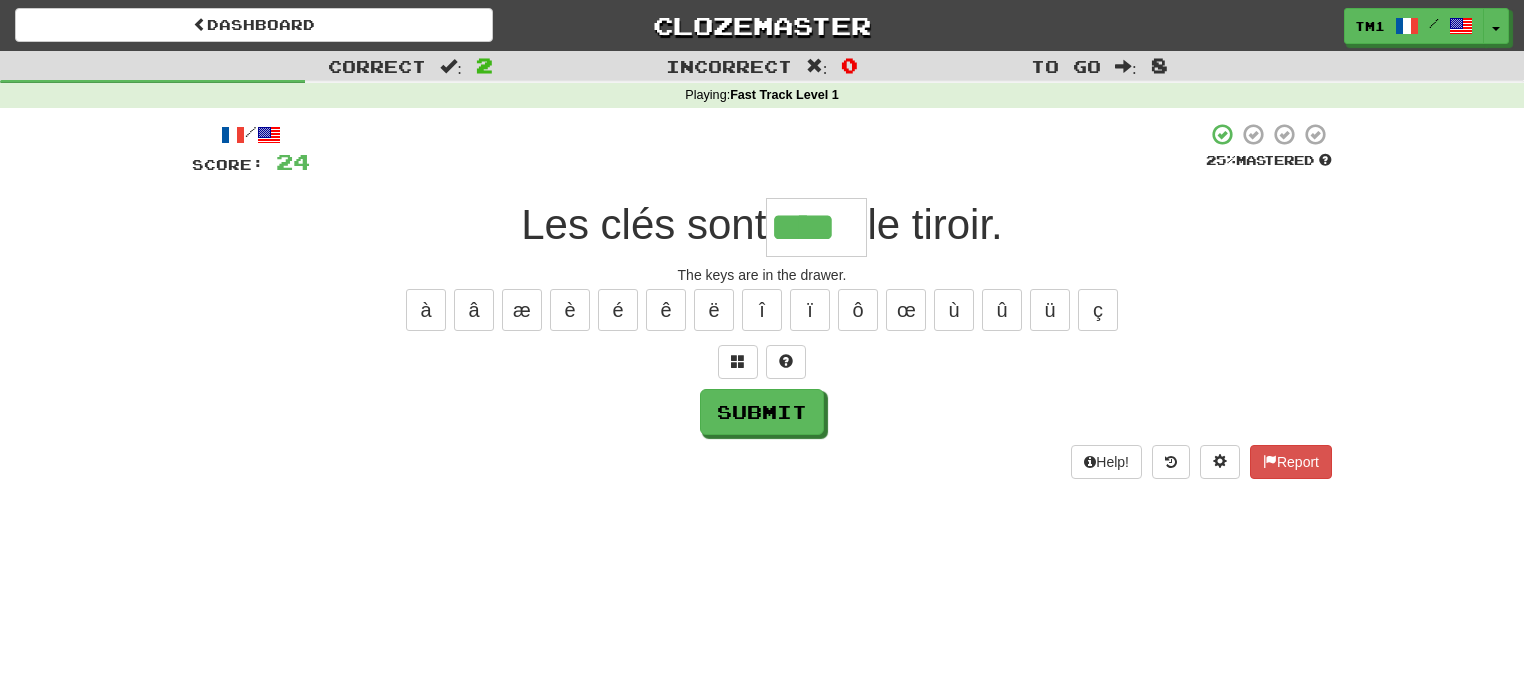 type on "****" 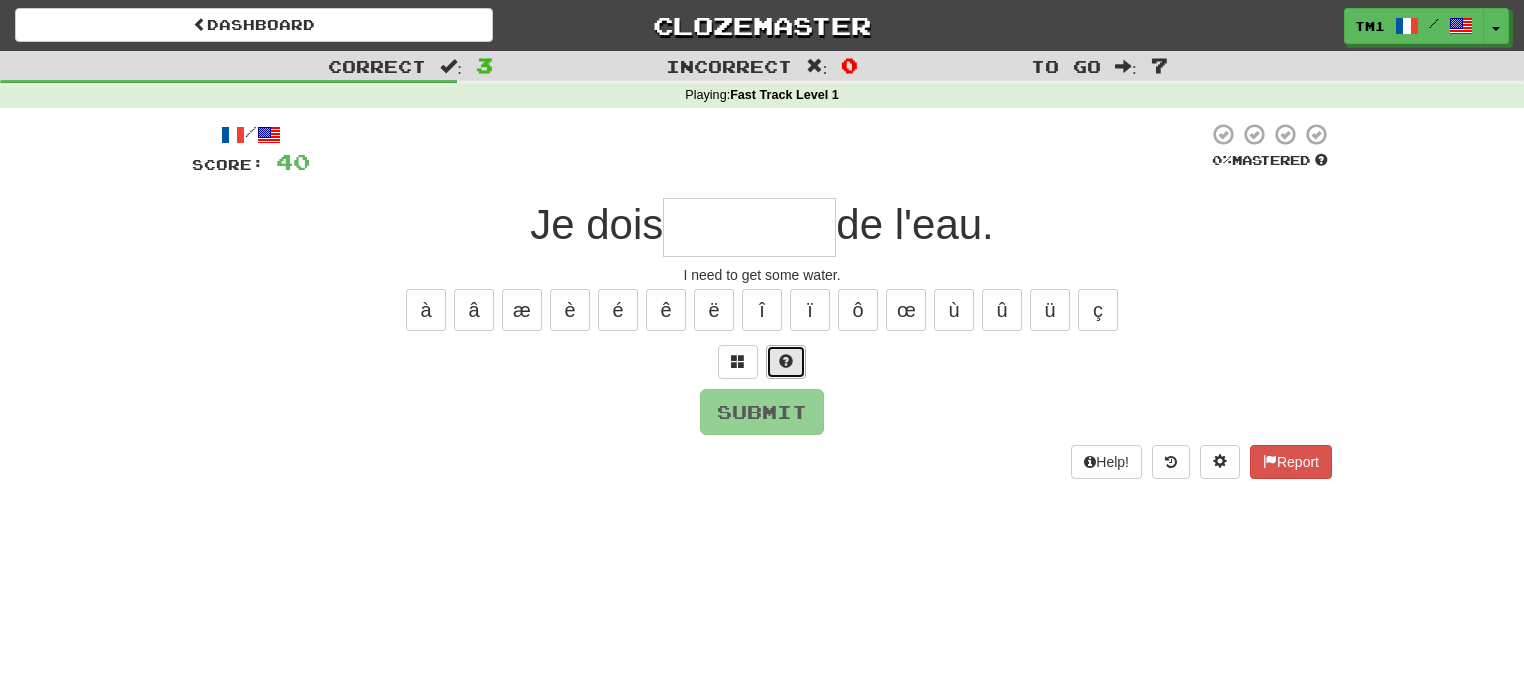 click at bounding box center [786, 362] 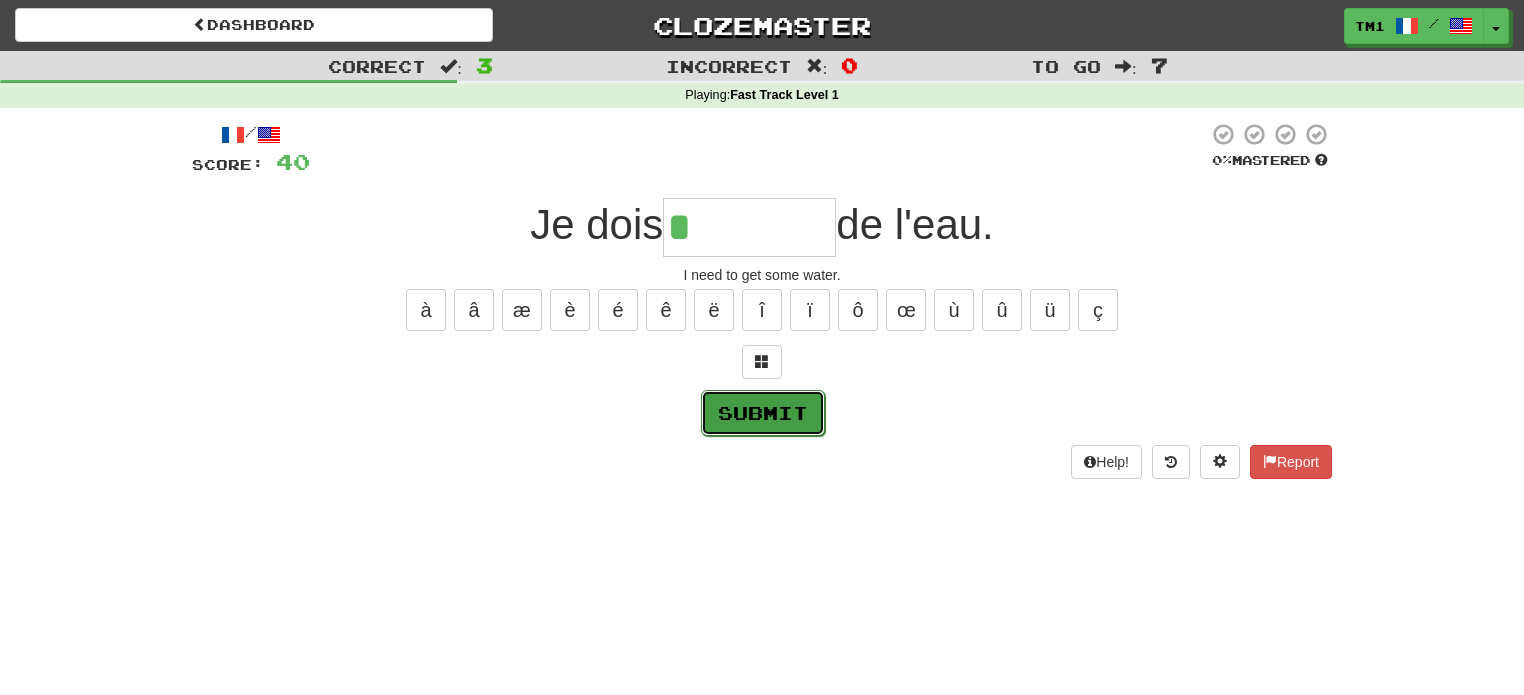 click on "Submit" at bounding box center (763, 413) 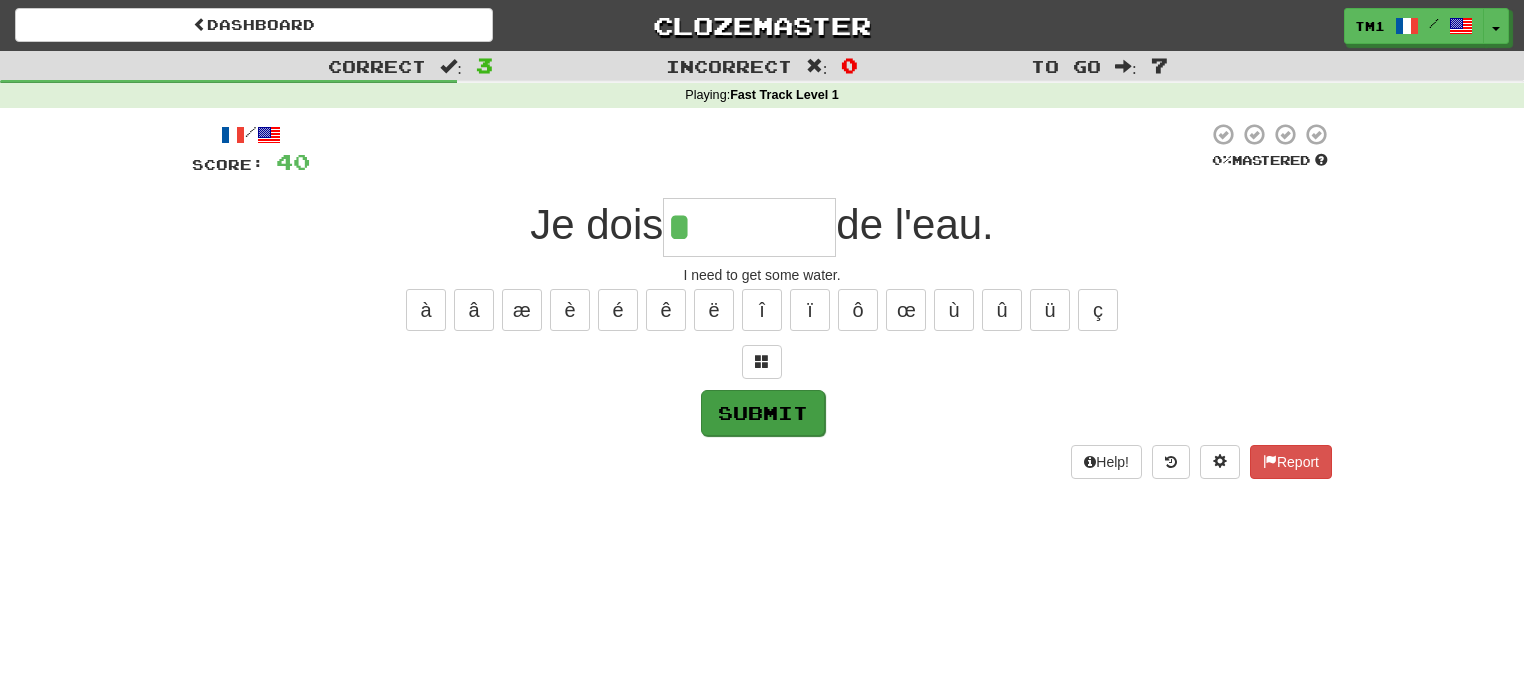 type on "********" 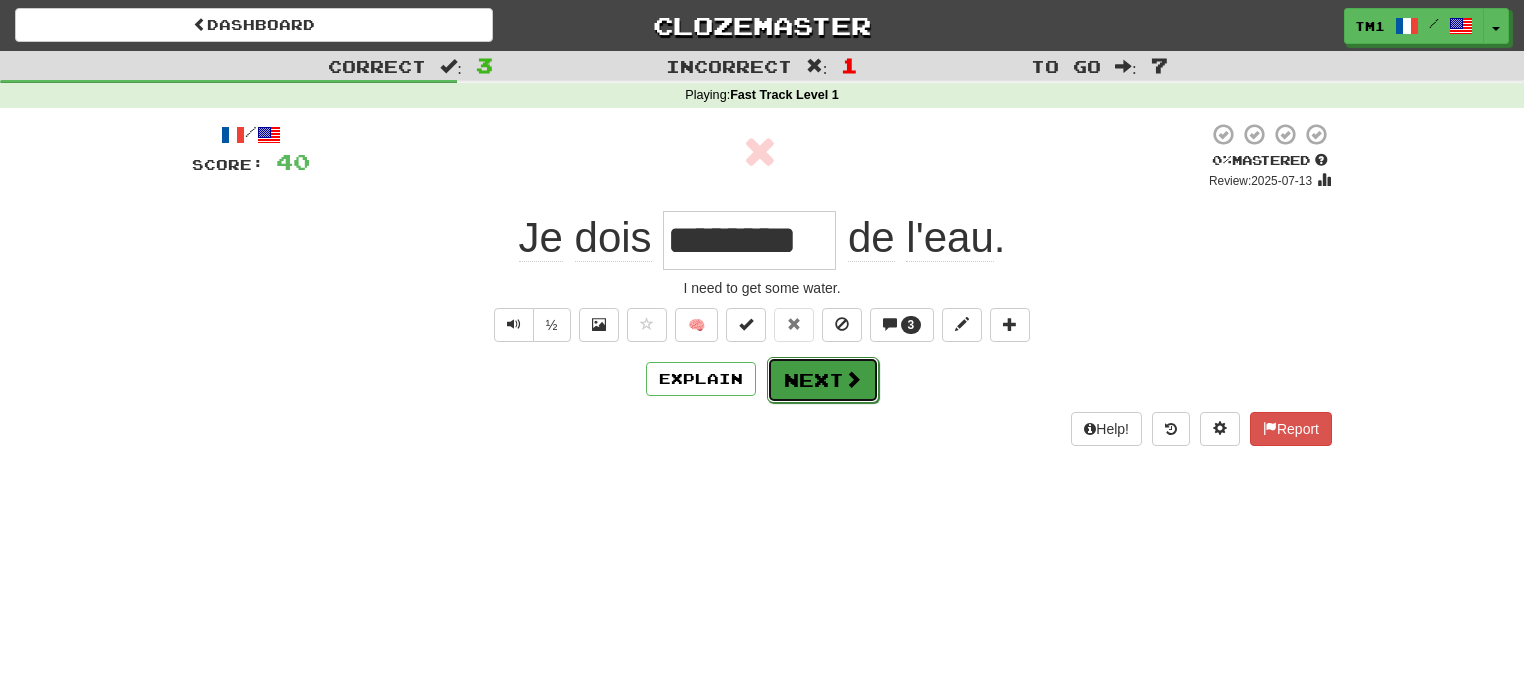 click on "Next" at bounding box center (823, 380) 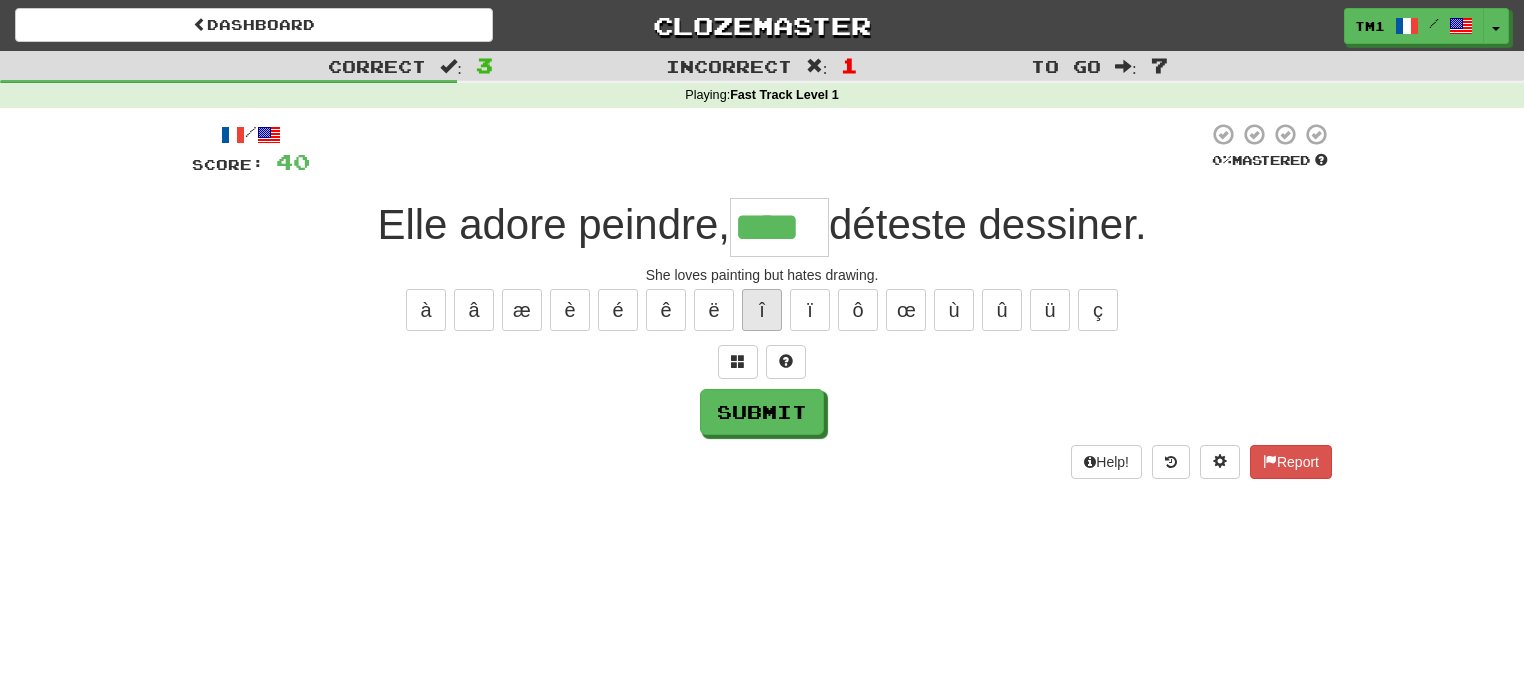 type on "****" 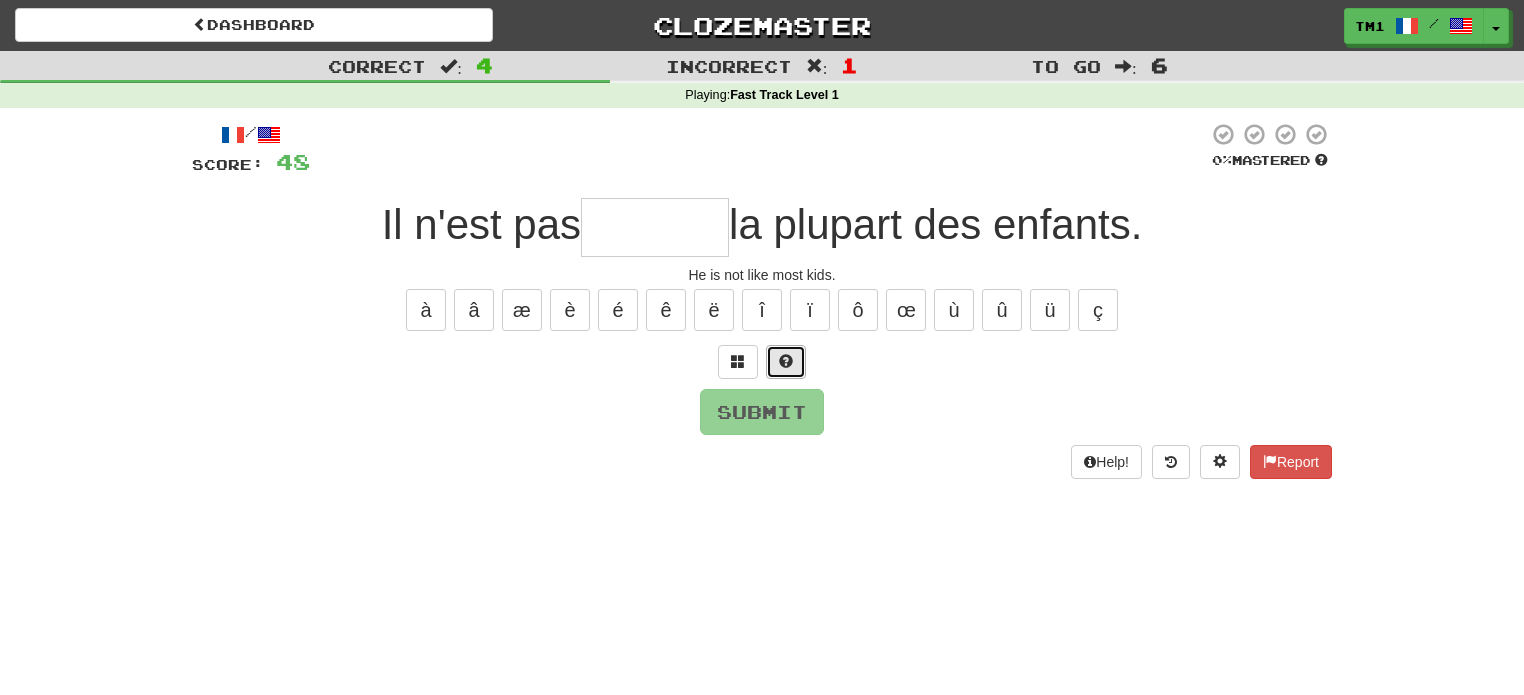 click at bounding box center (786, 362) 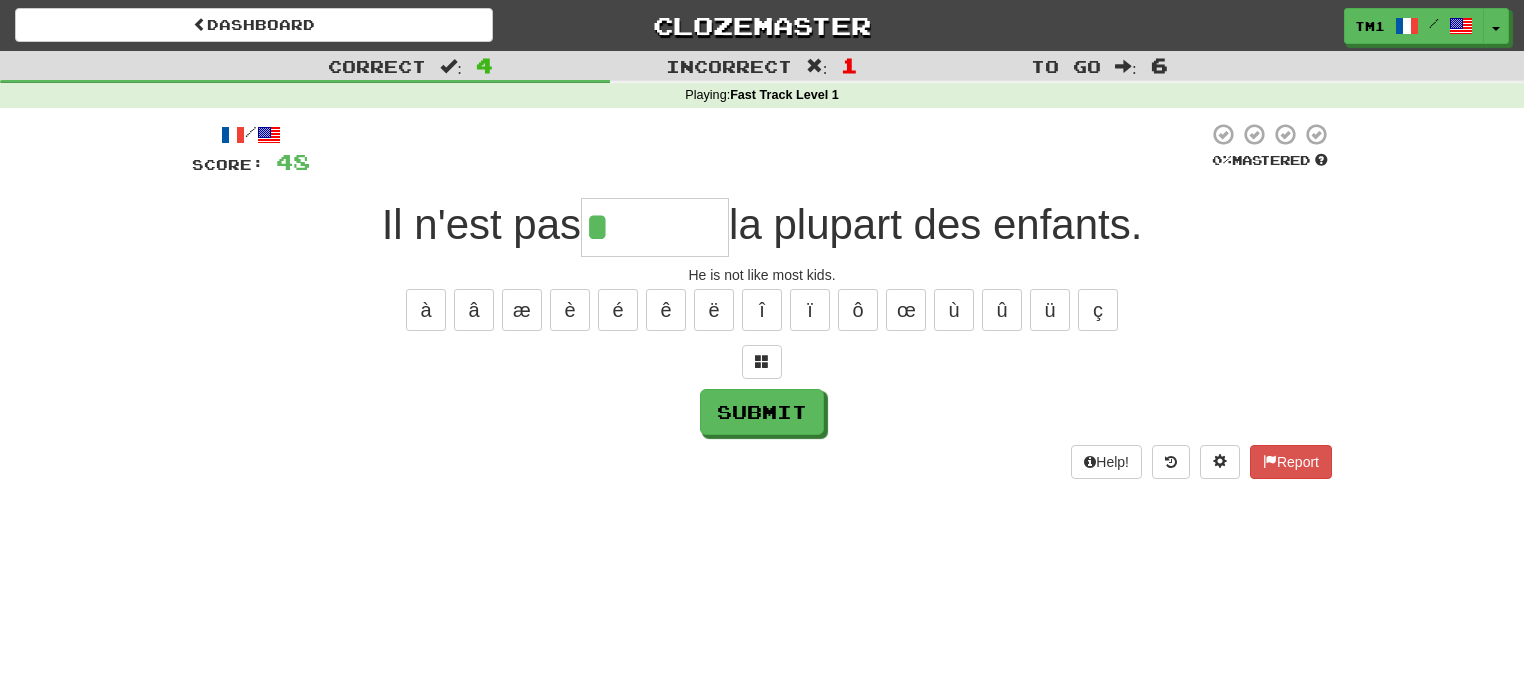 type on "*****" 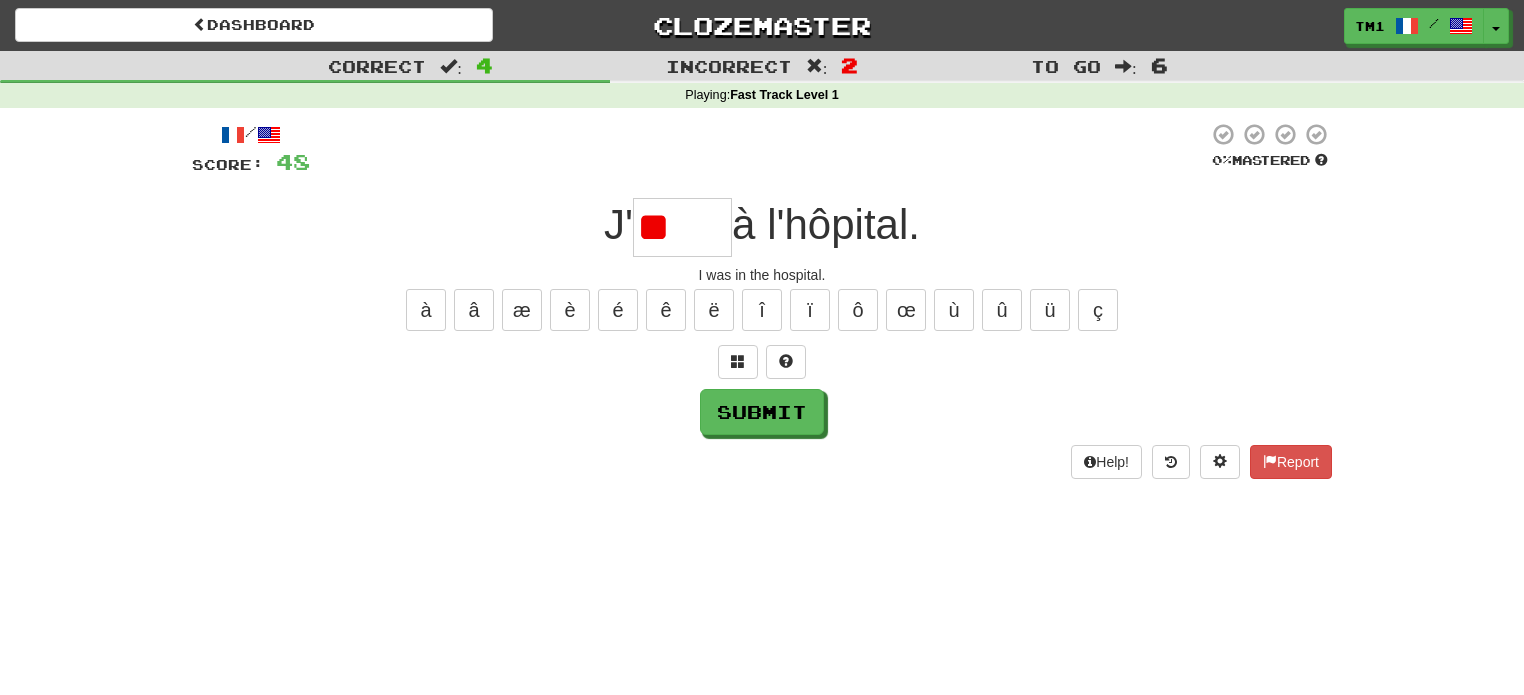 type on "*" 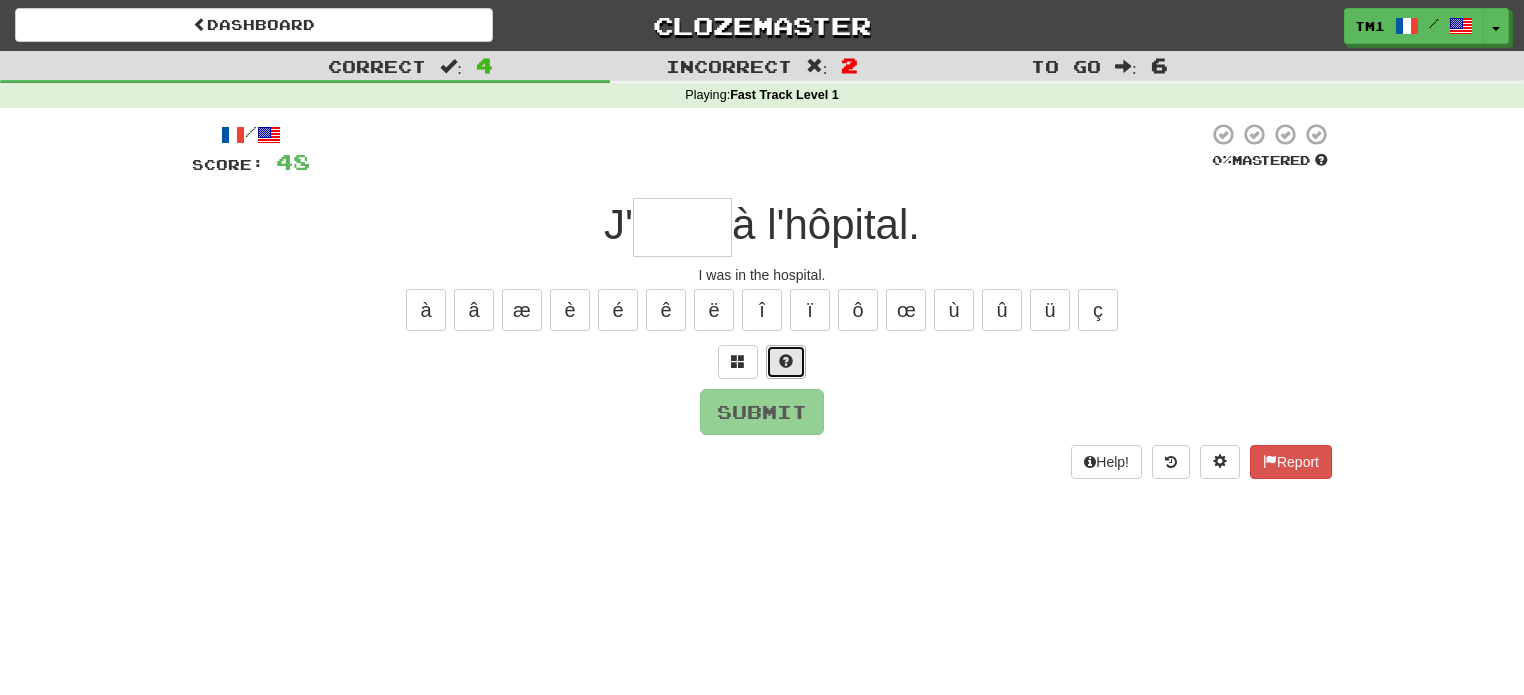 click at bounding box center [786, 362] 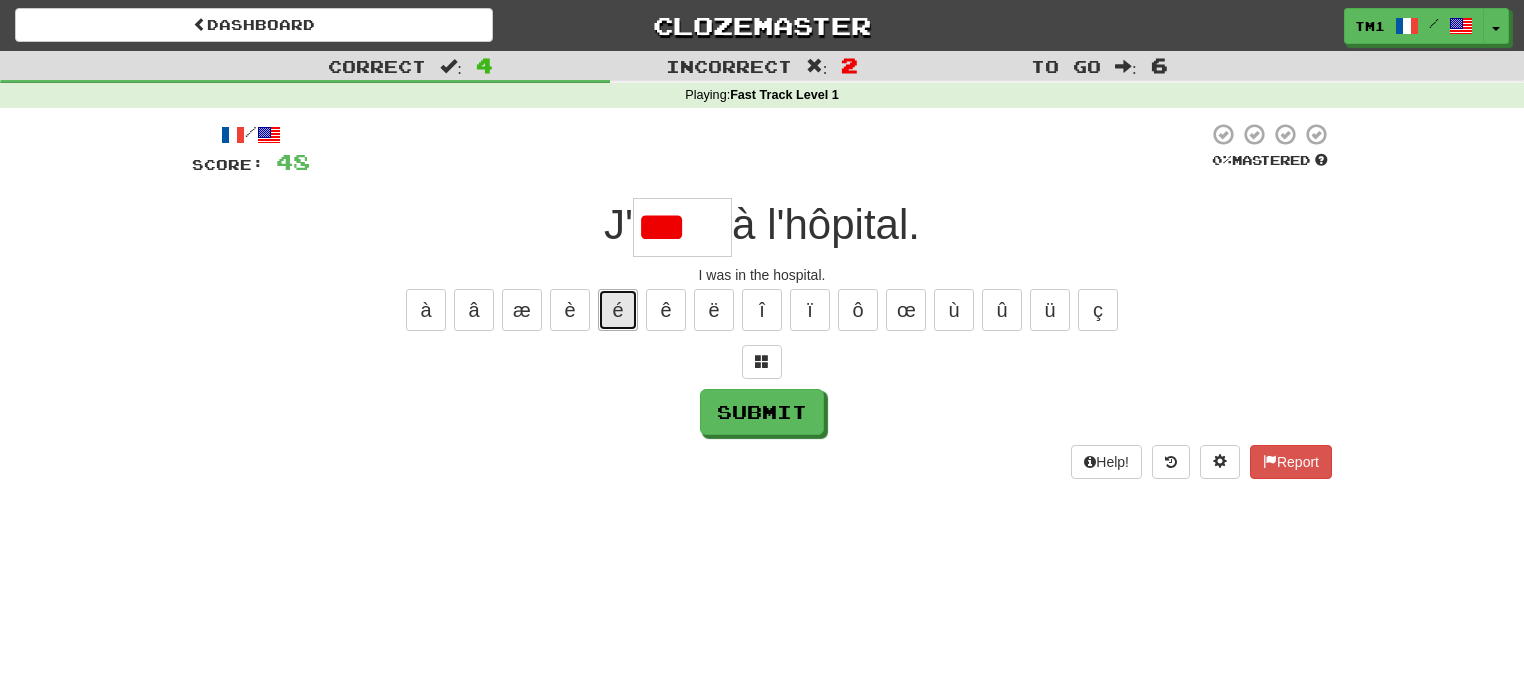 click on "é" at bounding box center (618, 310) 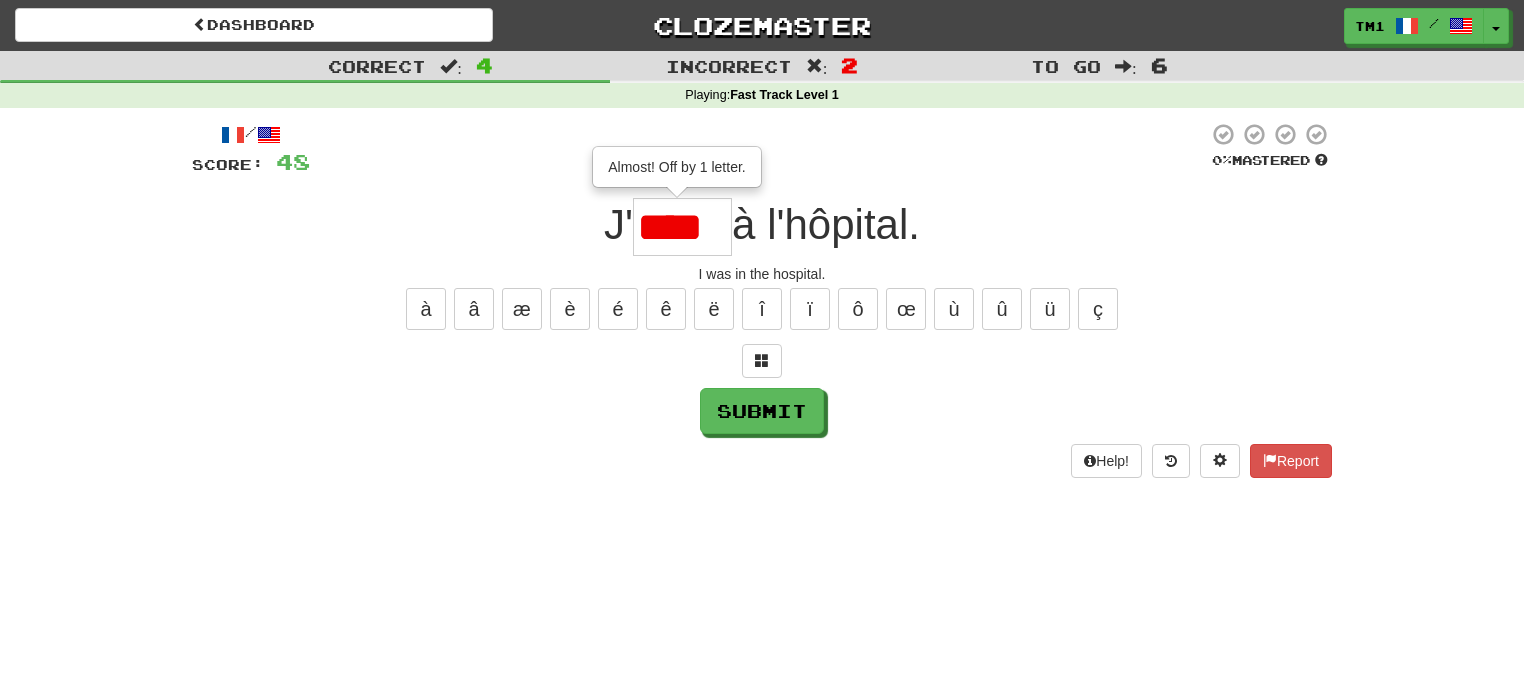 scroll, scrollTop: 0, scrollLeft: 0, axis: both 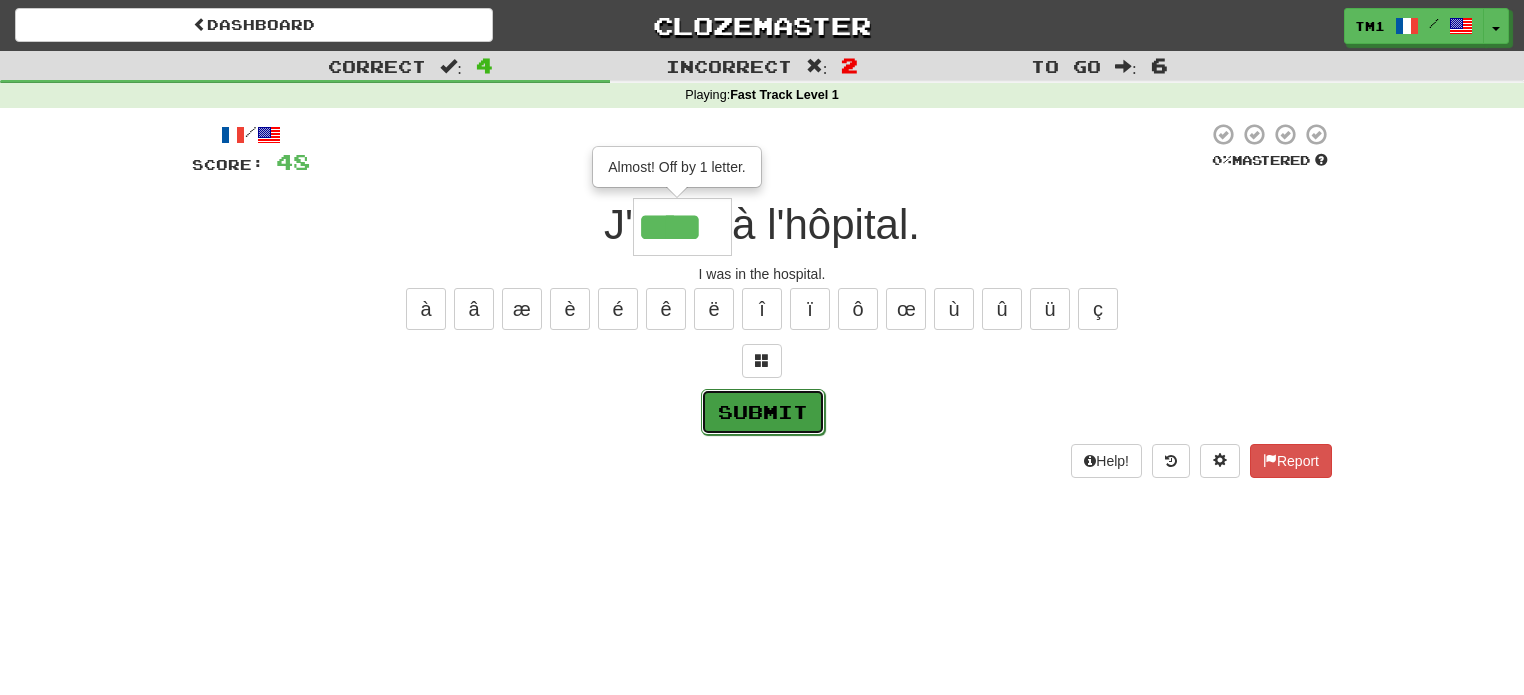 click on "Submit" at bounding box center (763, 412) 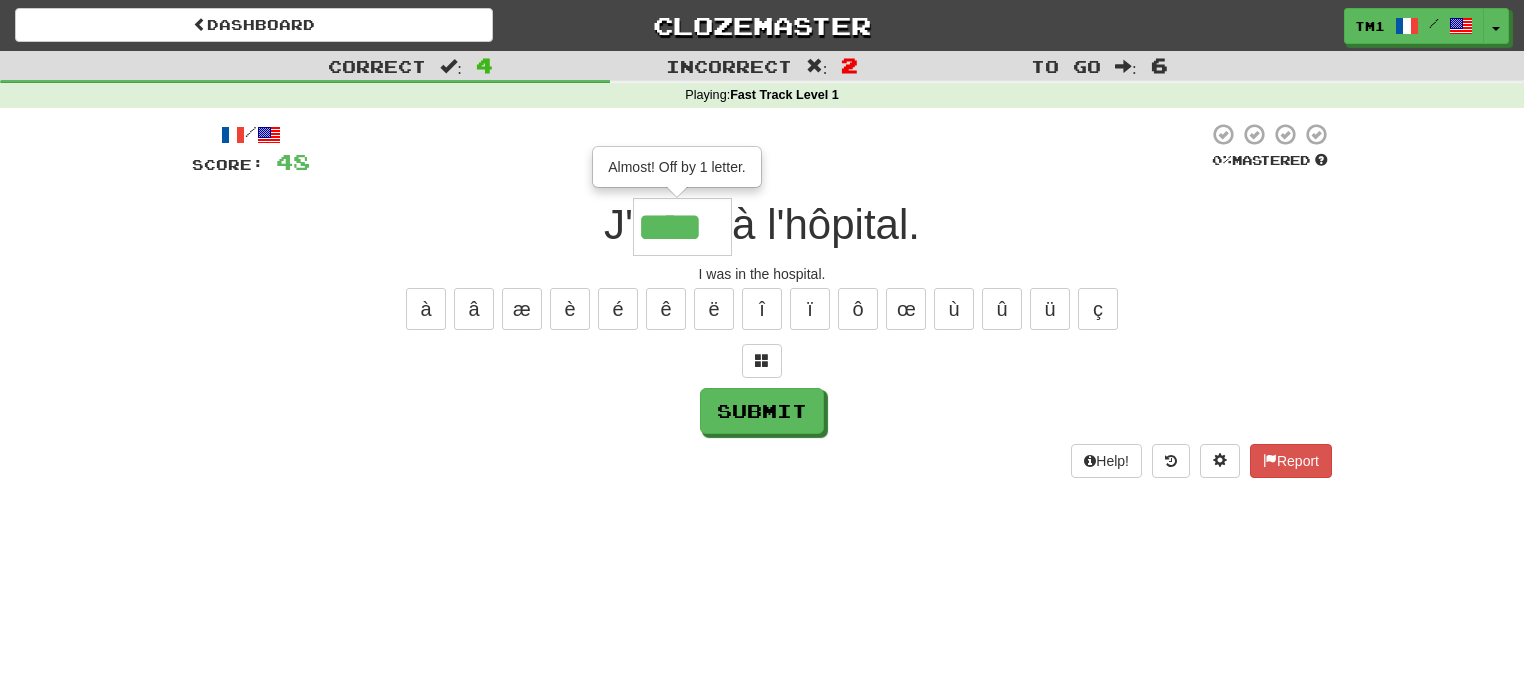 click on "****" at bounding box center (682, 227) 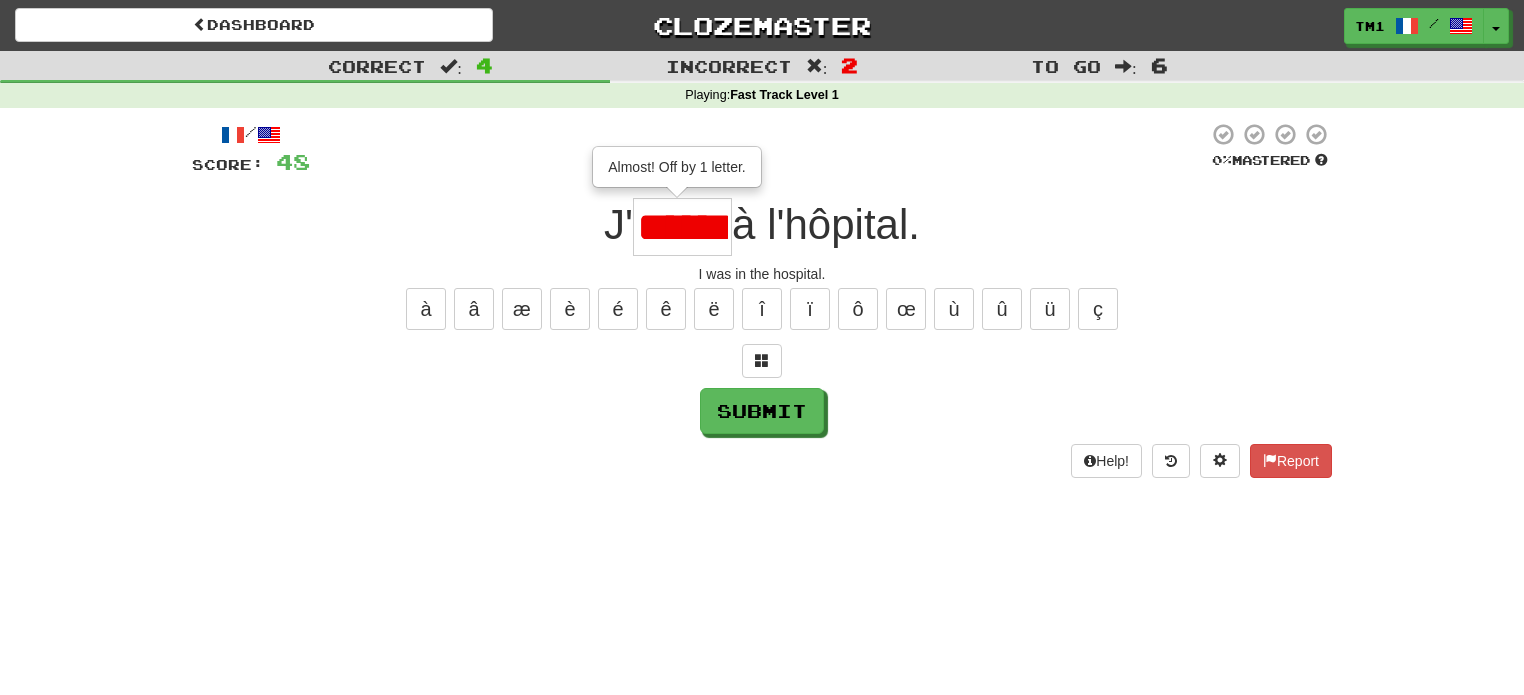 scroll, scrollTop: 0, scrollLeft: 11, axis: horizontal 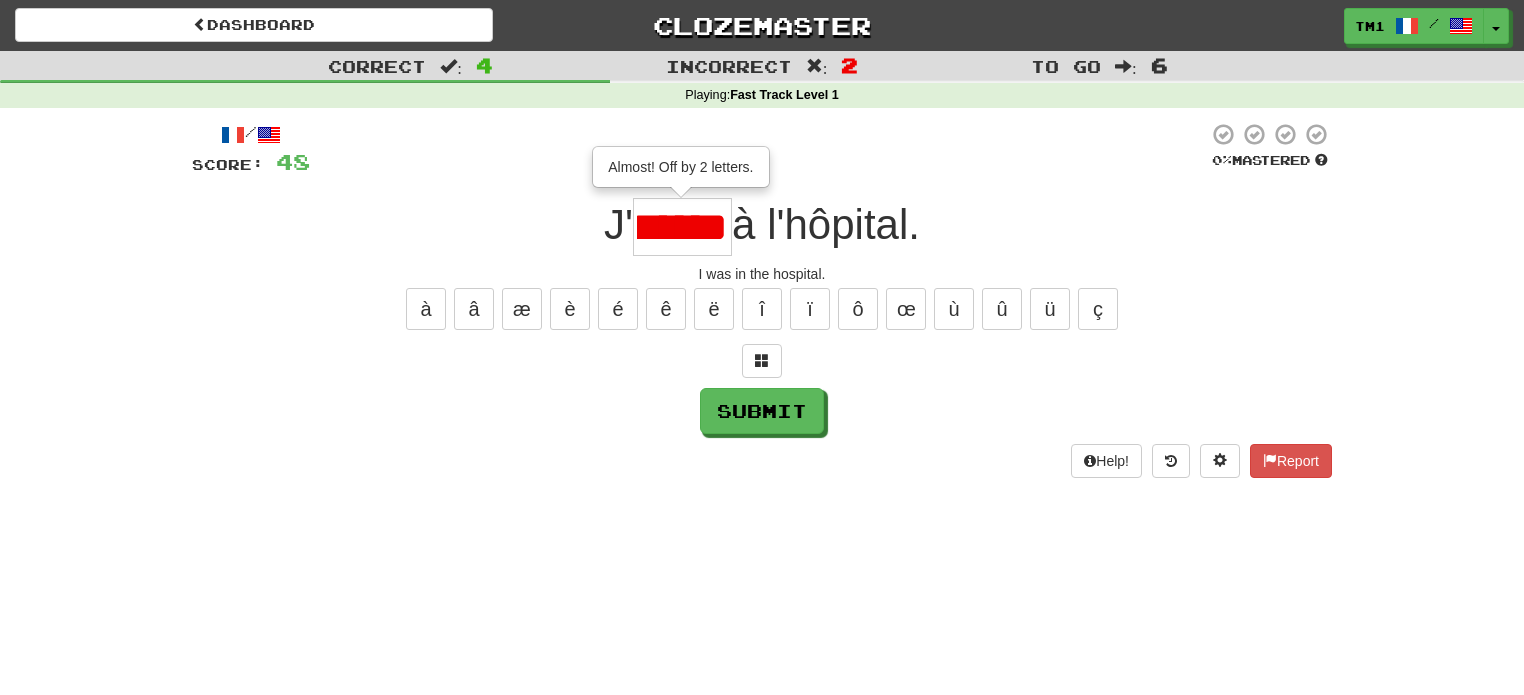 type on "*****" 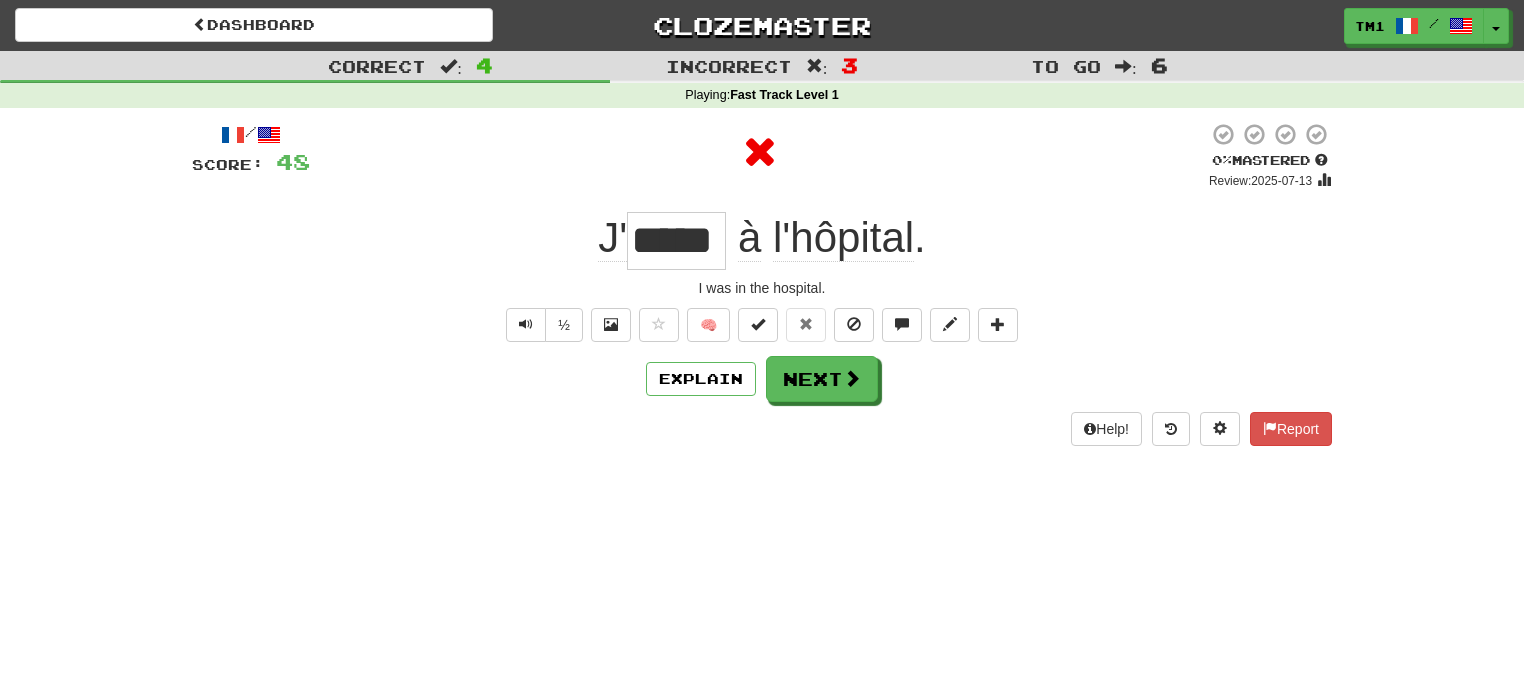 scroll, scrollTop: 0, scrollLeft: 0, axis: both 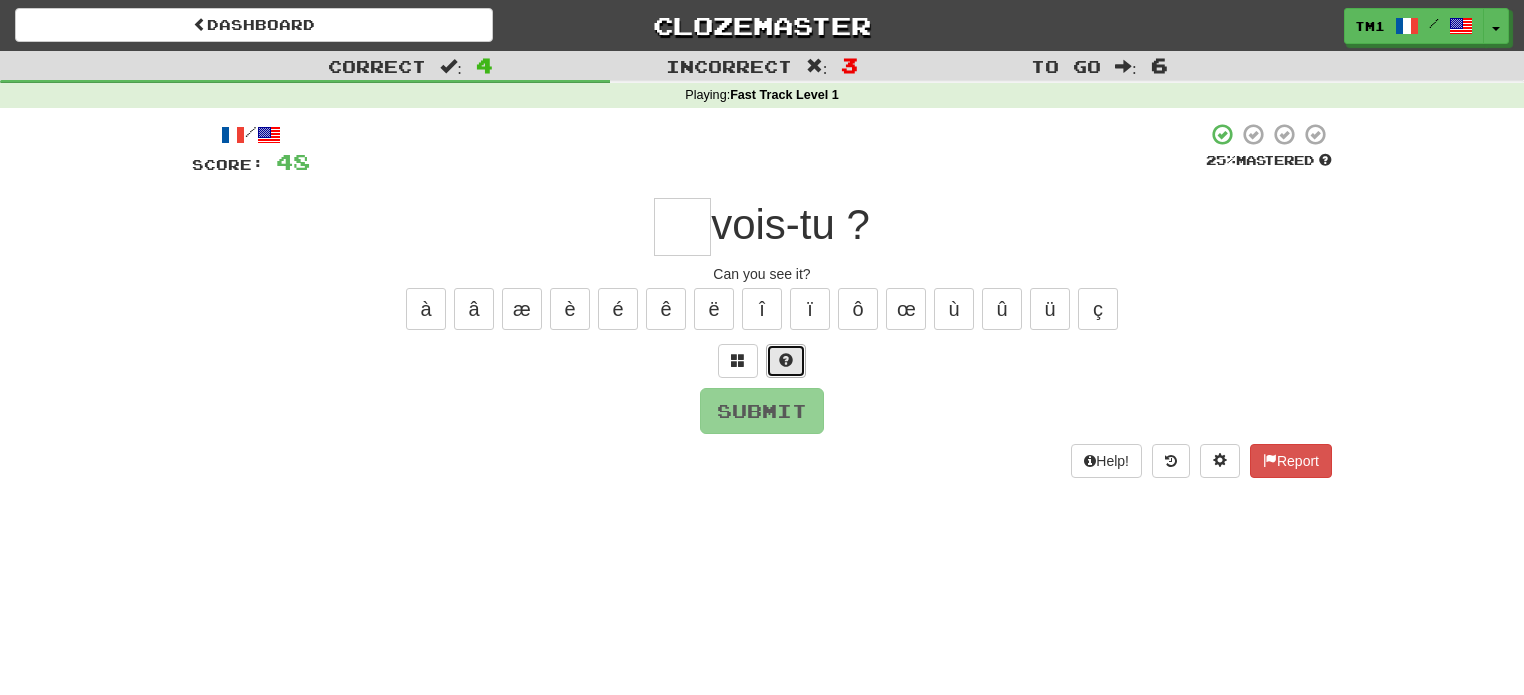 click at bounding box center [786, 361] 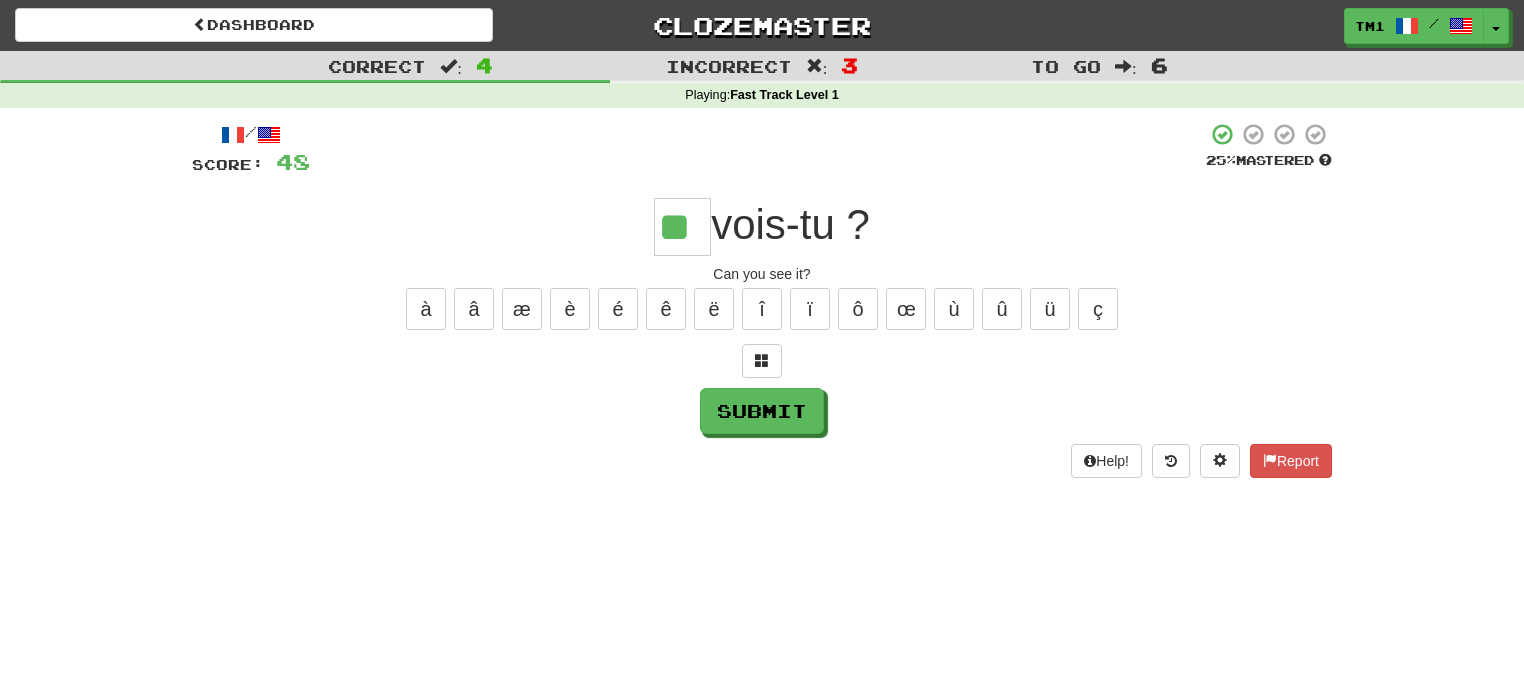type on "**" 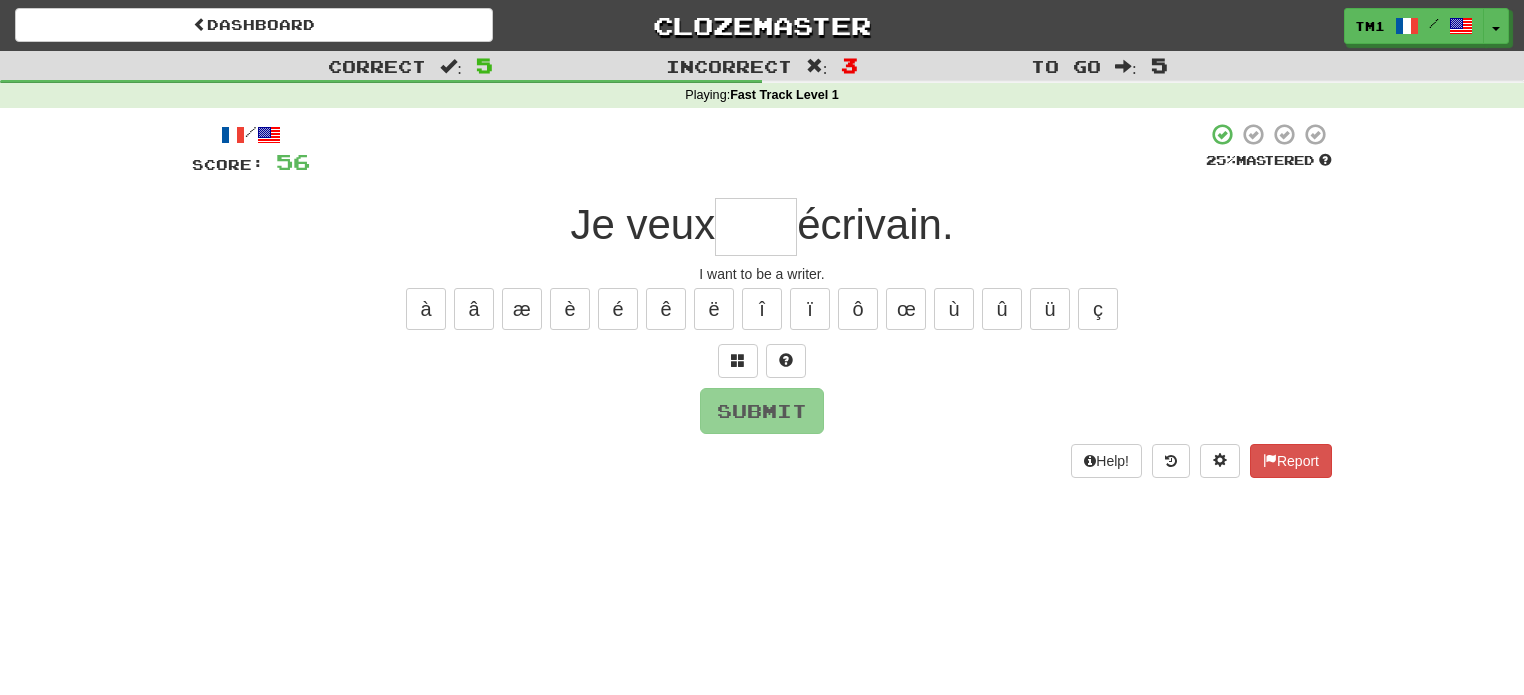 type on "*" 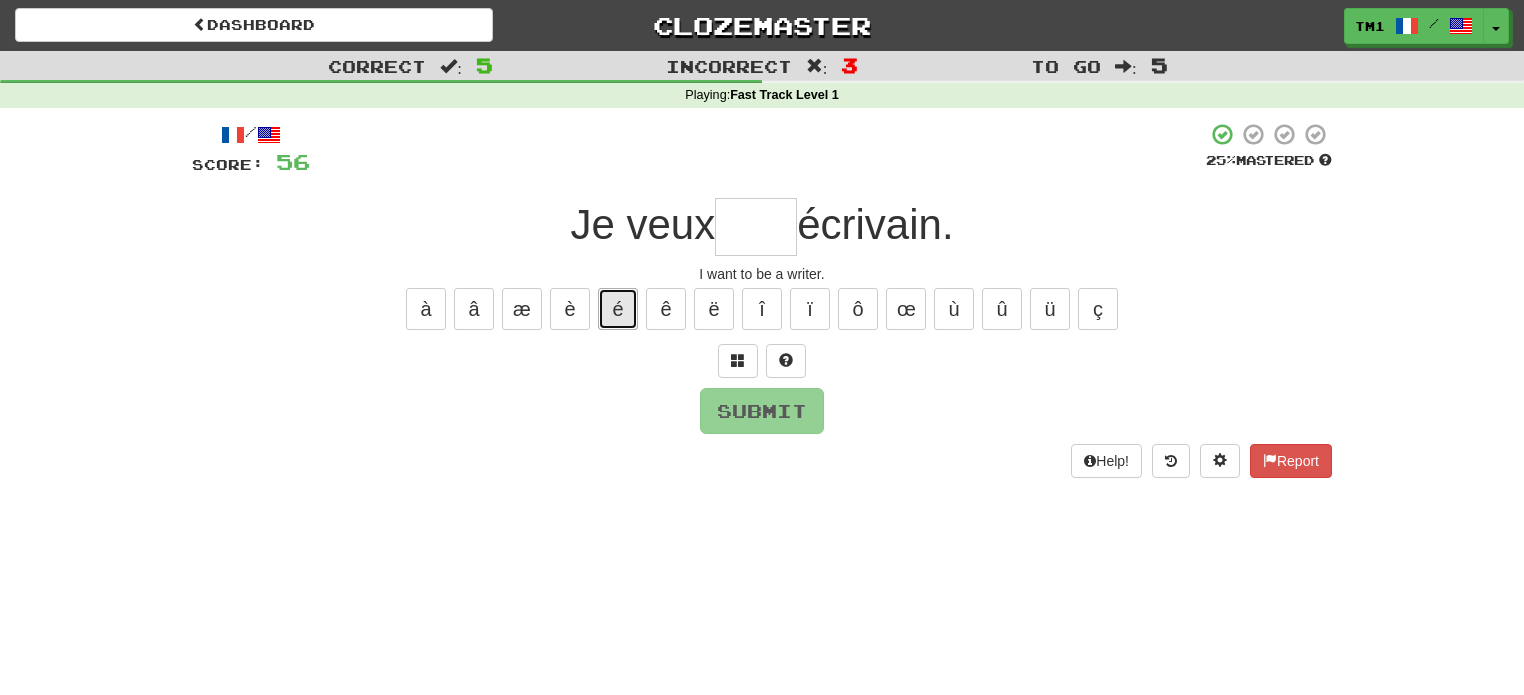 click on "é" at bounding box center (618, 309) 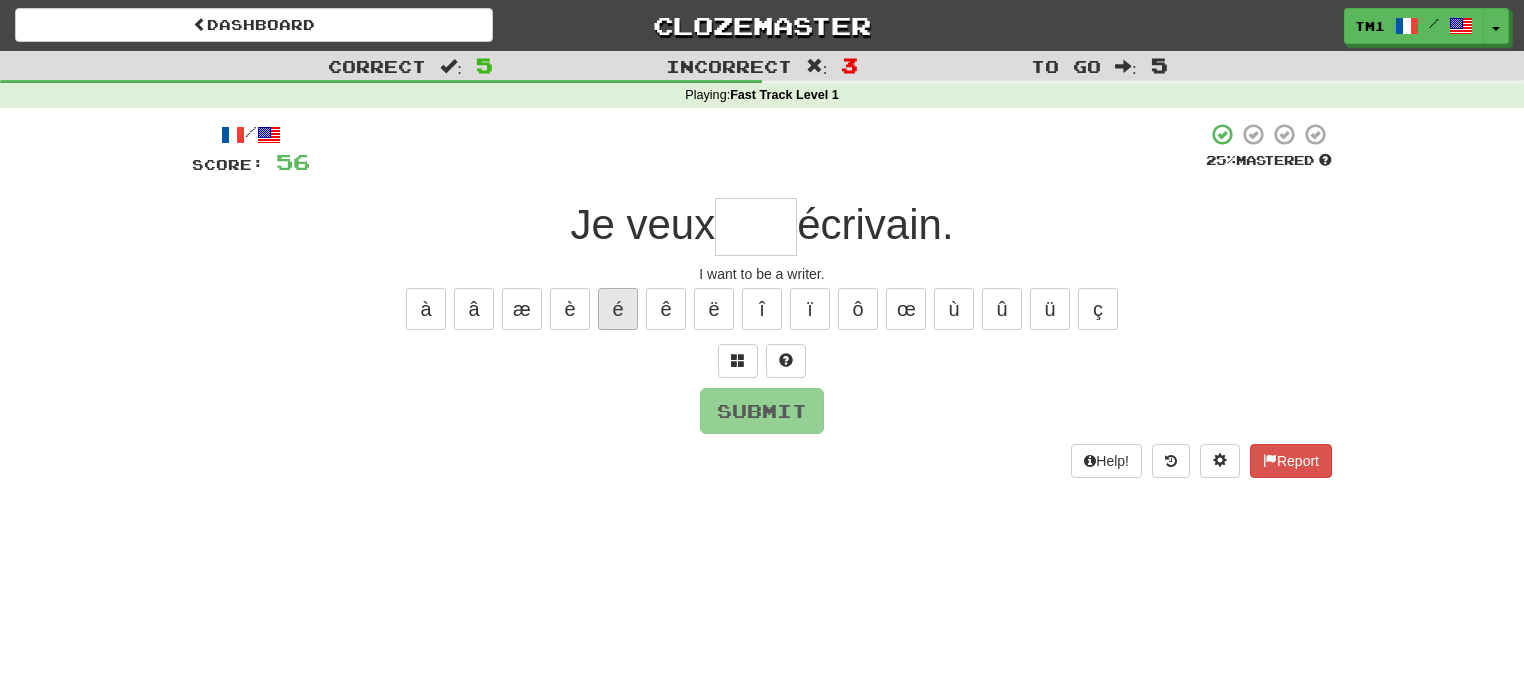 type on "*" 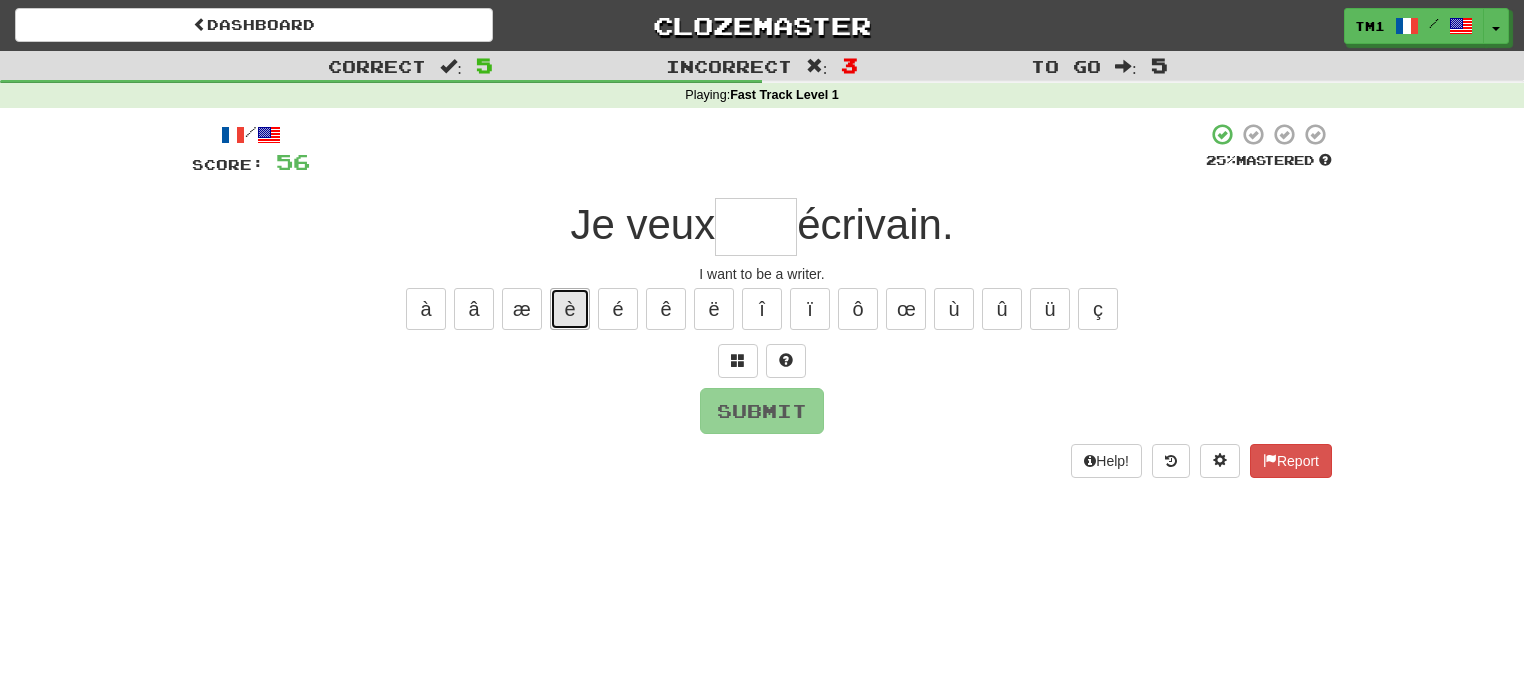 click on "è" at bounding box center (570, 309) 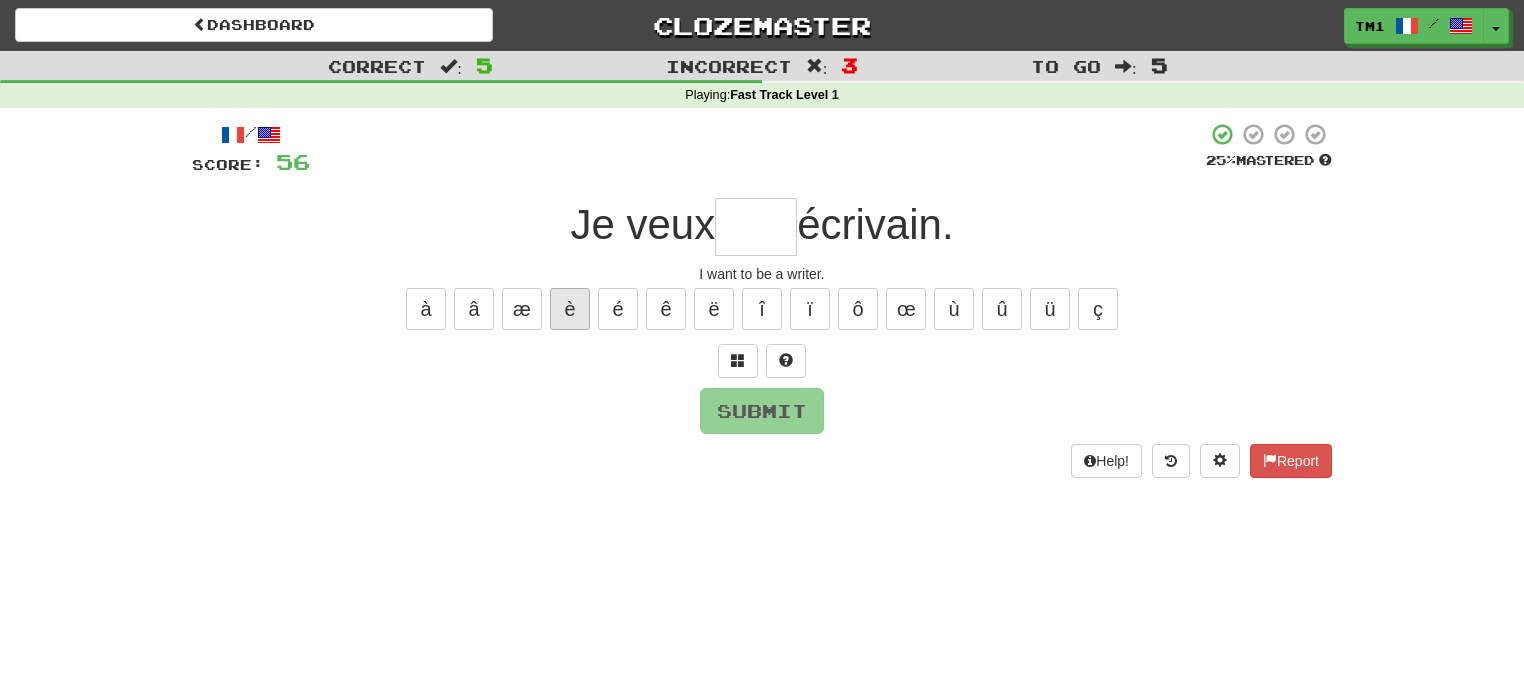 type on "*" 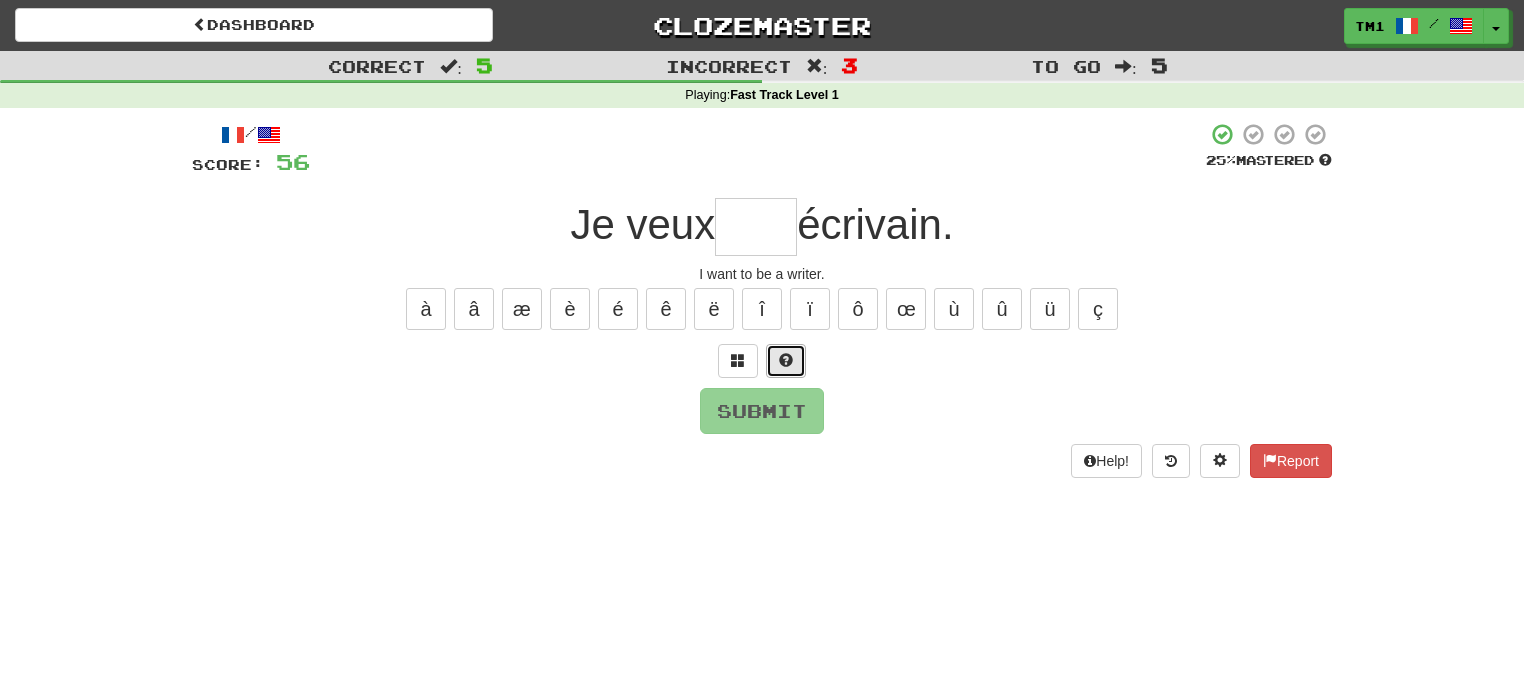 click at bounding box center (786, 361) 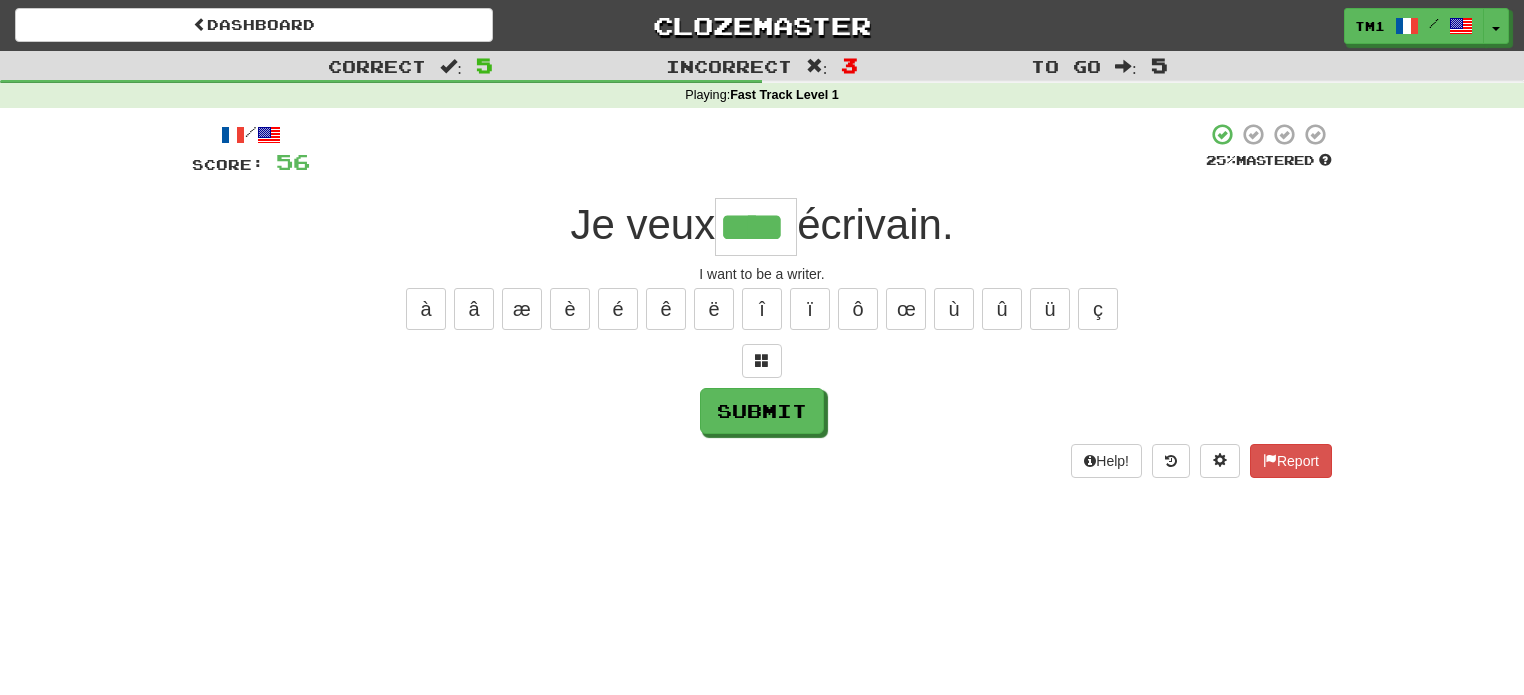 type on "****" 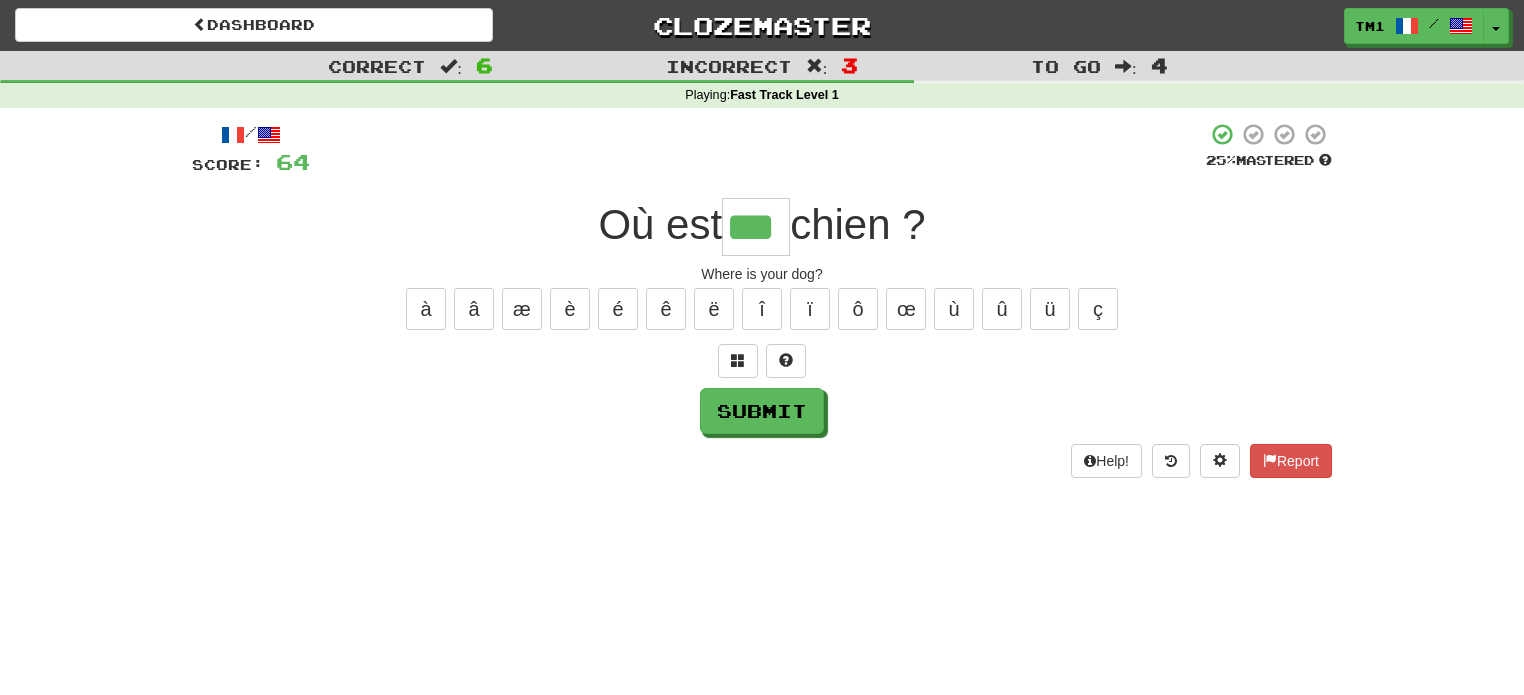 type on "***" 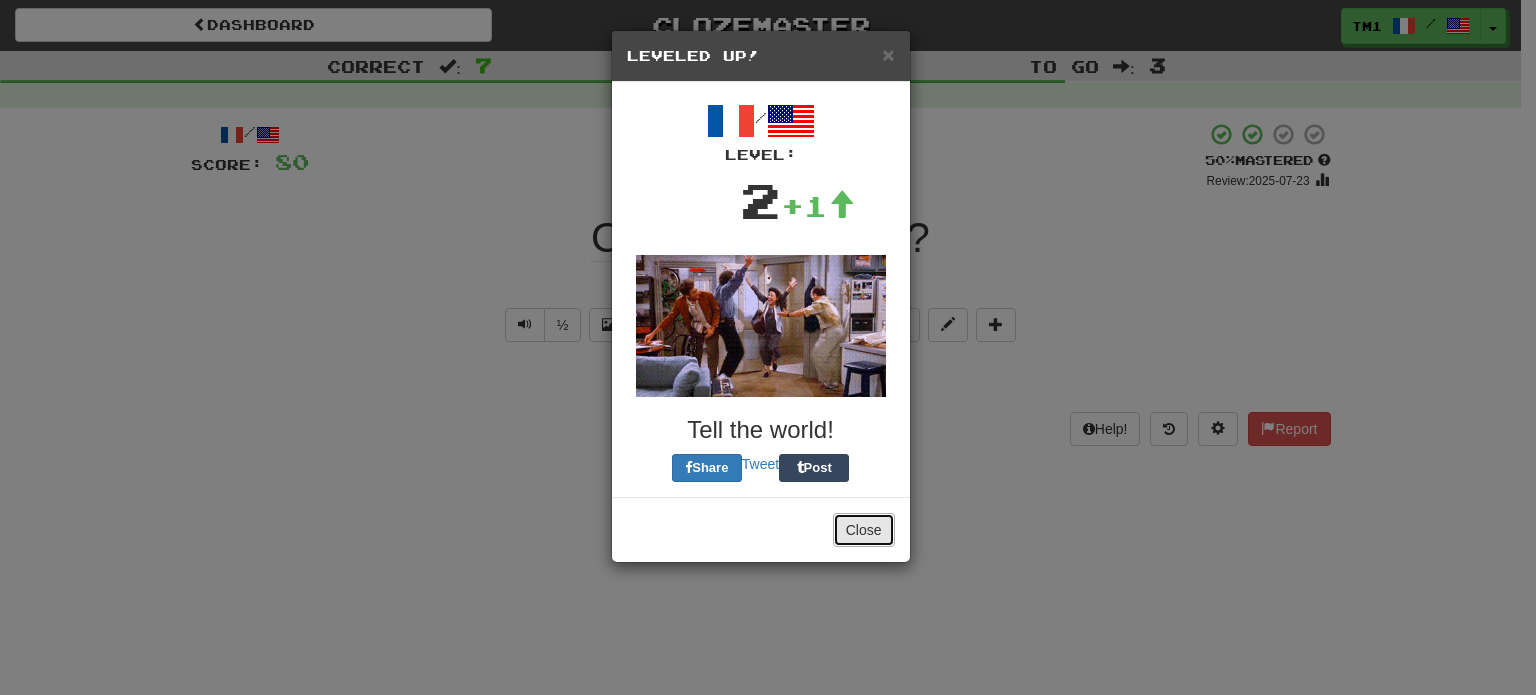 click on "Close" at bounding box center [864, 530] 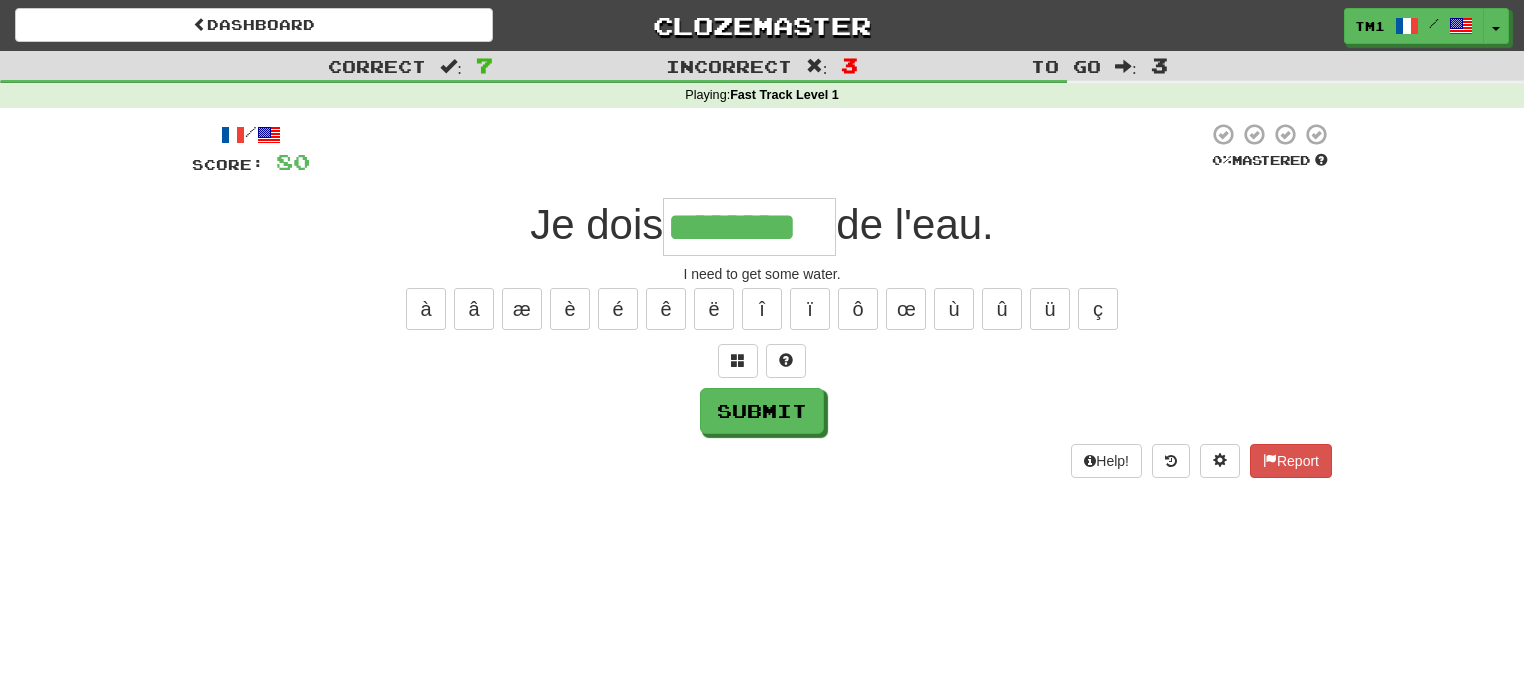 type on "********" 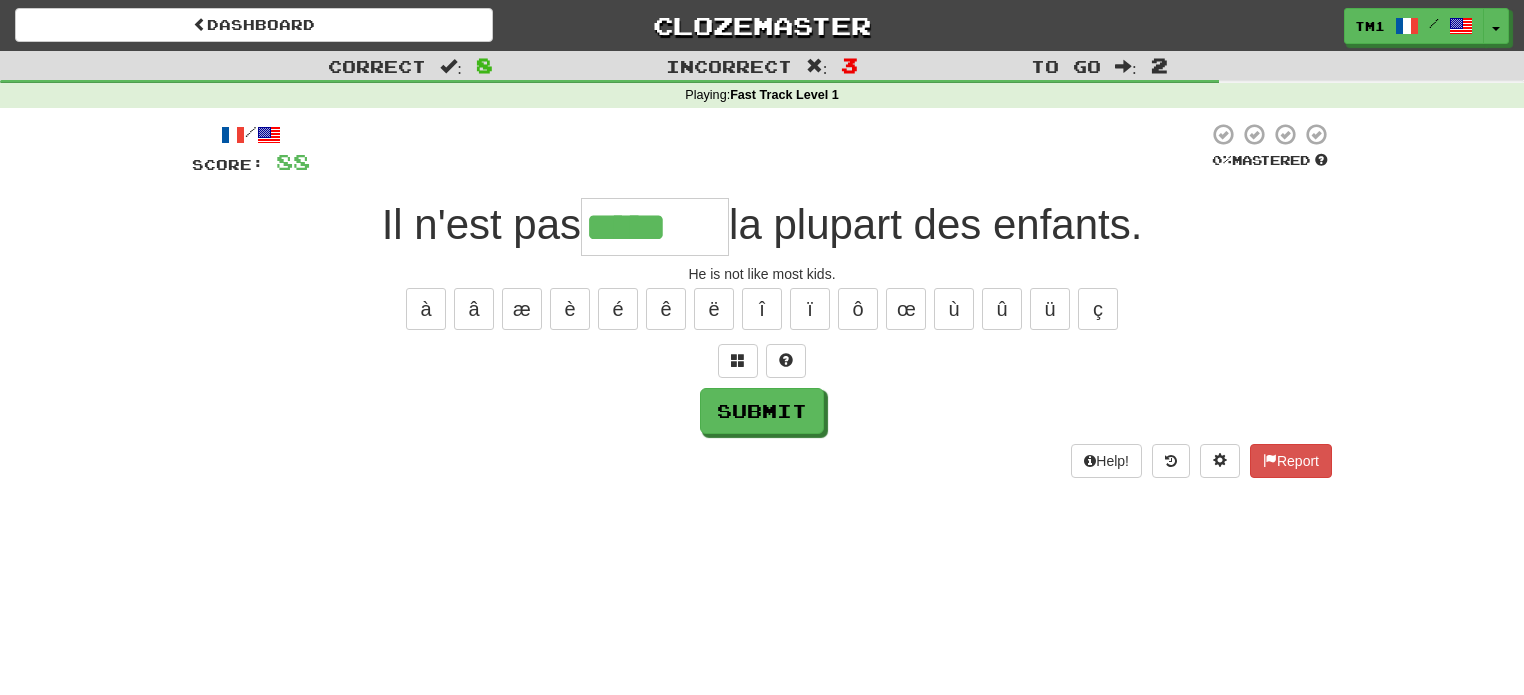 type on "*****" 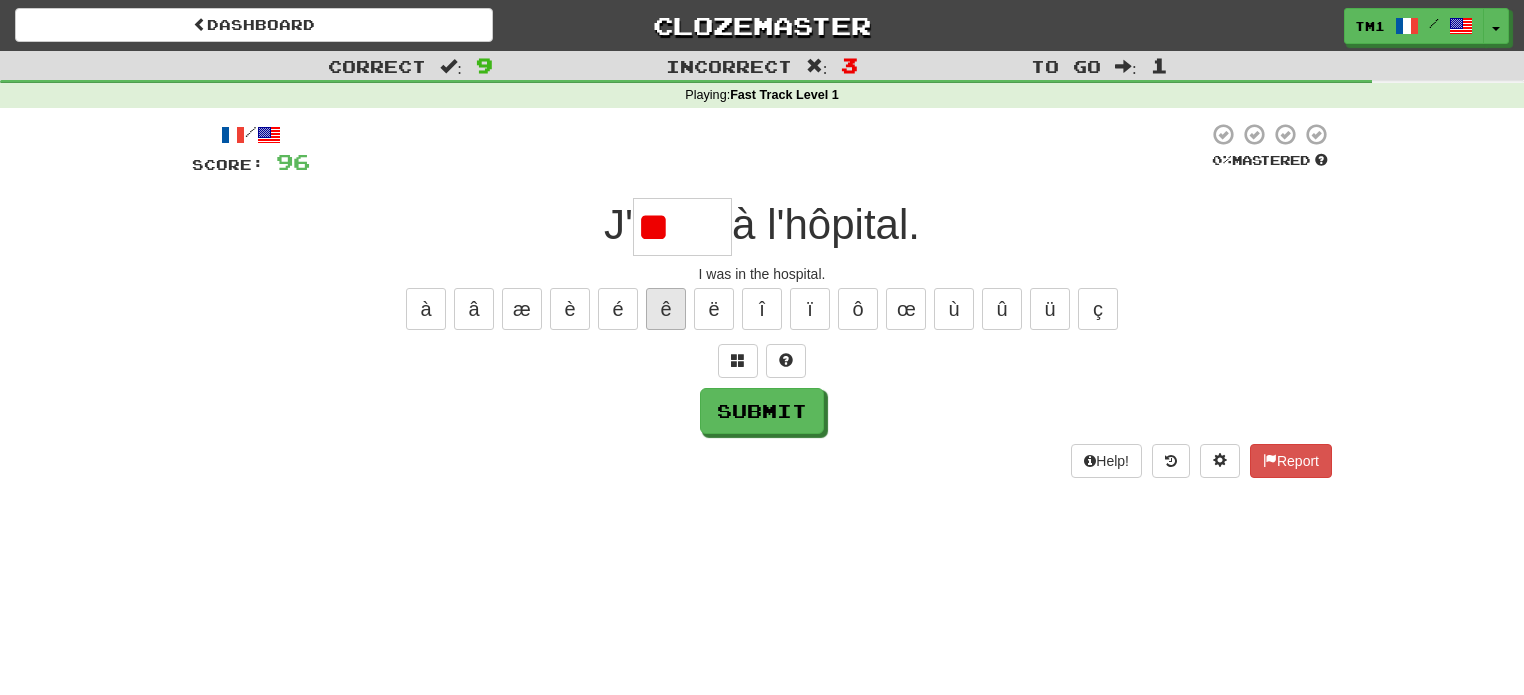 type on "*" 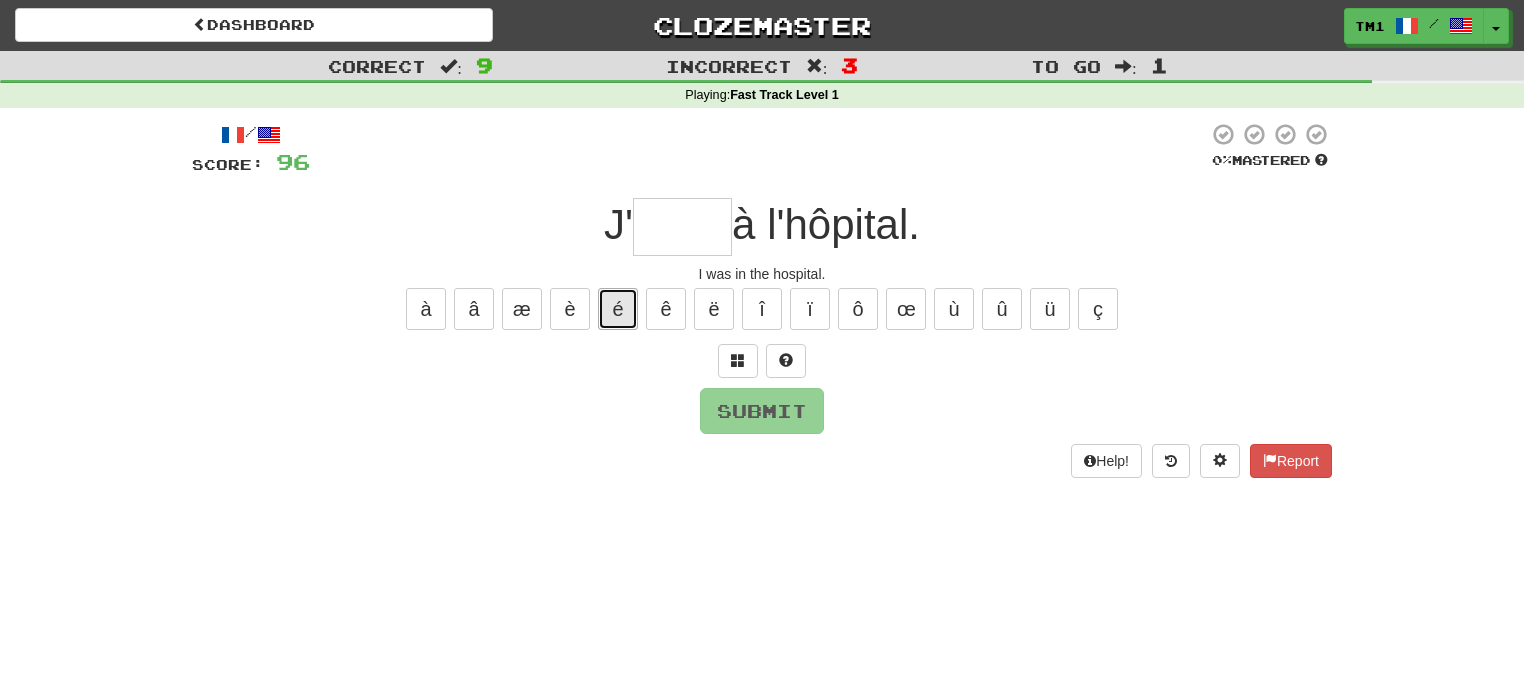 click on "é" at bounding box center (618, 309) 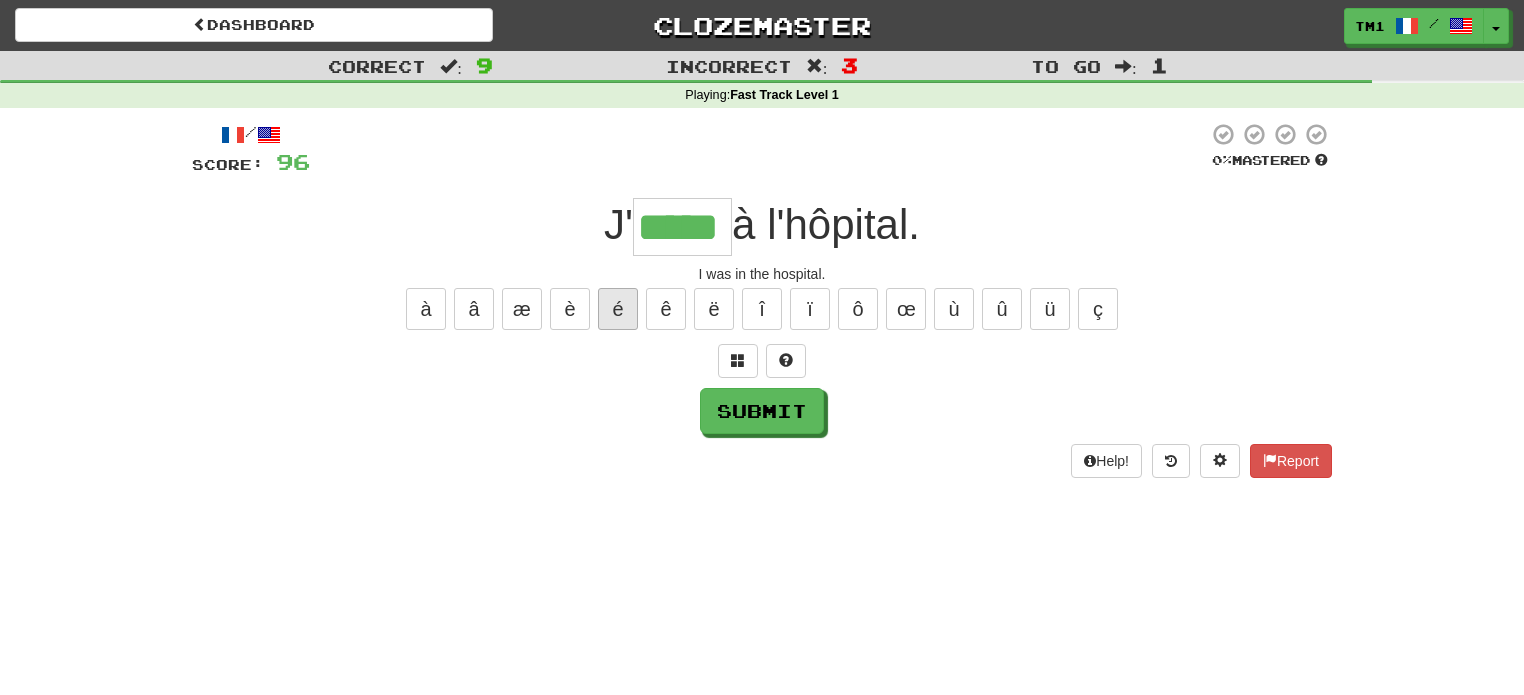 type on "*****" 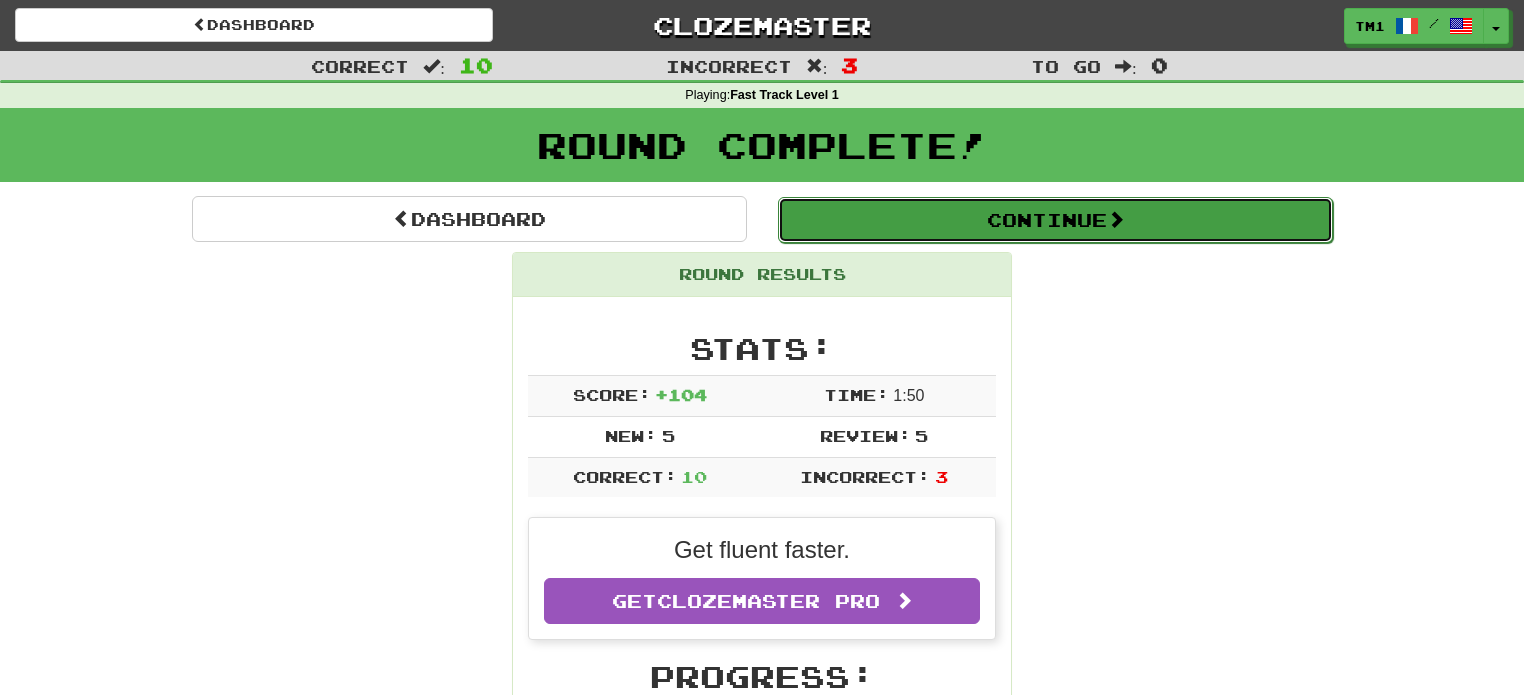 click on "Continue" at bounding box center (1055, 220) 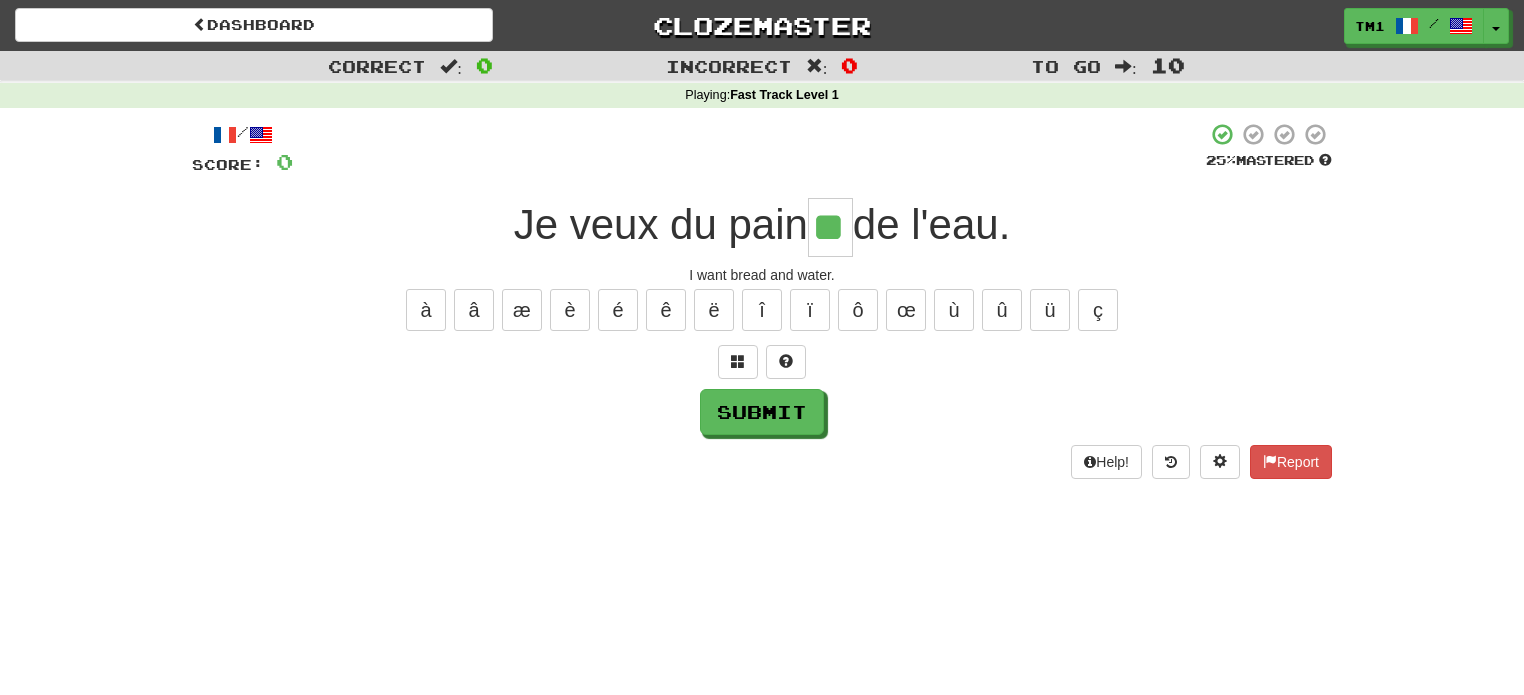 type on "**" 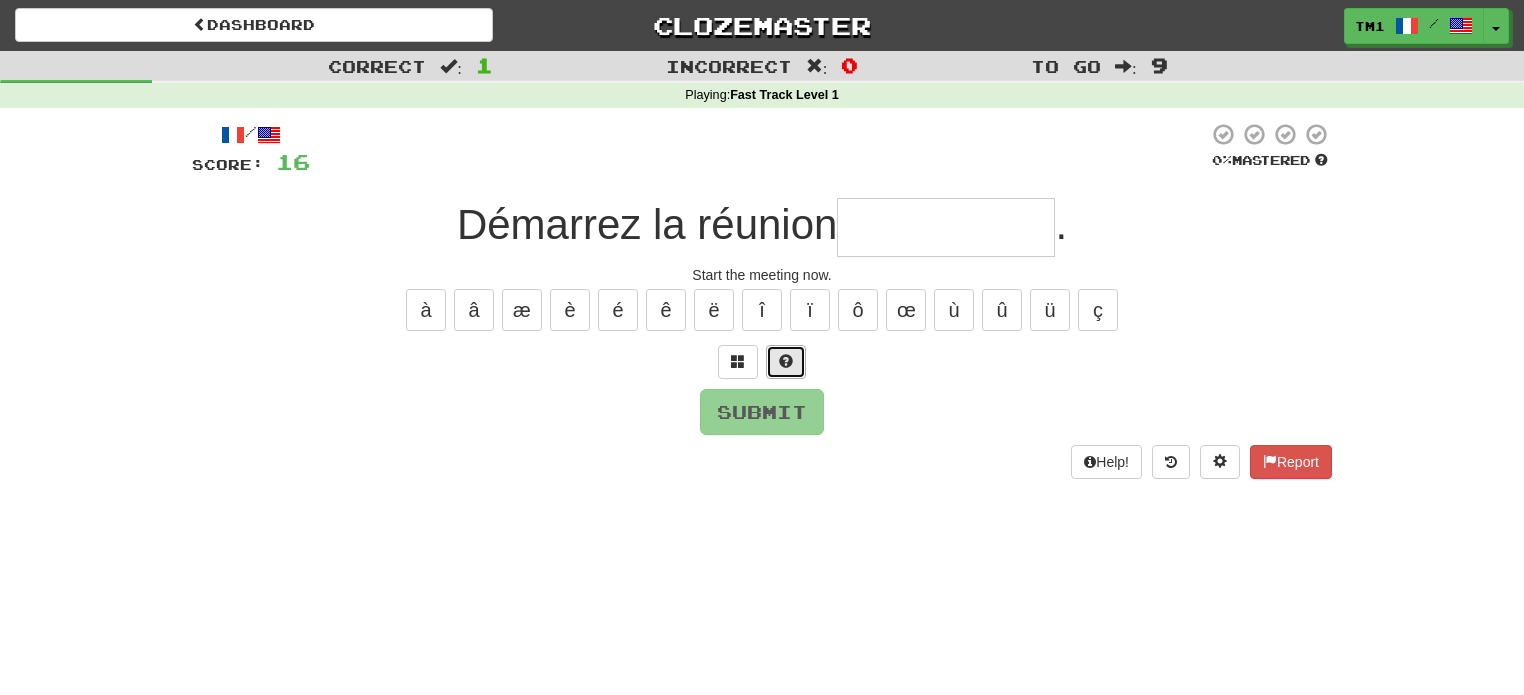 click at bounding box center [786, 361] 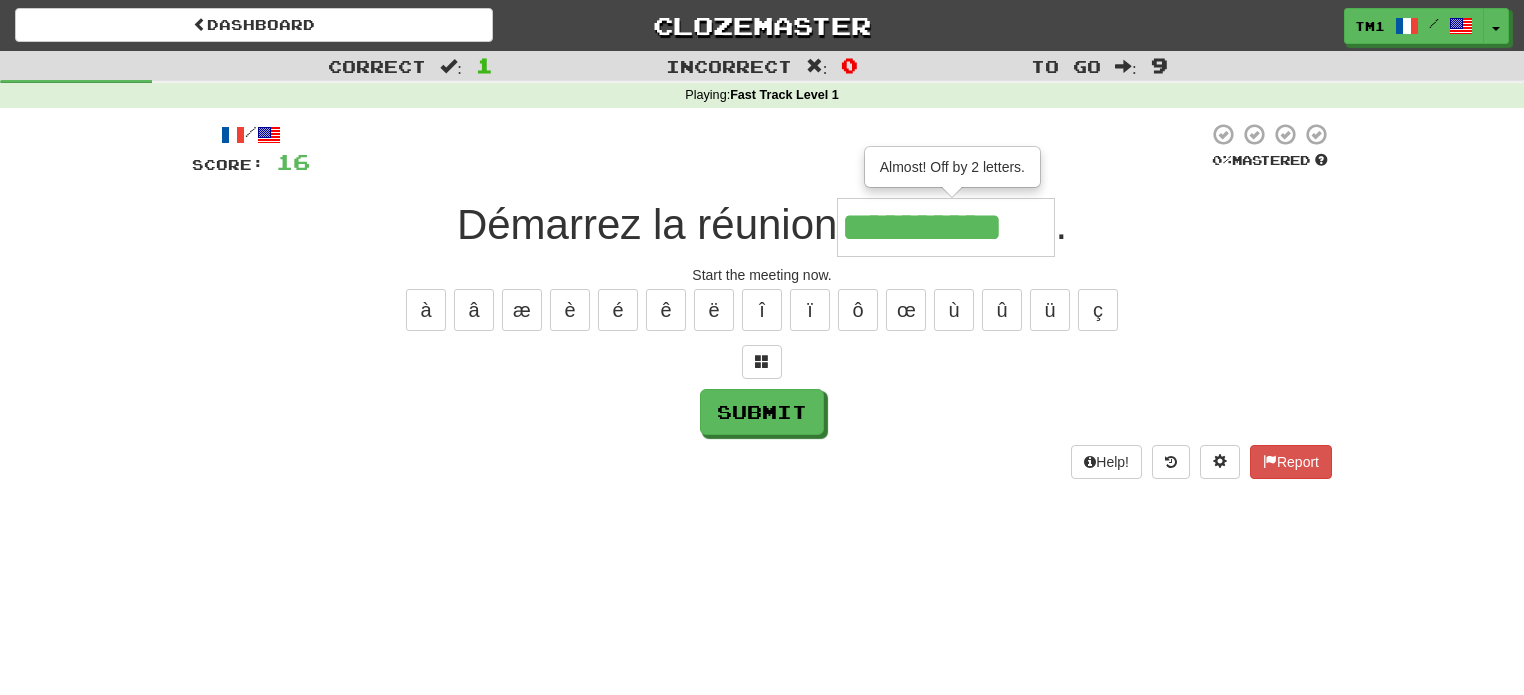 type on "**********" 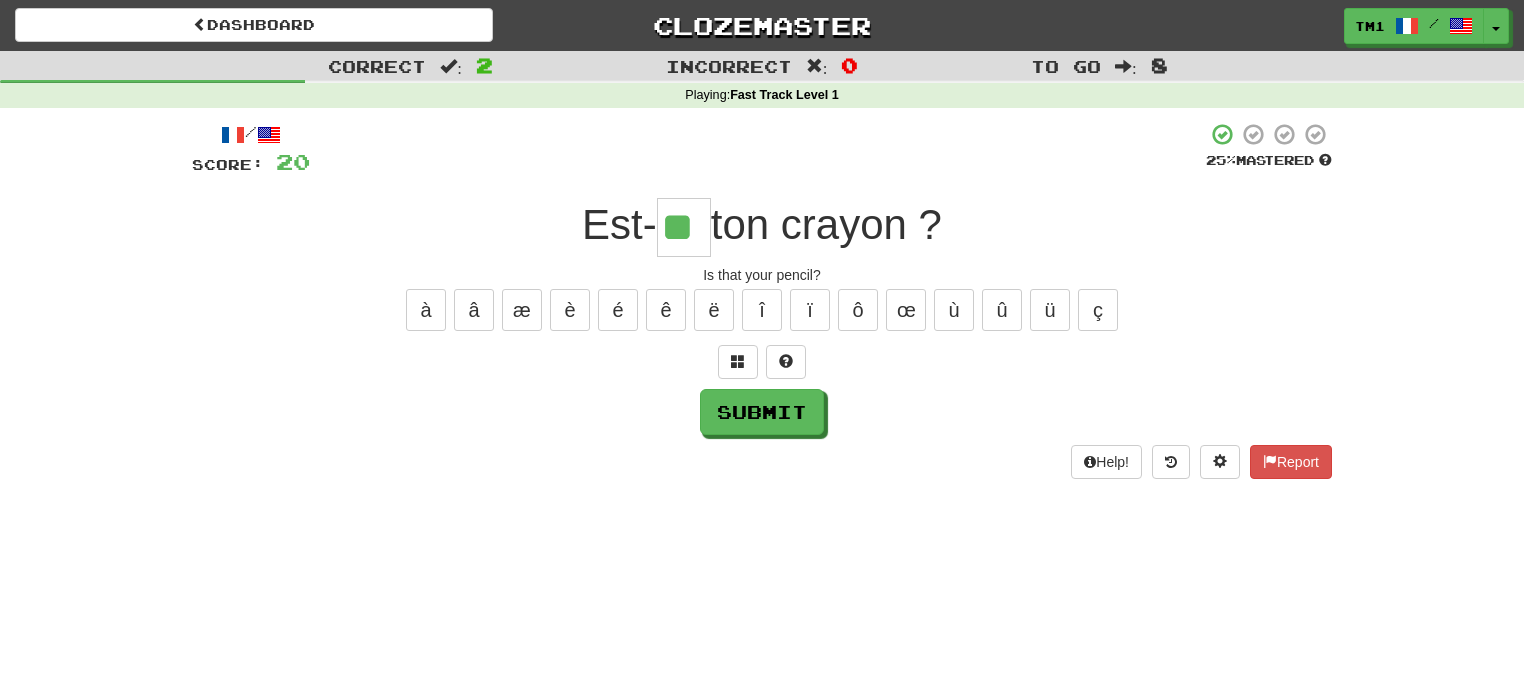 type on "**" 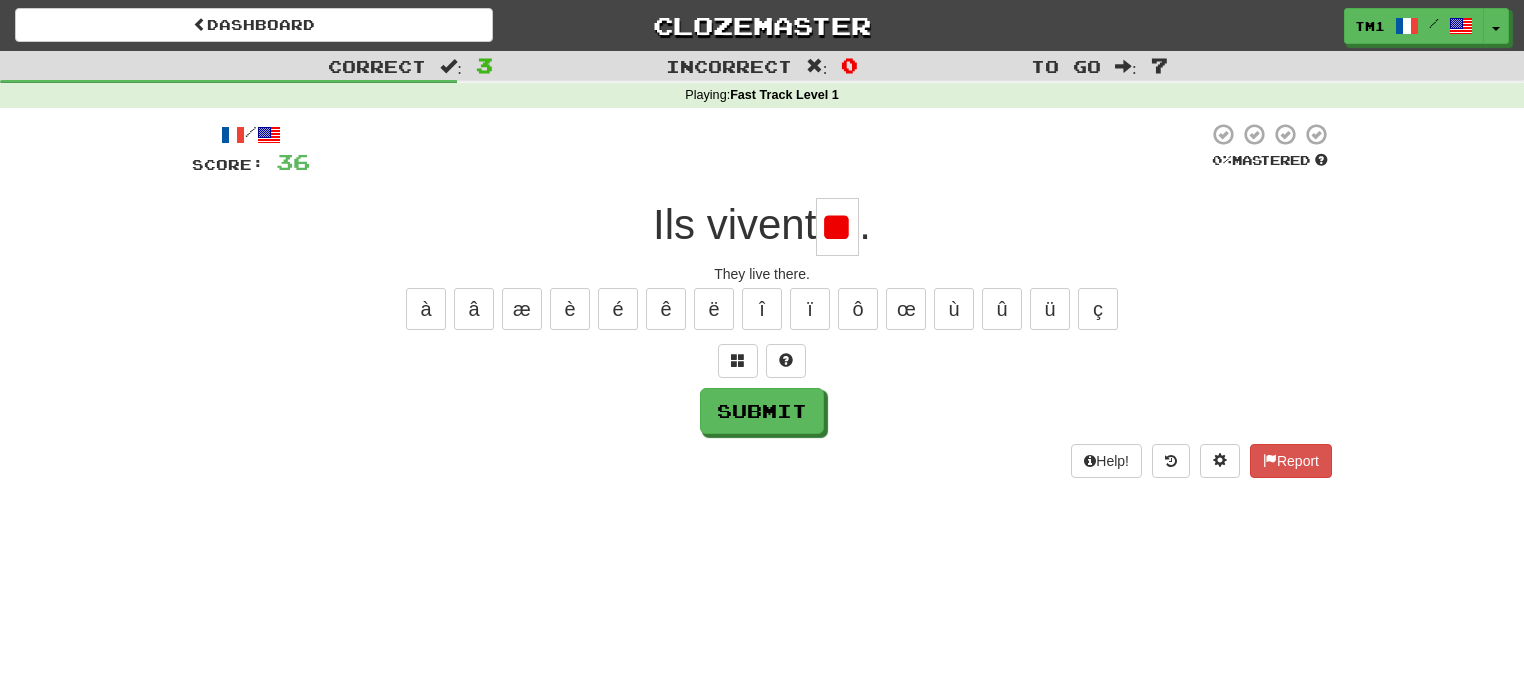 scroll, scrollTop: 0, scrollLeft: 0, axis: both 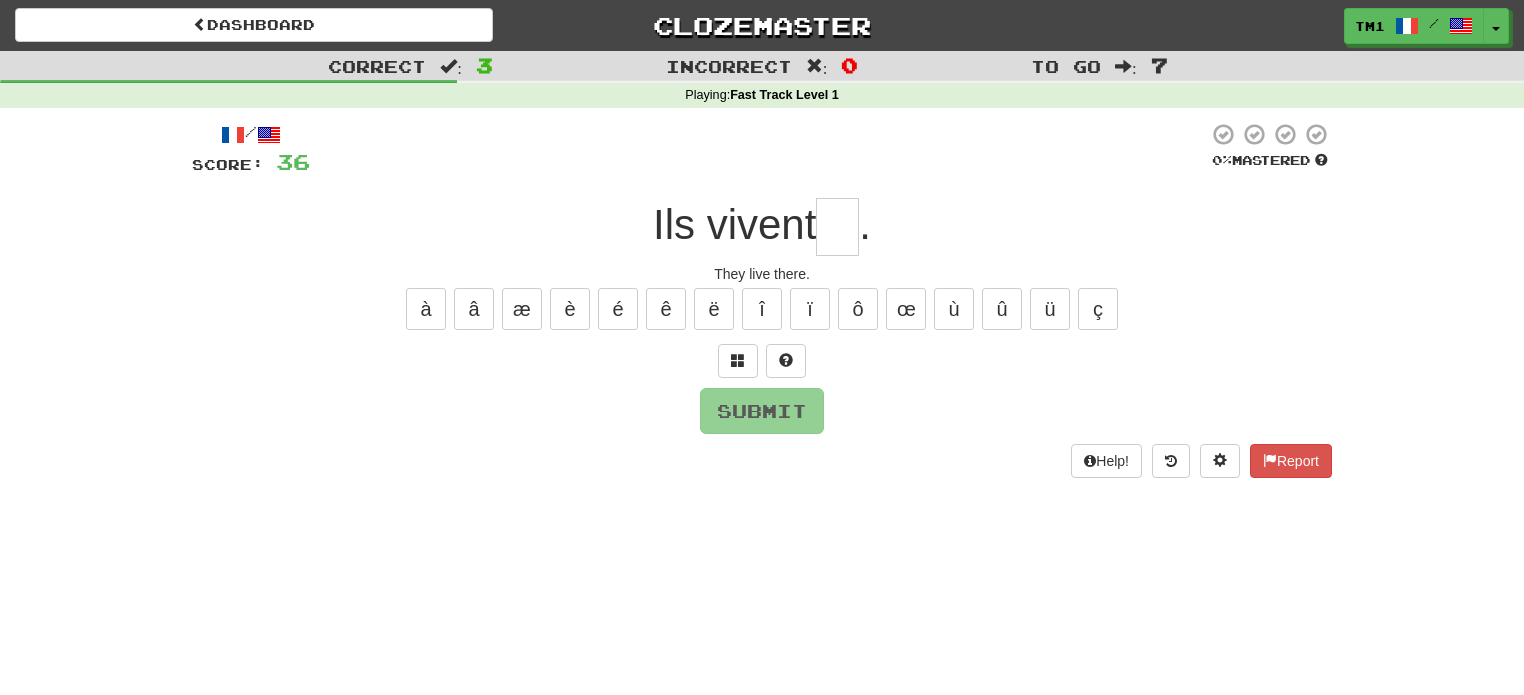 type on "*" 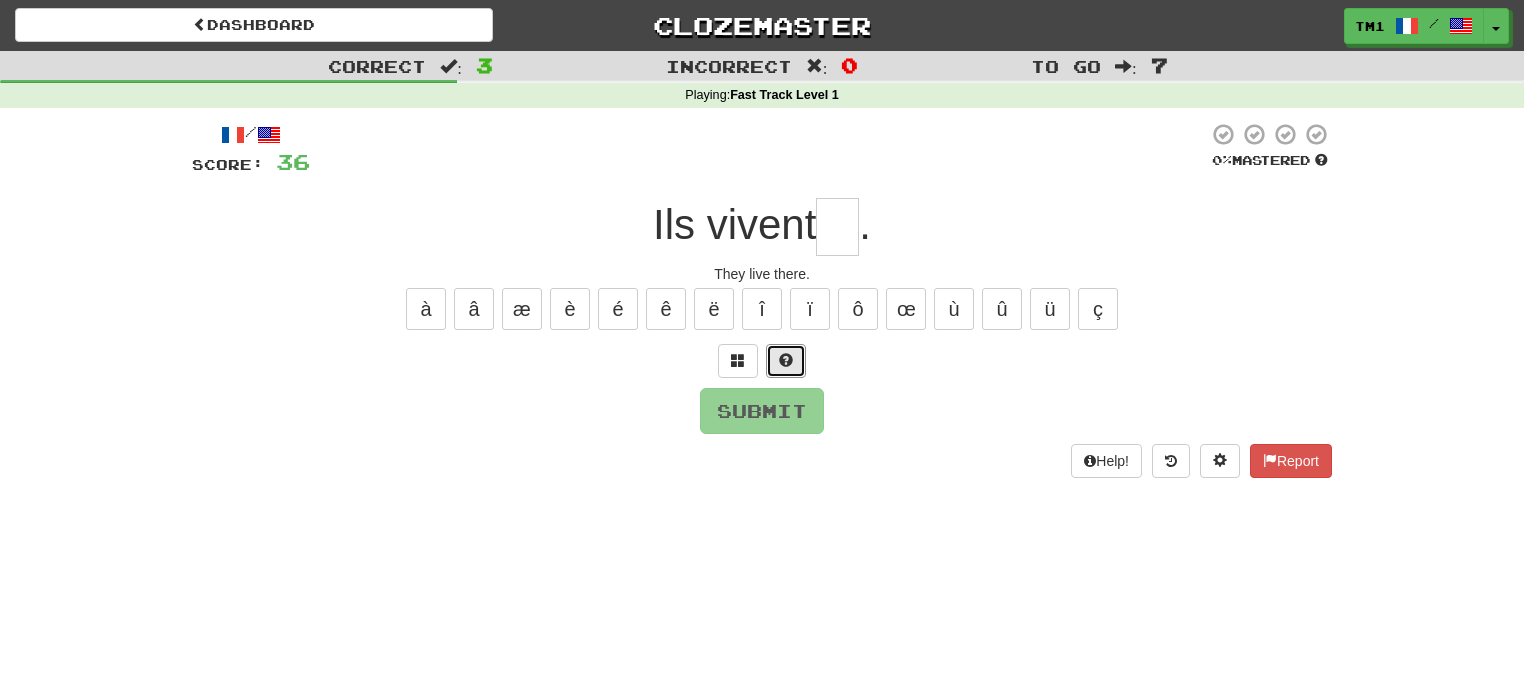 click at bounding box center [786, 360] 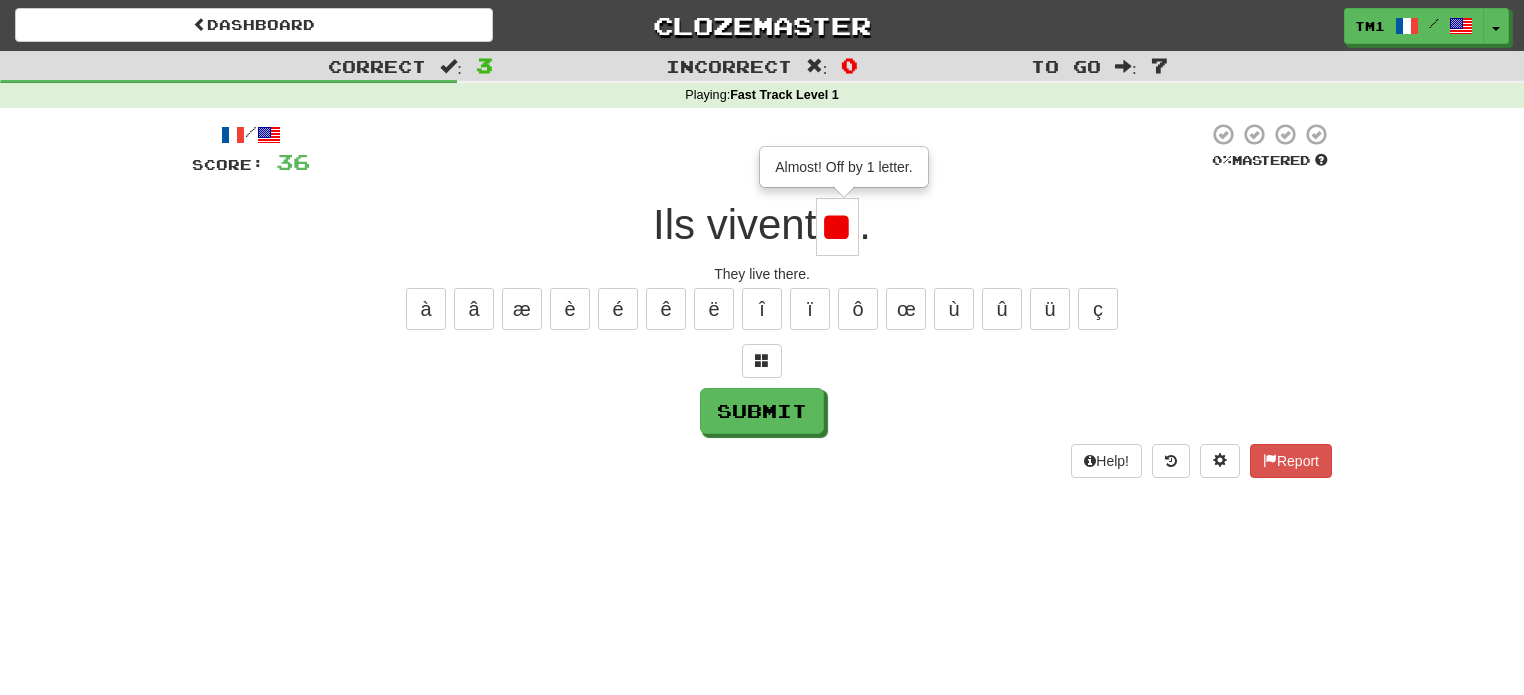 scroll, scrollTop: 0, scrollLeft: 8, axis: horizontal 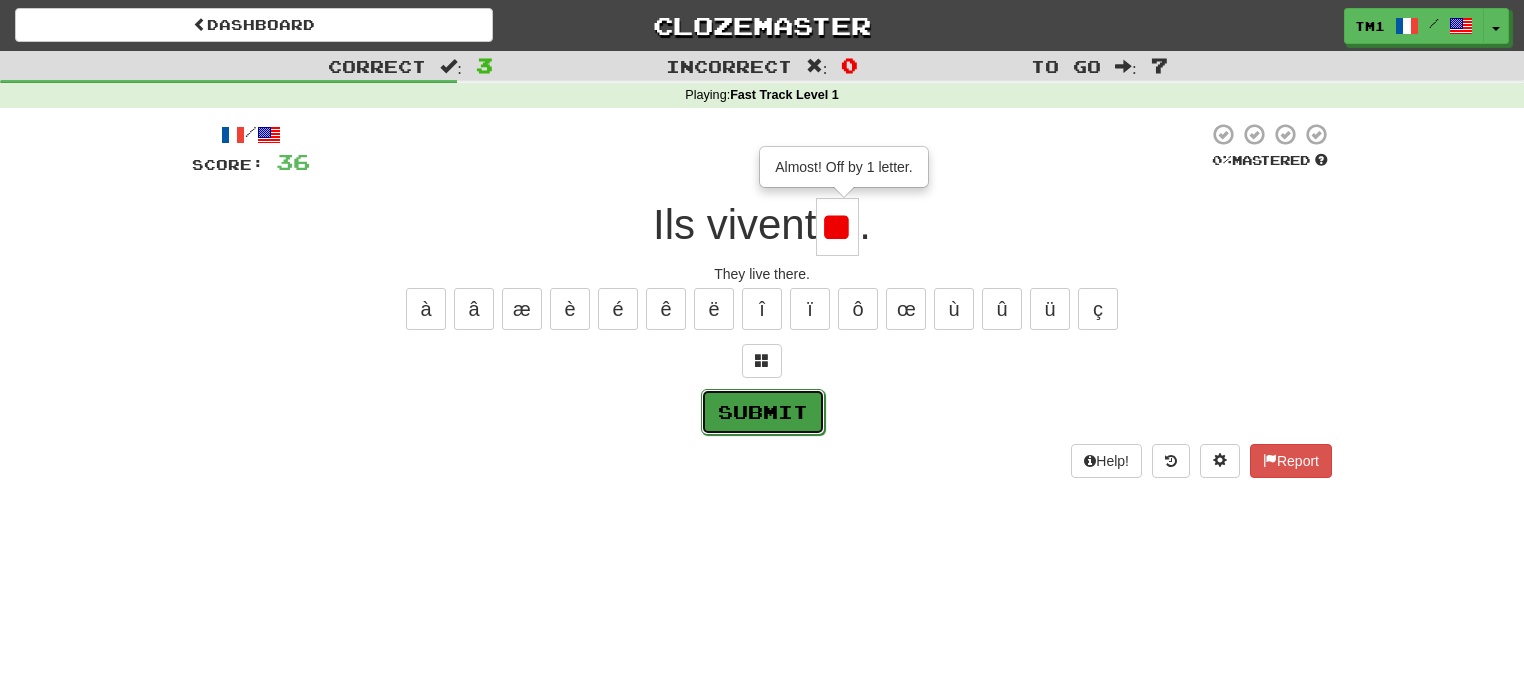 click on "Submit" at bounding box center [763, 412] 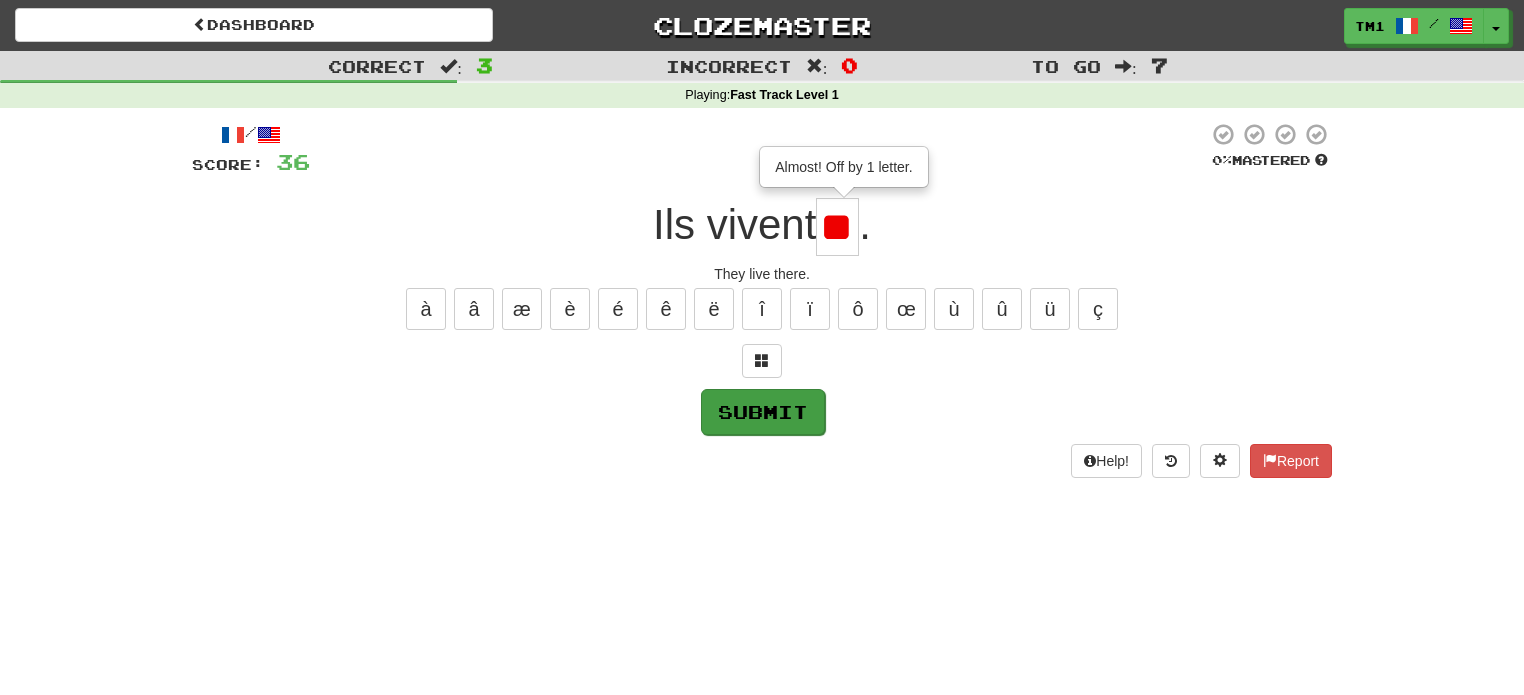 type on "**" 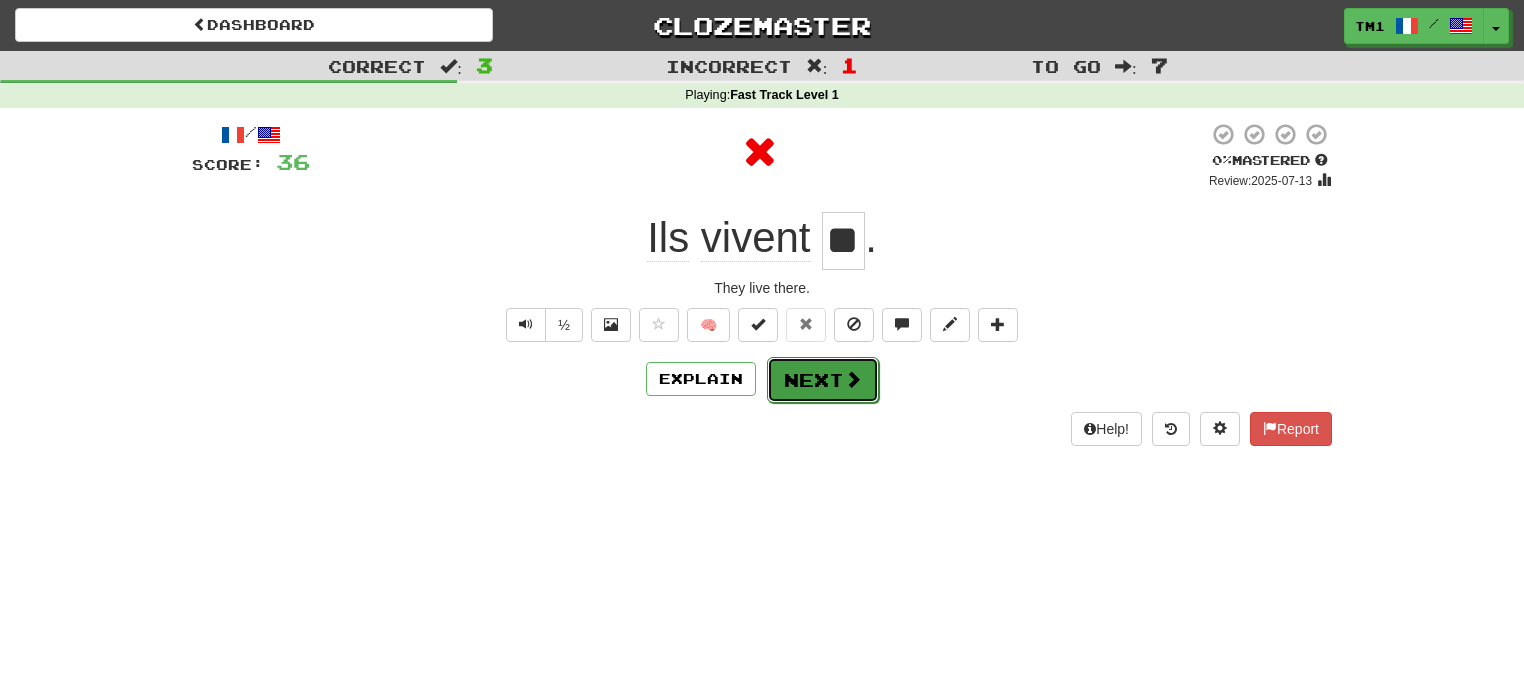 click on "Next" at bounding box center (823, 380) 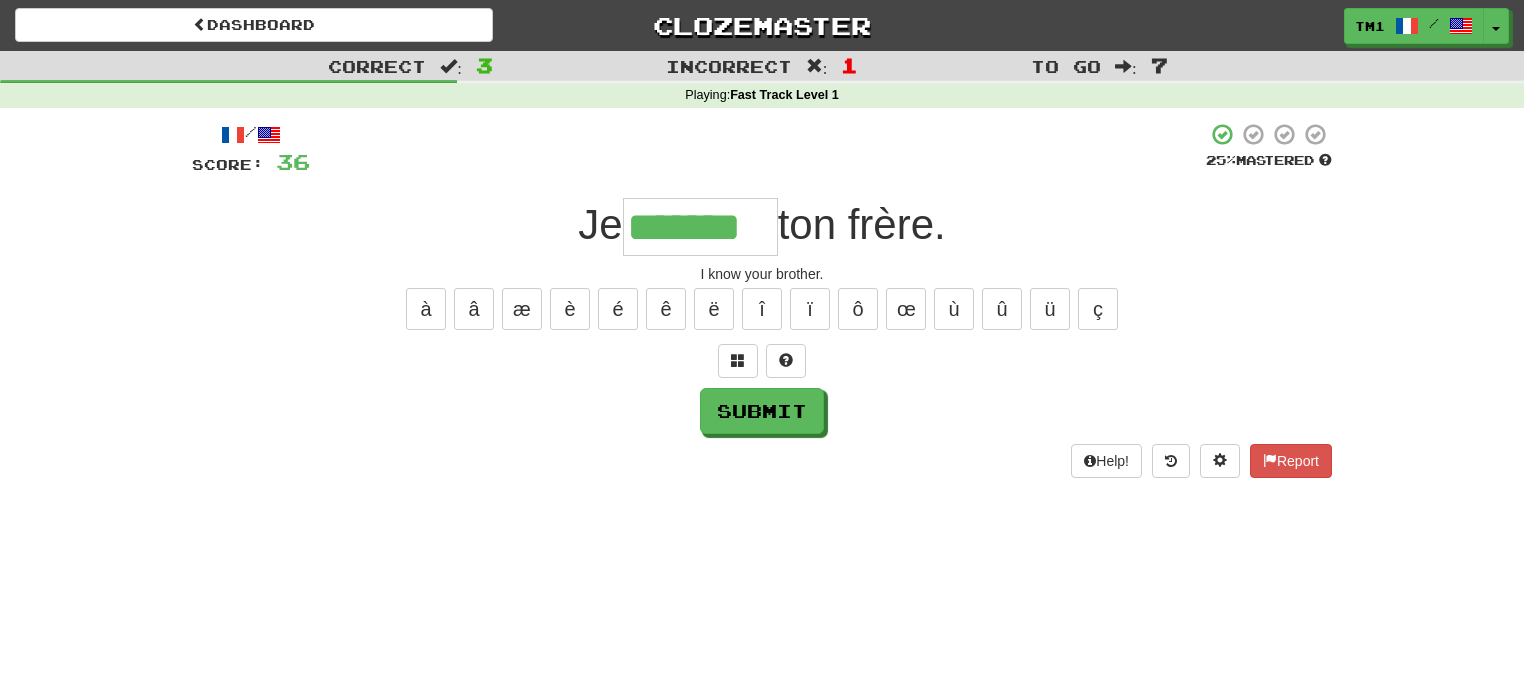 type on "*******" 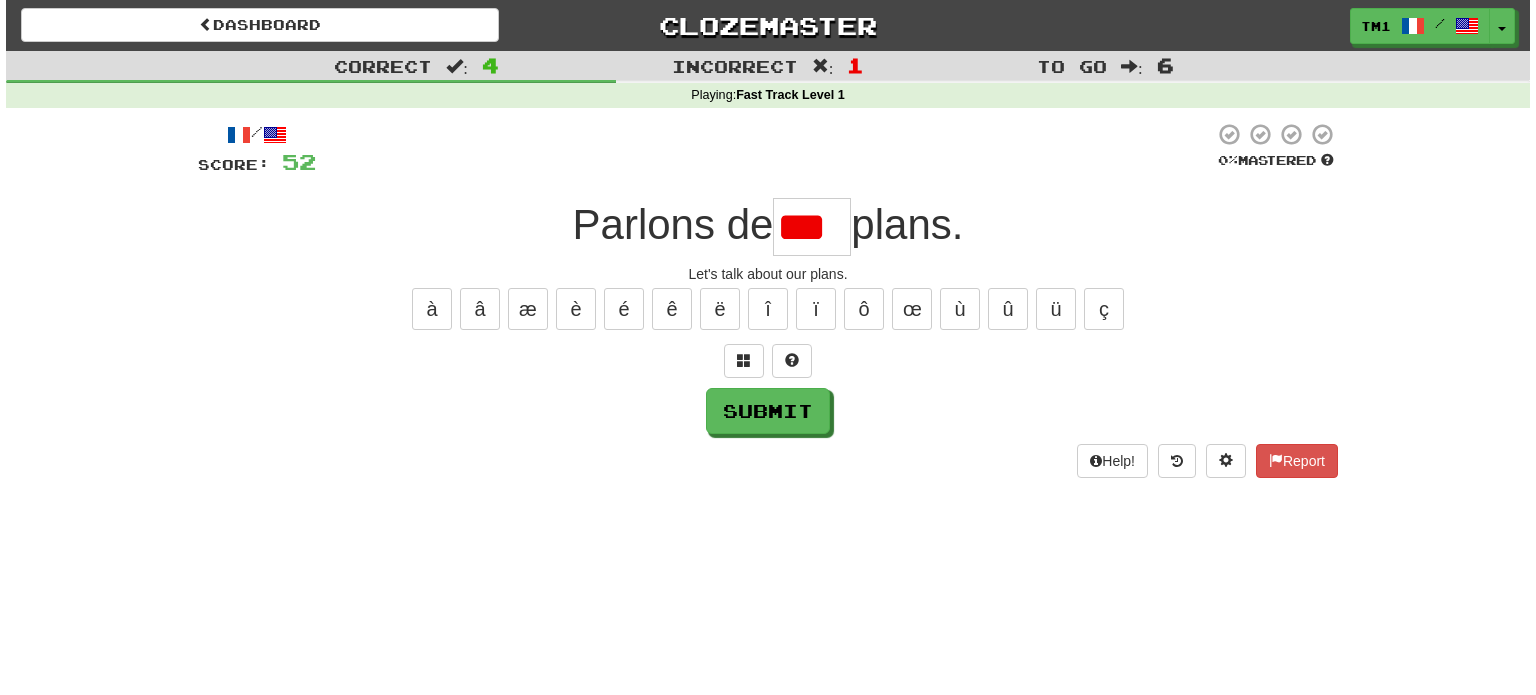 scroll, scrollTop: 0, scrollLeft: 0, axis: both 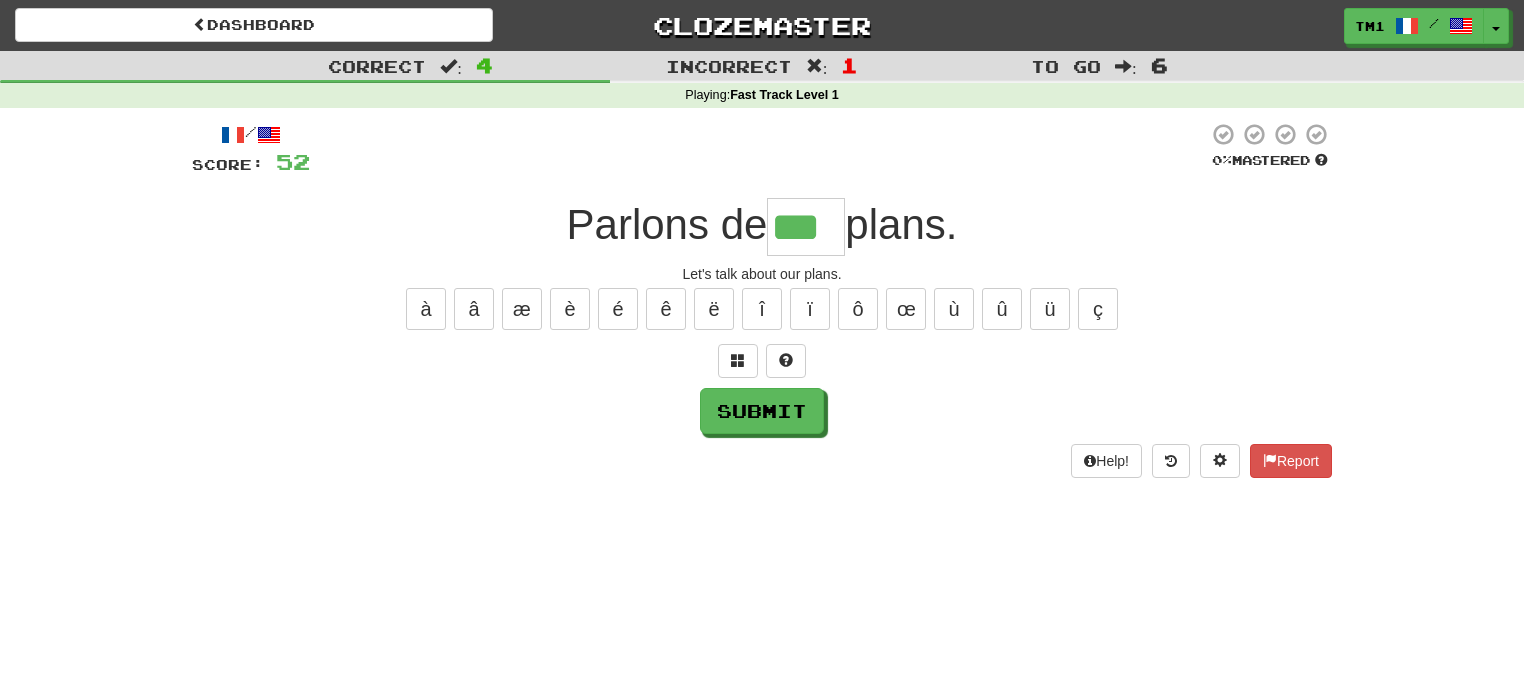 type on "***" 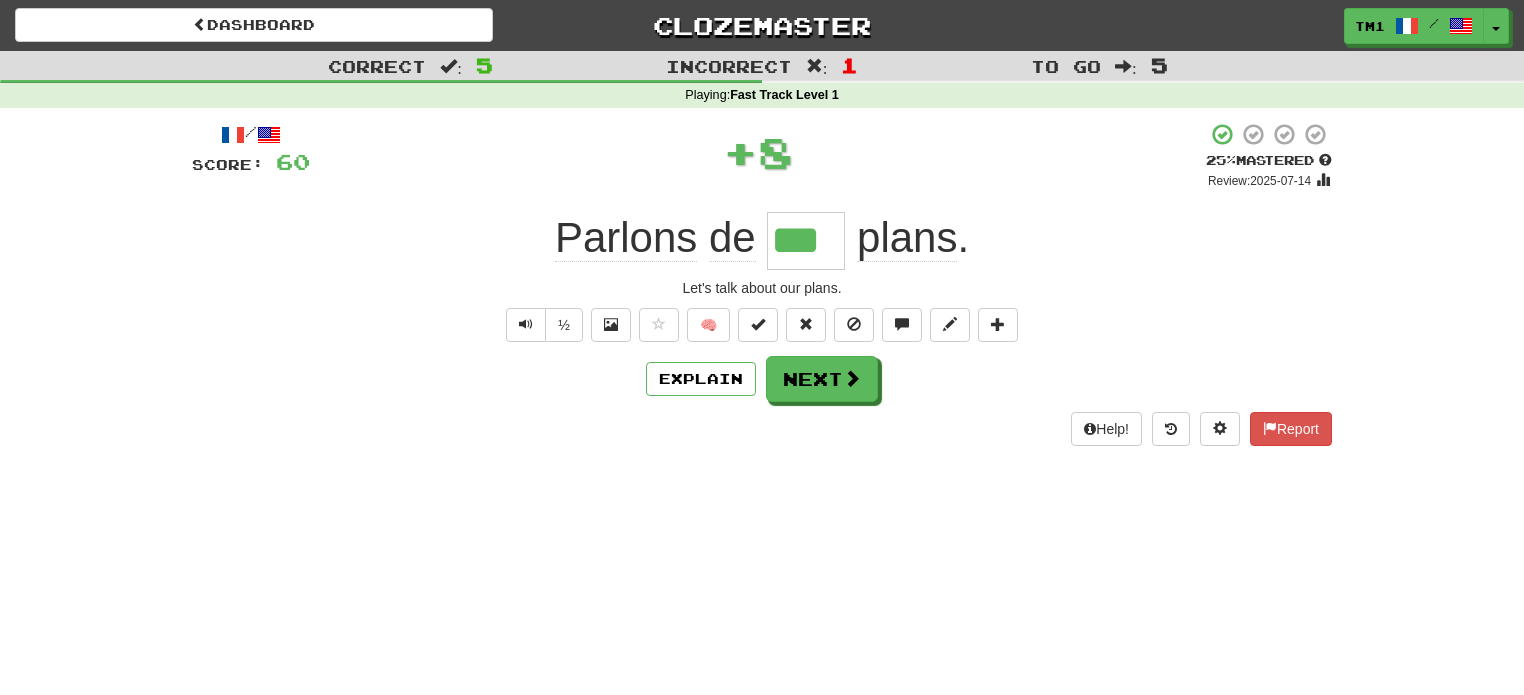type 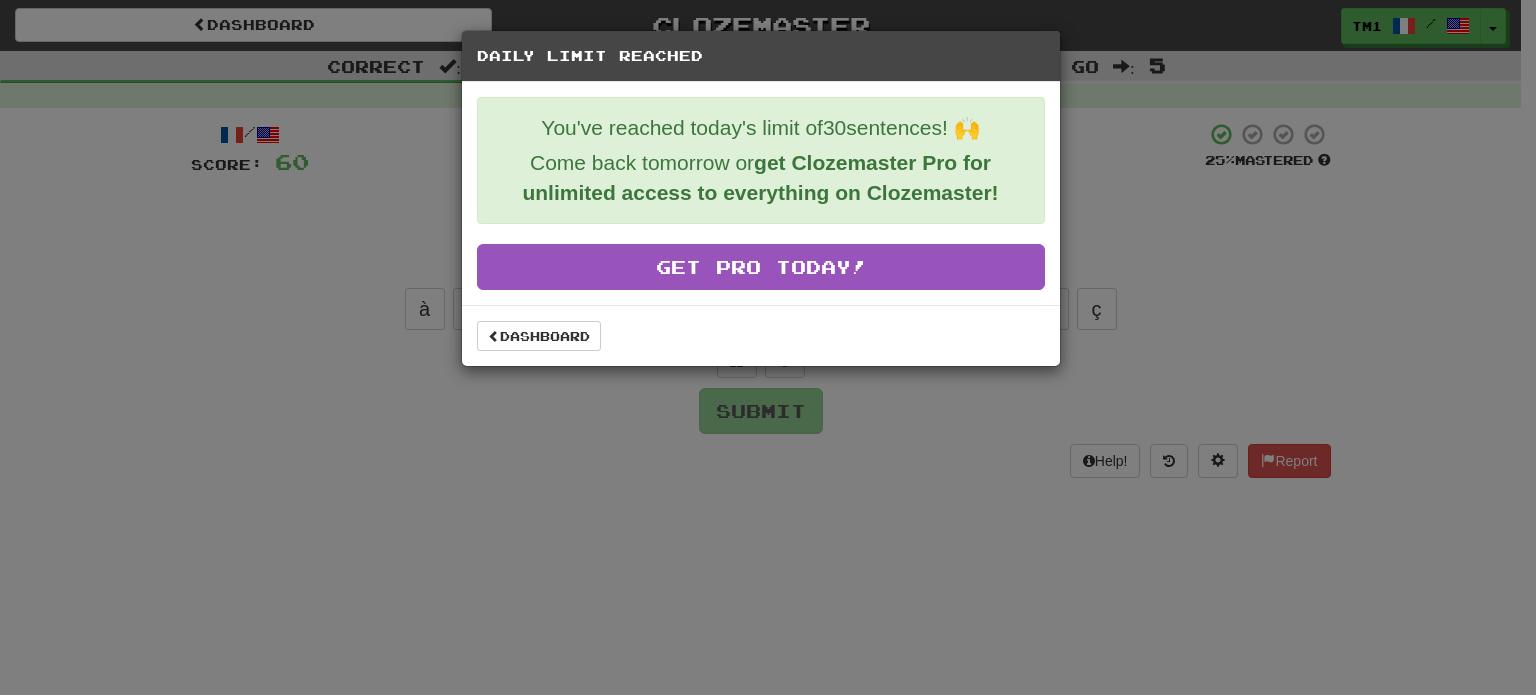 click on "Daily Limit Reached You've reached today's limit of  30  sentences! 🙌  Come back tomorrow or  get Clozemaster Pro for unlimited access to everything on Clozemaster! Get Pro Today! Dashboard" at bounding box center [768, 347] 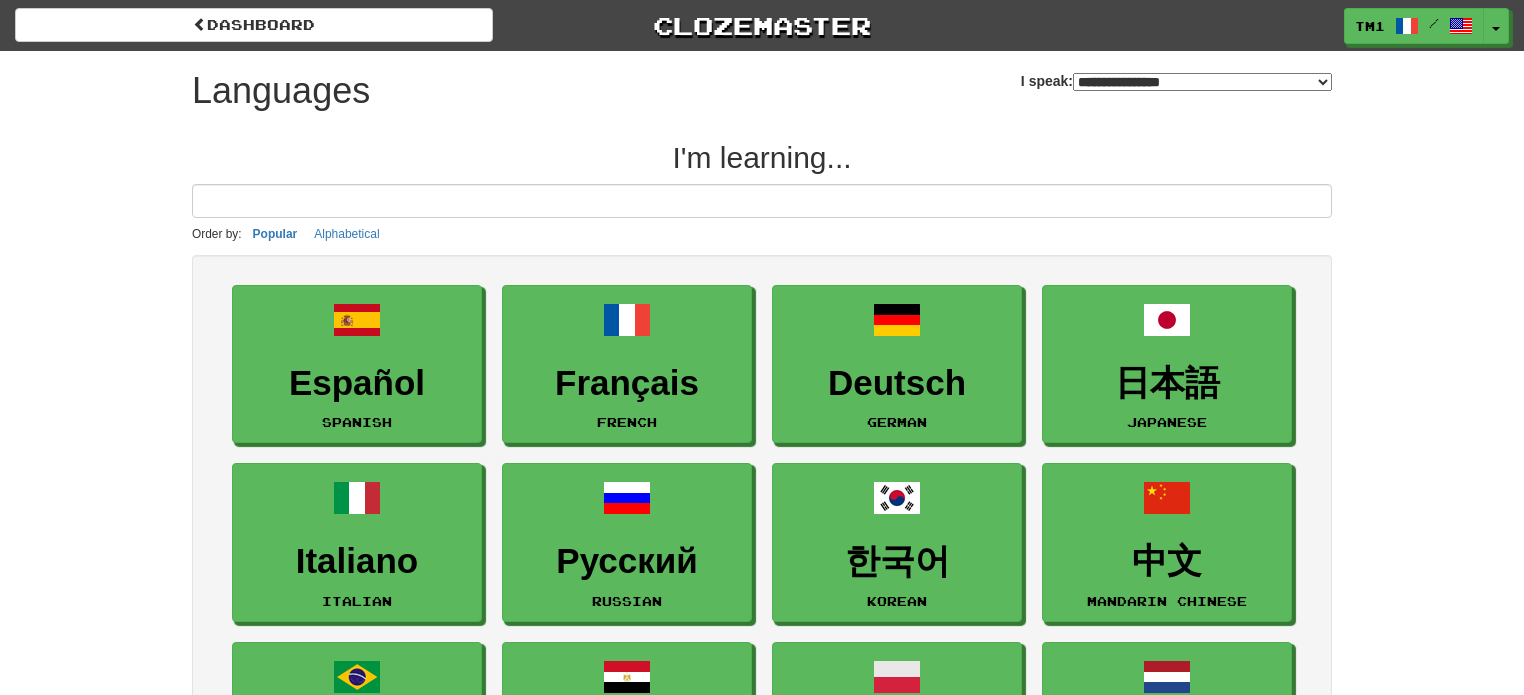 select on "*******" 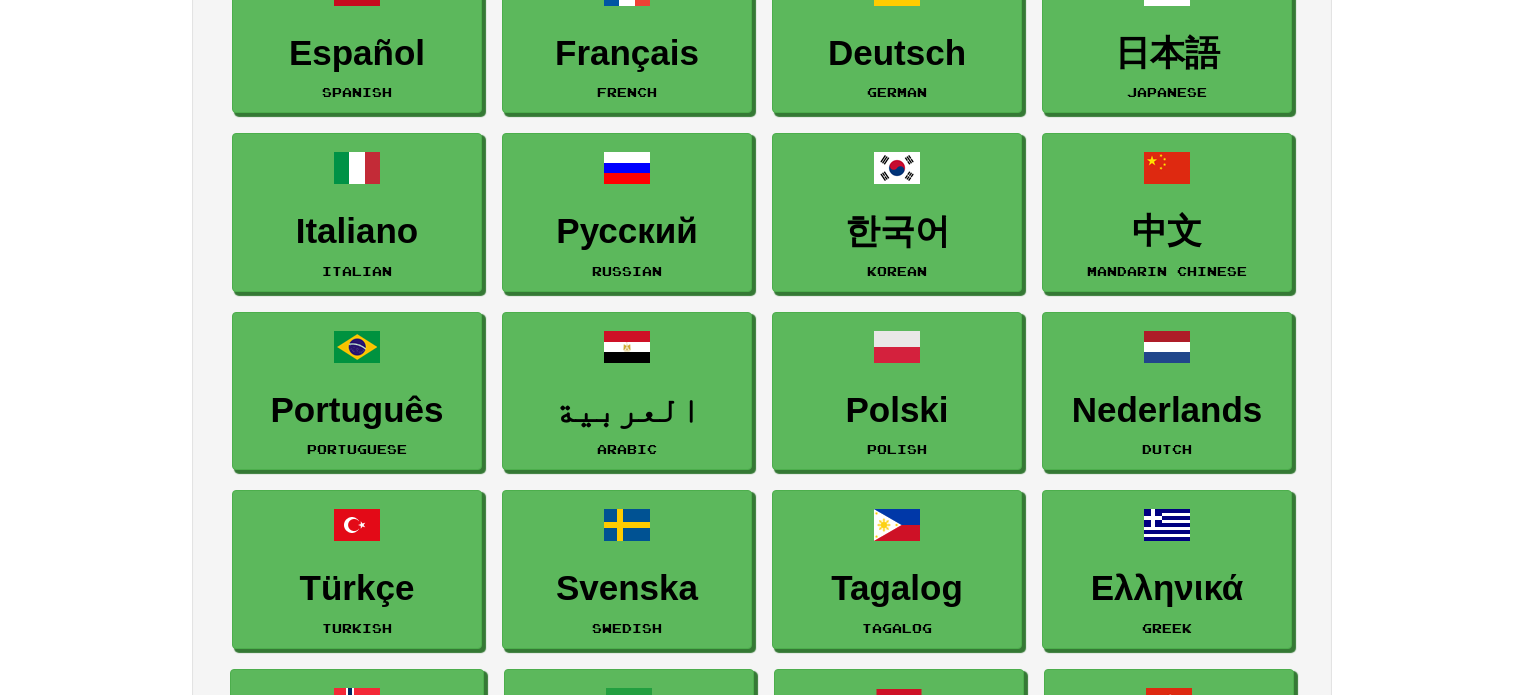 click on "**********" at bounding box center [762, 1439] 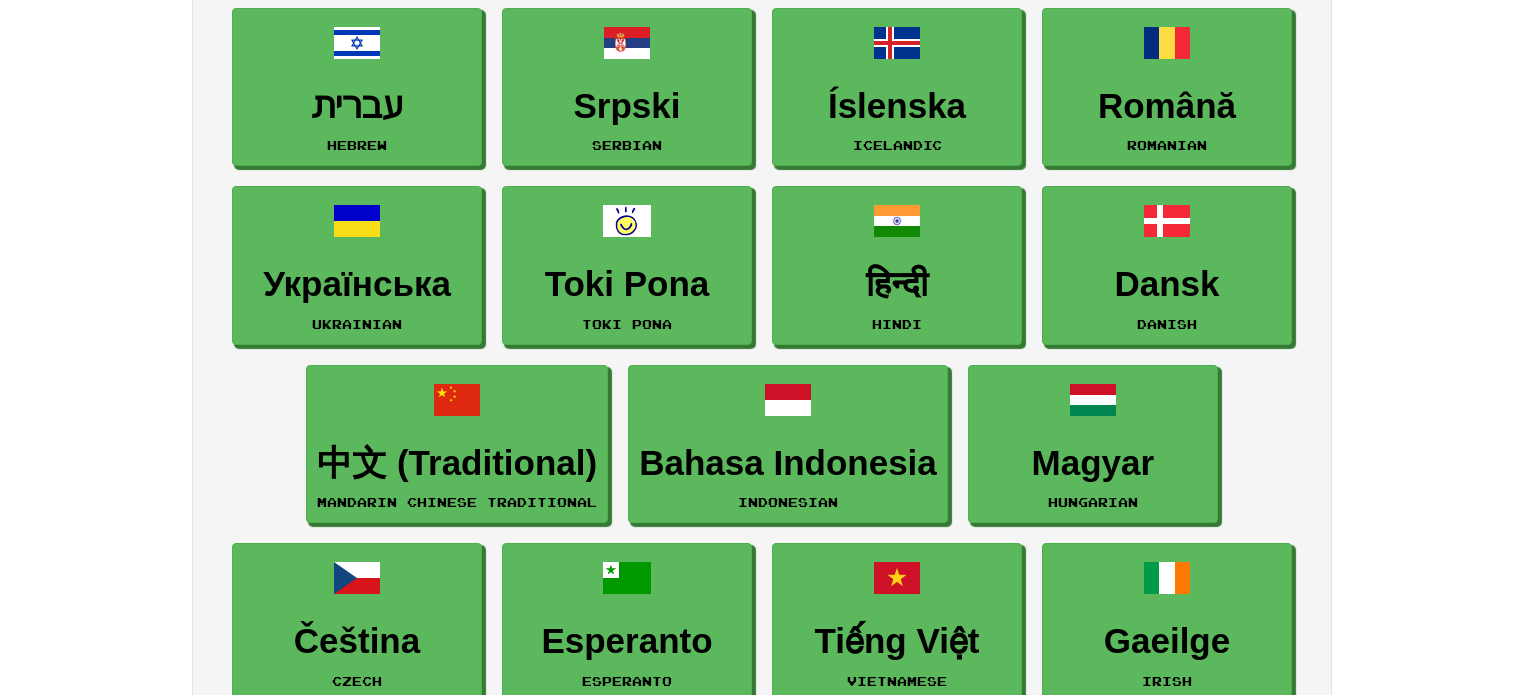 scroll, scrollTop: 1349, scrollLeft: 0, axis: vertical 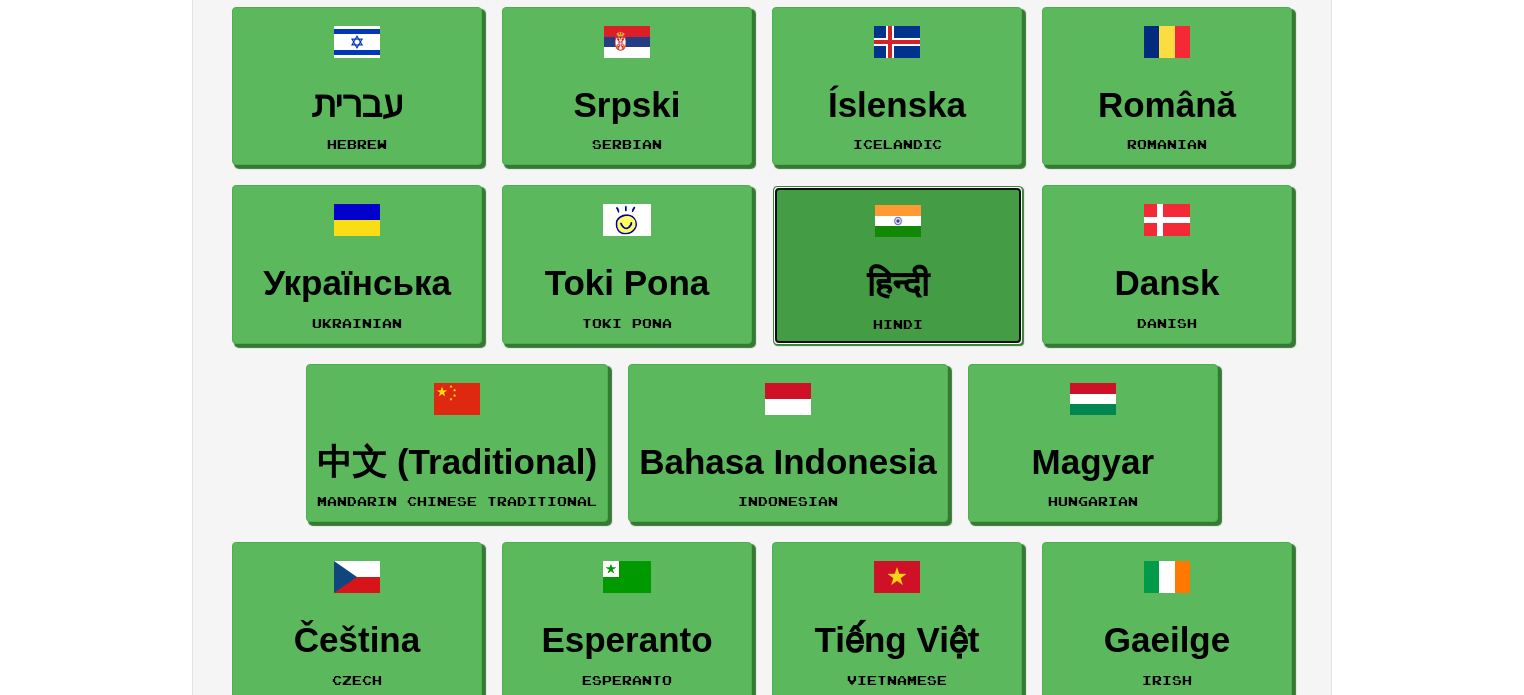 click on "हिन्दी" at bounding box center (898, 284) 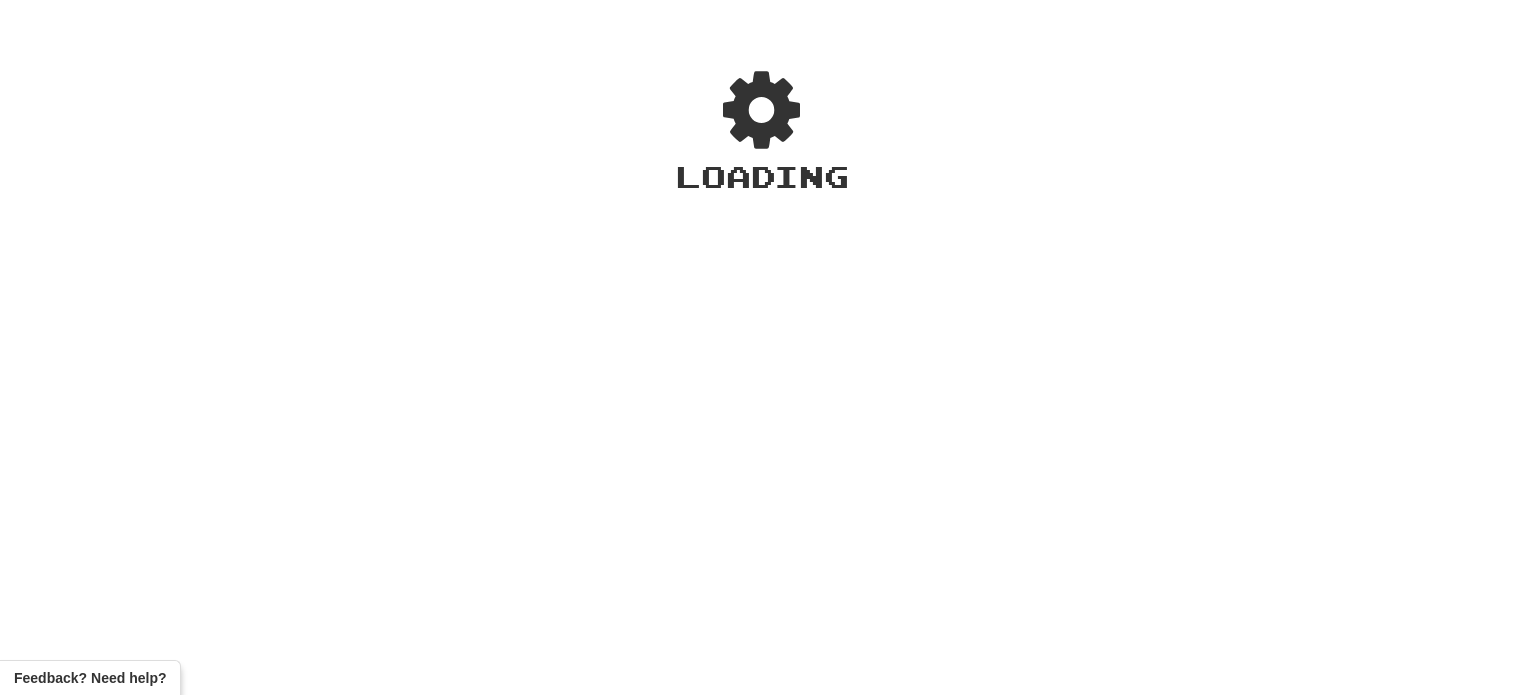 scroll, scrollTop: 0, scrollLeft: 0, axis: both 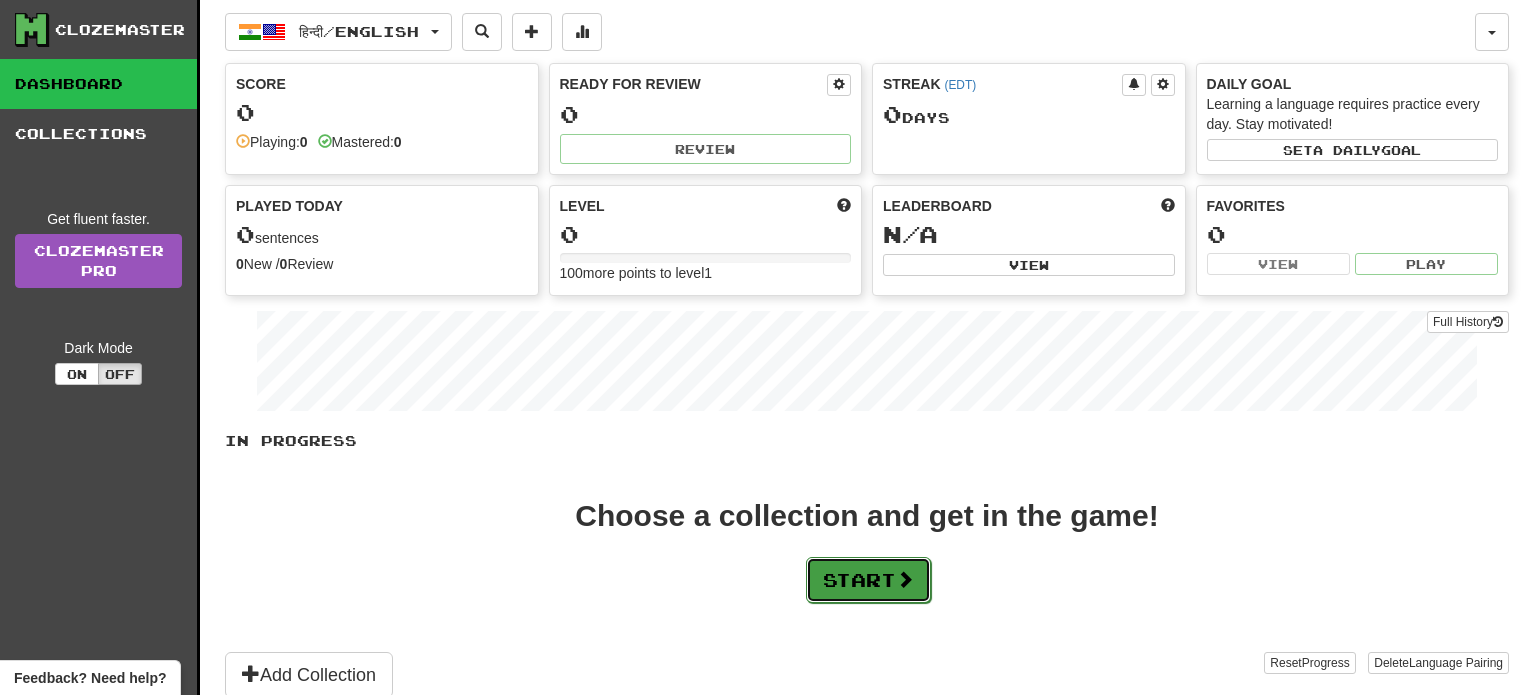 click on "Start" at bounding box center (868, 580) 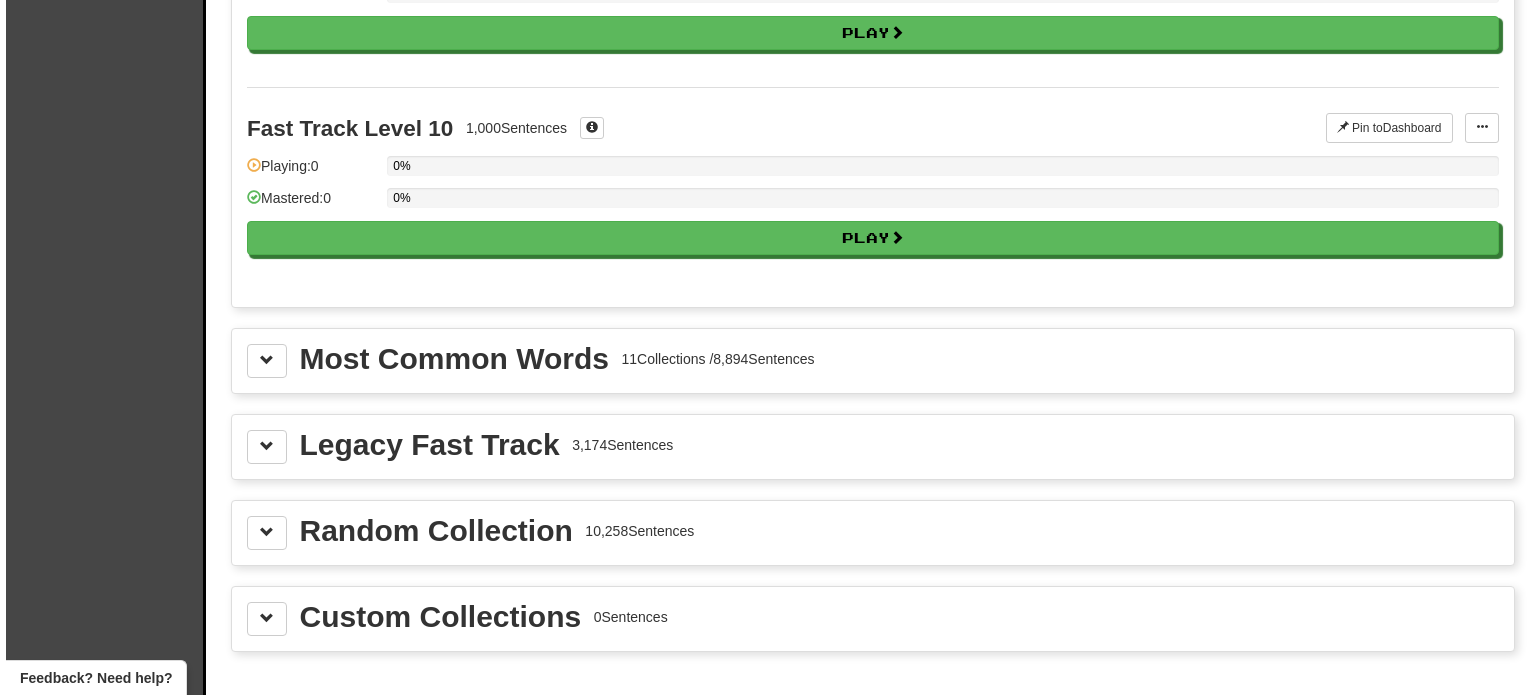 scroll, scrollTop: 1948, scrollLeft: 0, axis: vertical 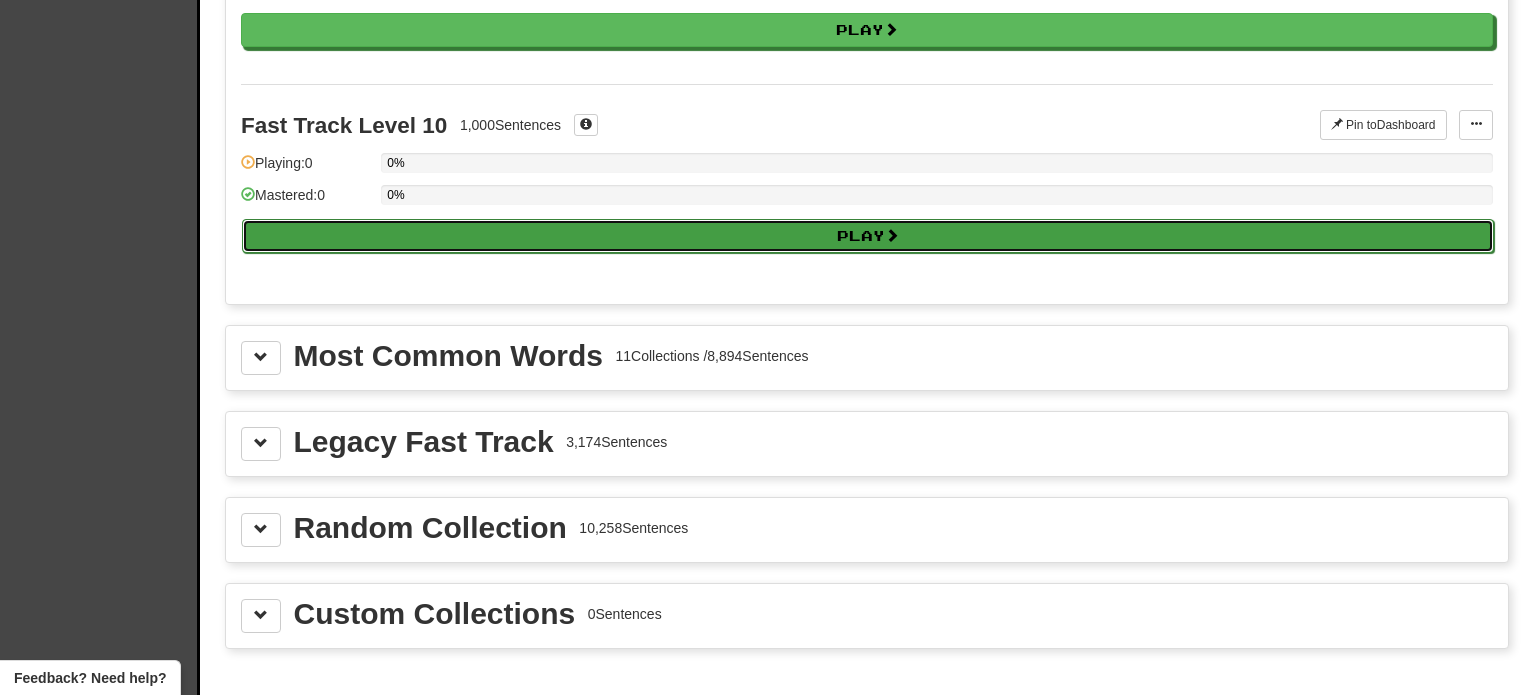 click on "Play" at bounding box center [868, 236] 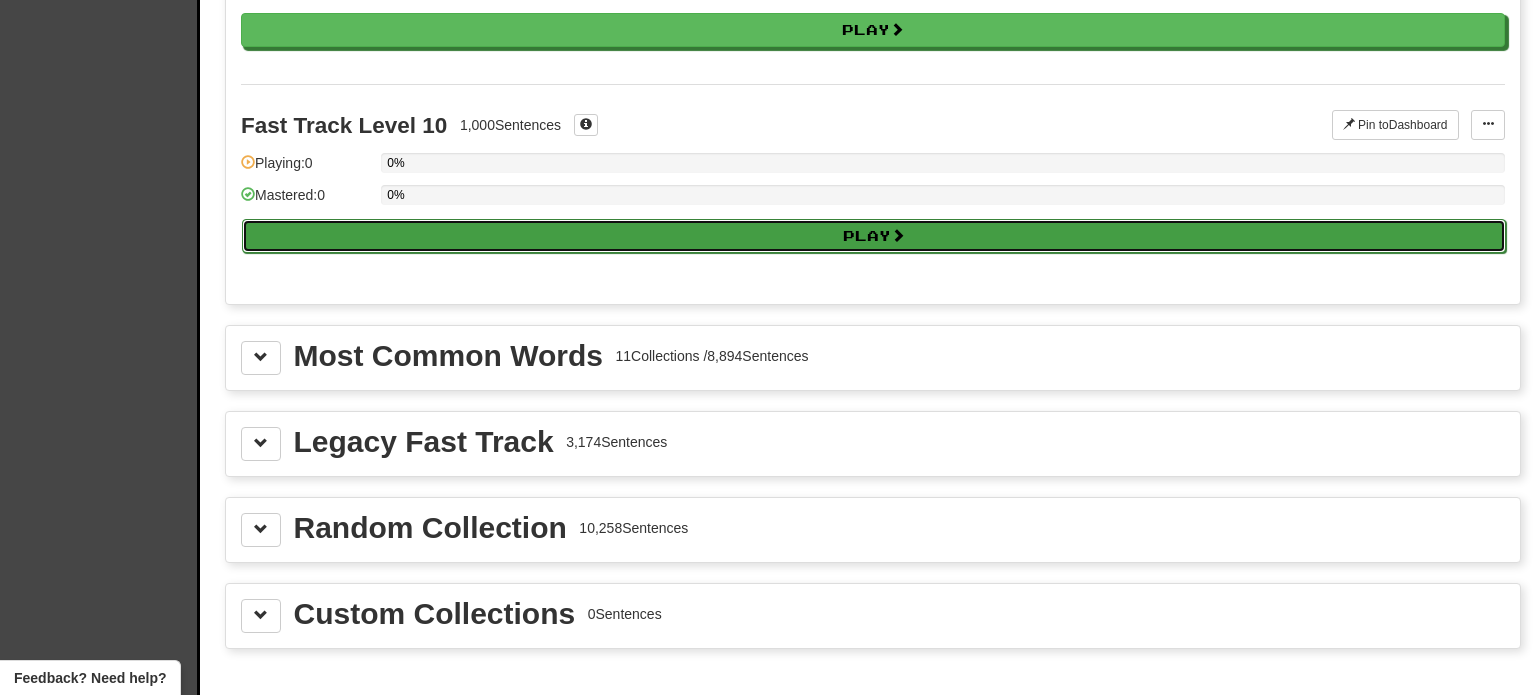 select on "**" 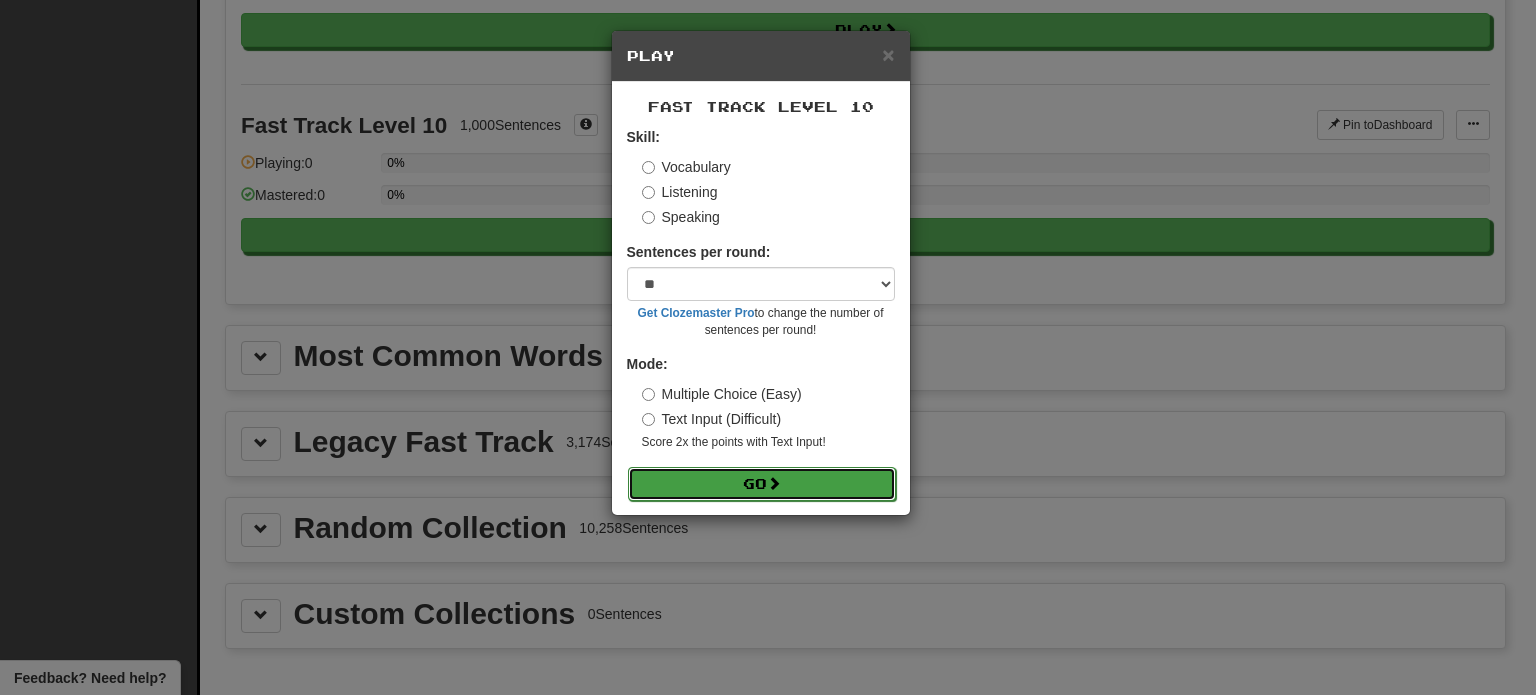 click on "Go" at bounding box center (762, 484) 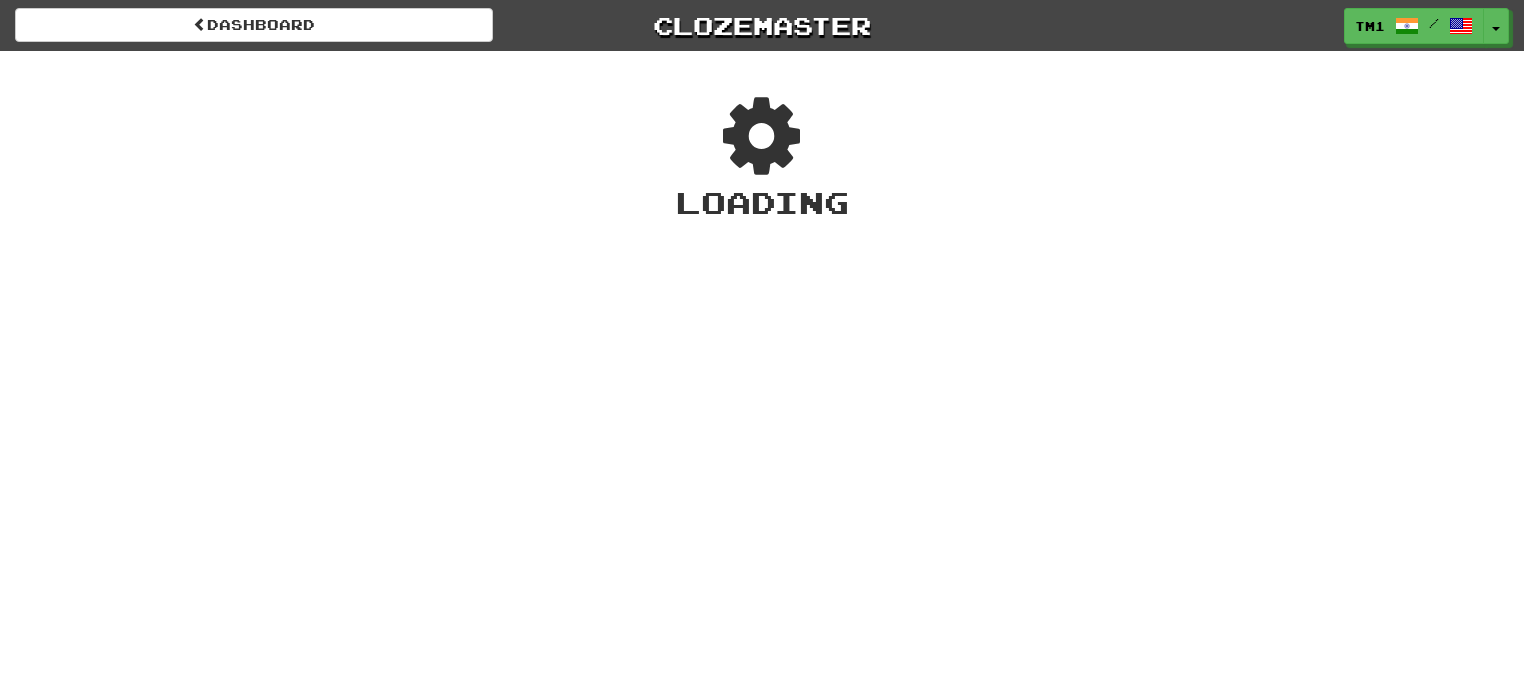 scroll, scrollTop: 0, scrollLeft: 0, axis: both 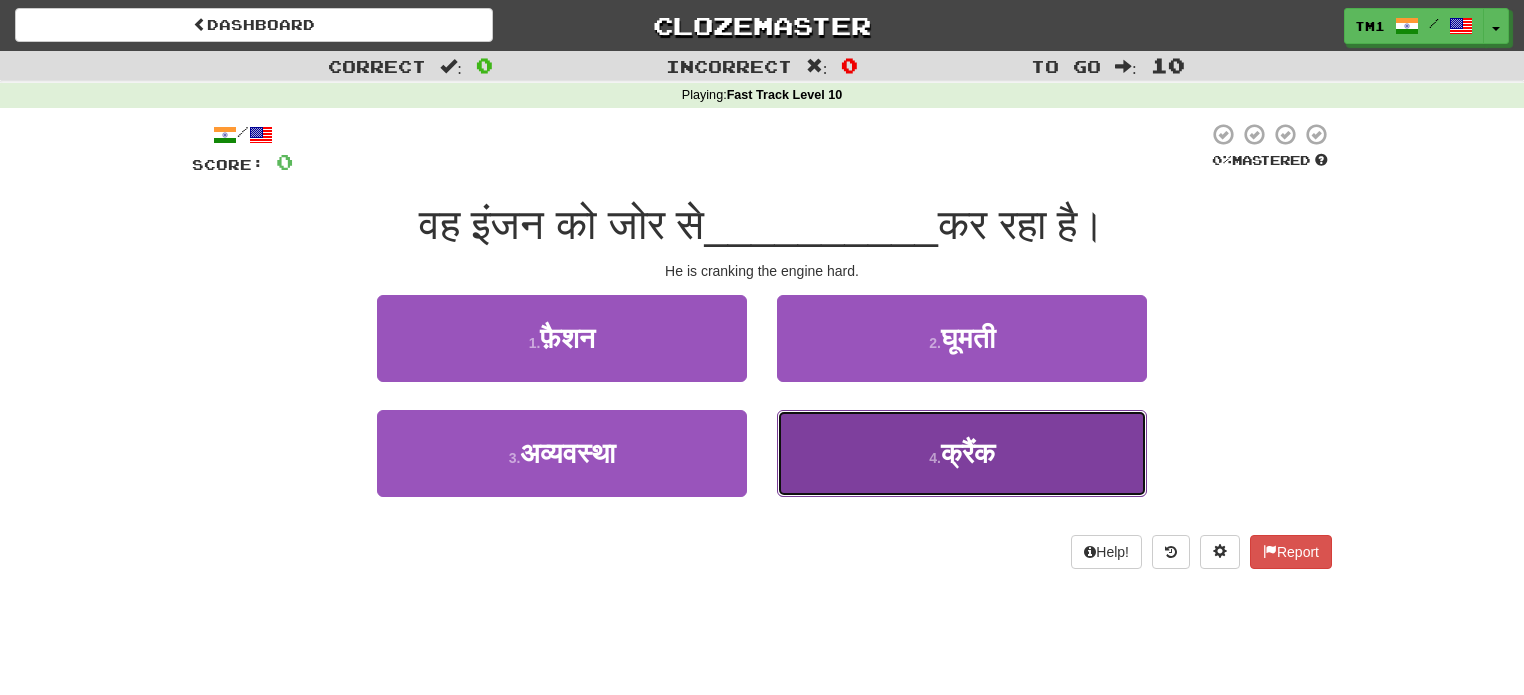 click on "4 .  क्रैंक" at bounding box center (962, 453) 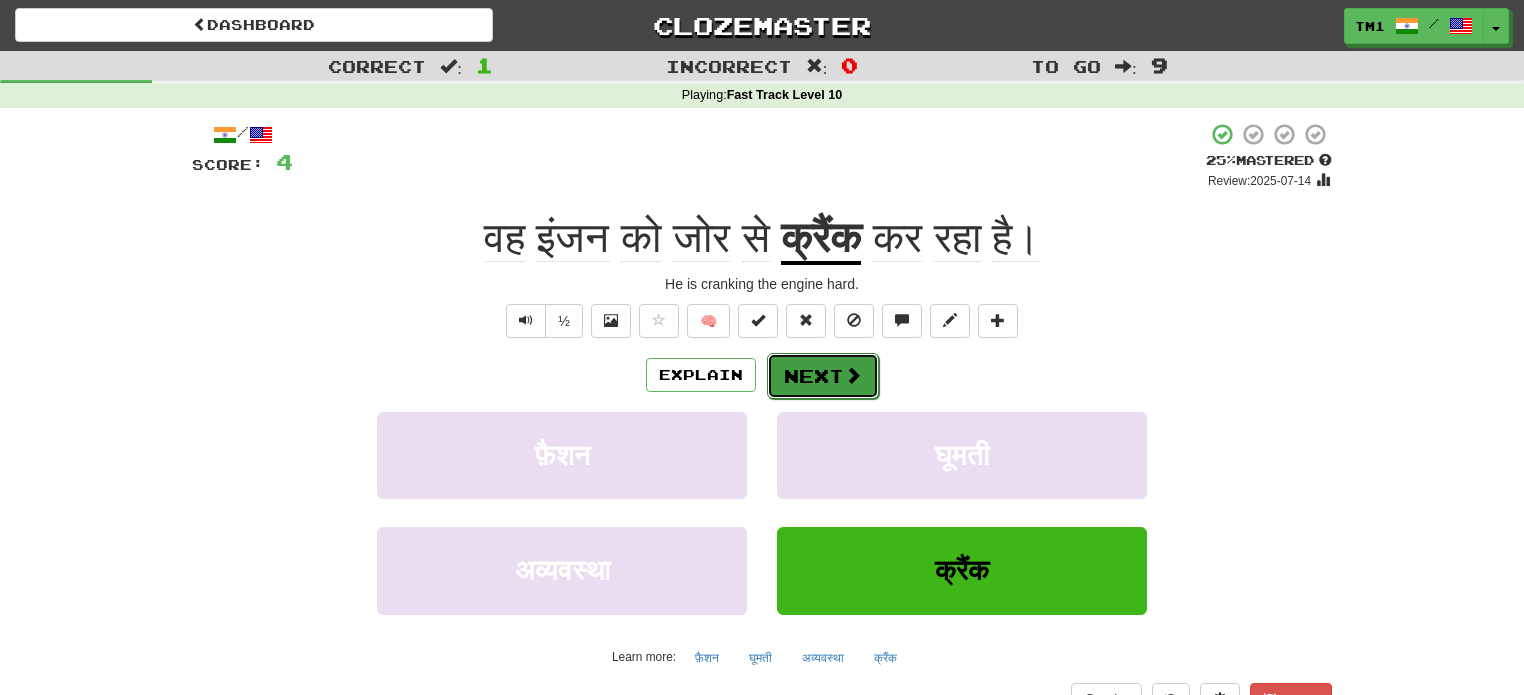 click on "Next" at bounding box center (823, 376) 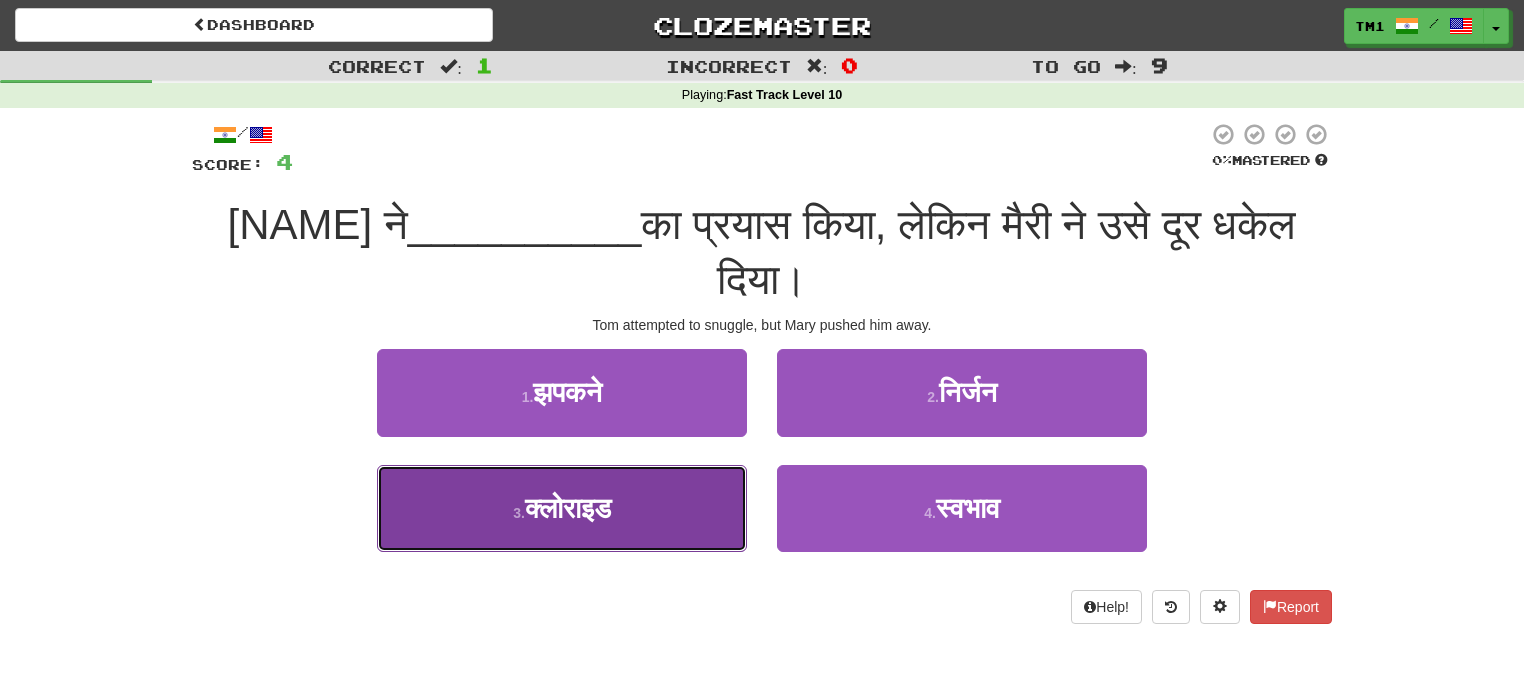 click on "3 .  क्लोराइड" at bounding box center (562, 508) 